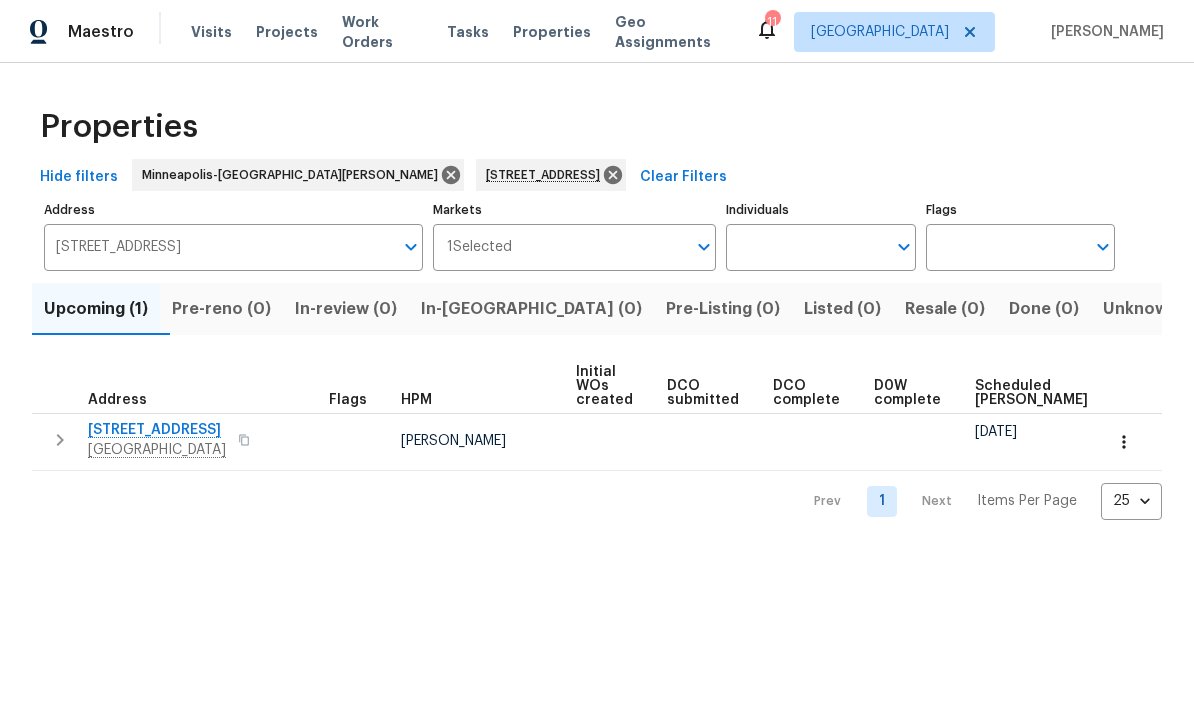 scroll, scrollTop: 0, scrollLeft: 0, axis: both 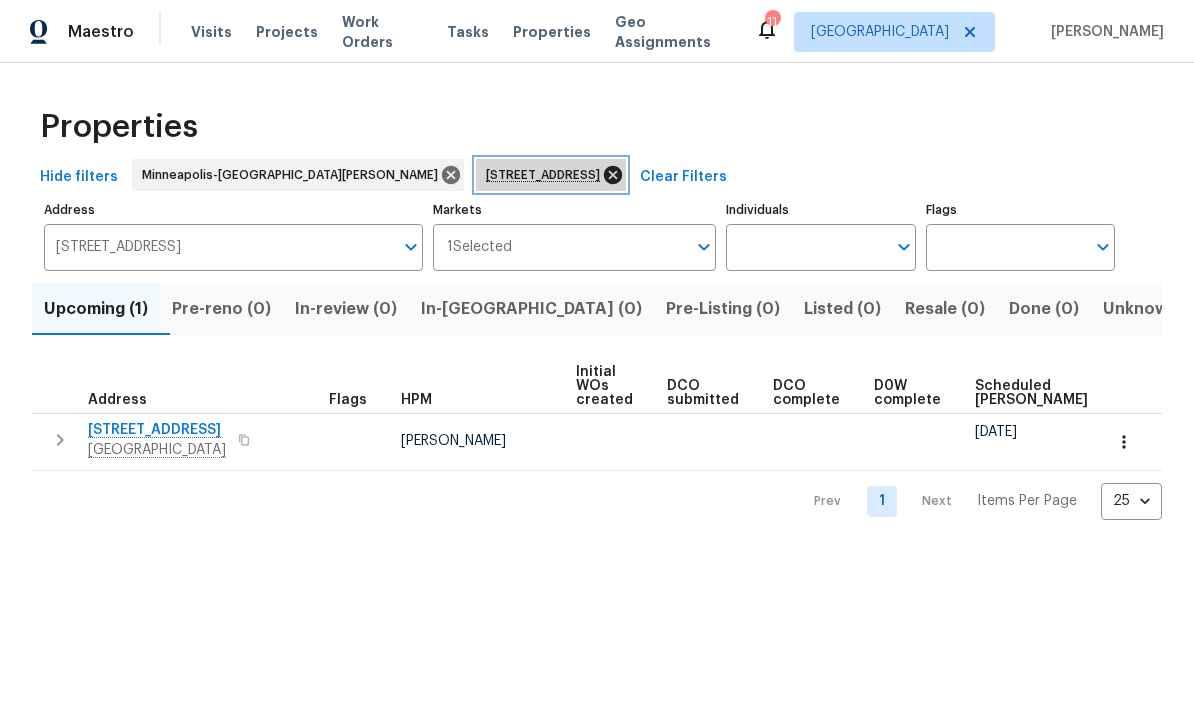 click 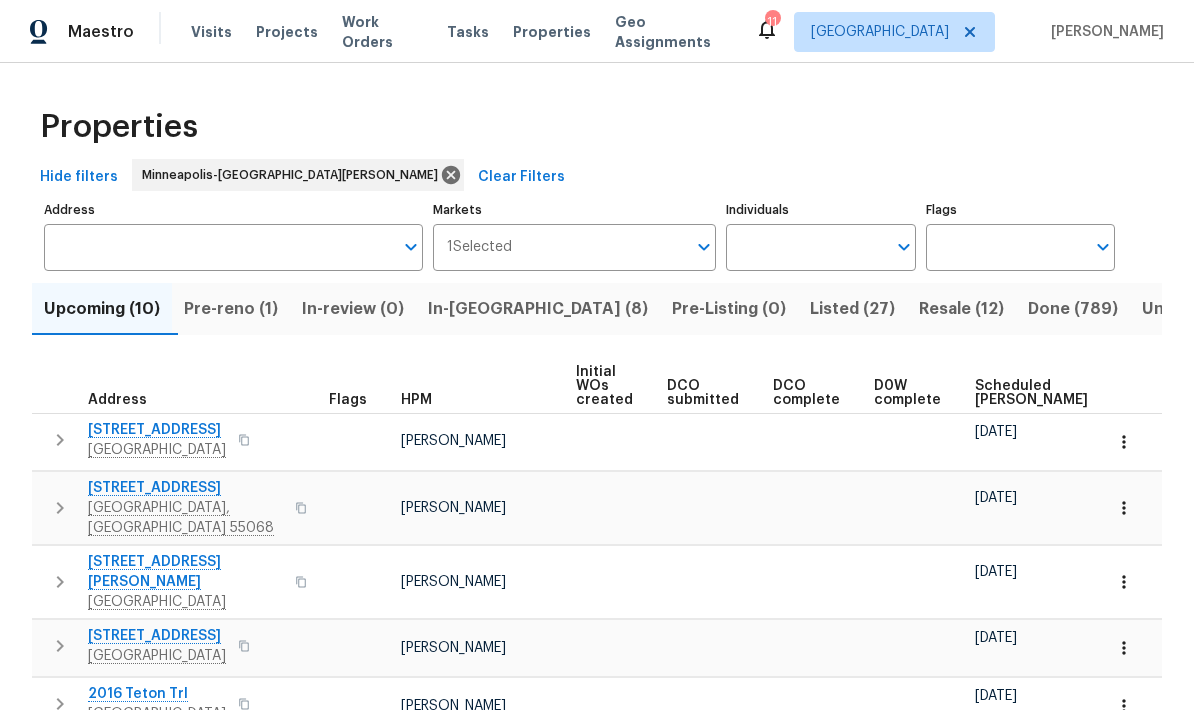 click on "In-[GEOGRAPHIC_DATA] (8)" at bounding box center [538, 309] 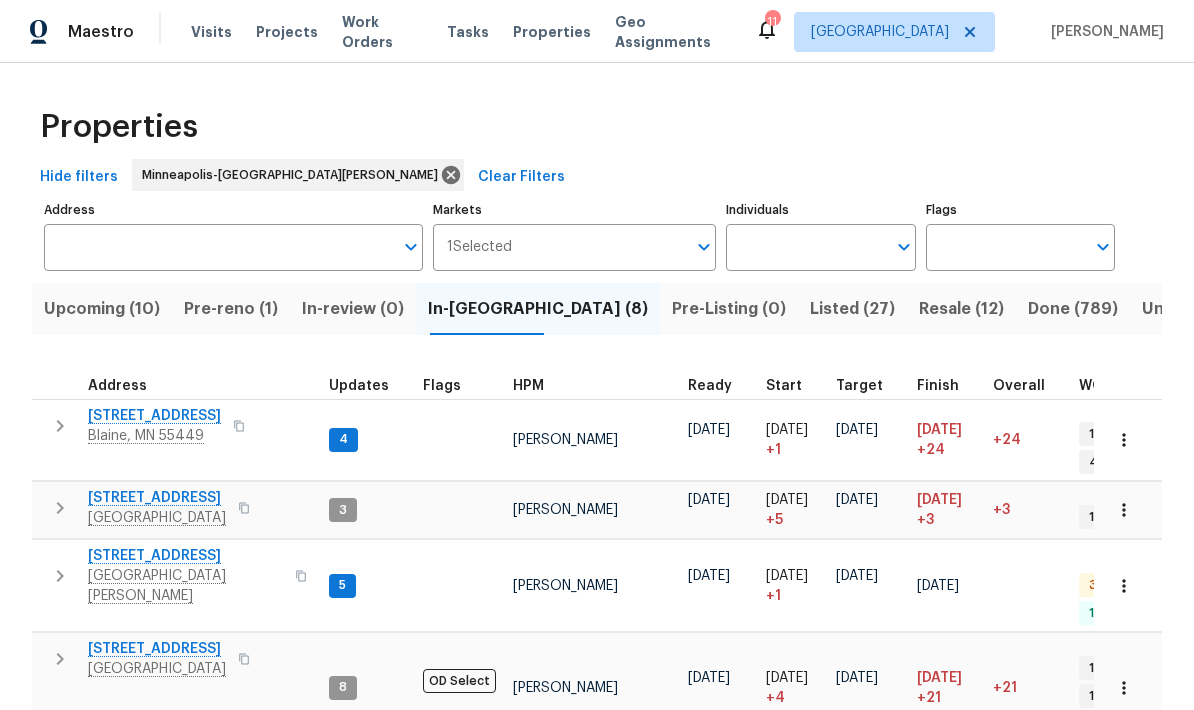scroll, scrollTop: 16, scrollLeft: 0, axis: vertical 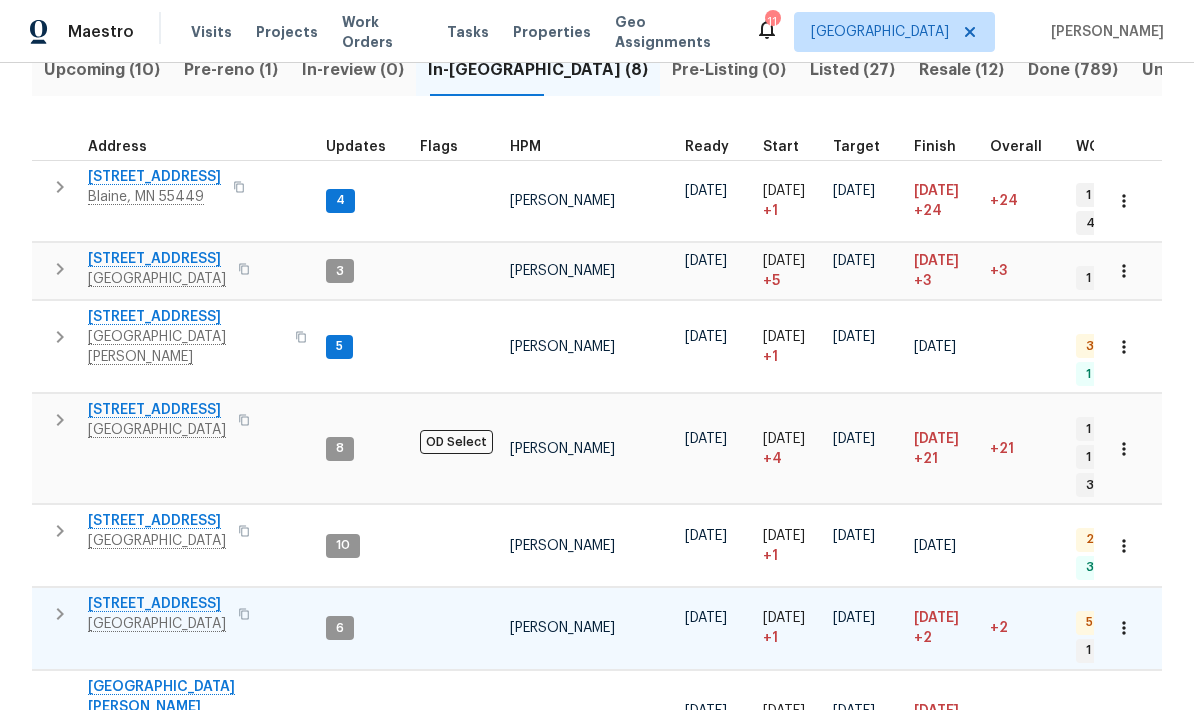click on "706 Greenvale Ave W" at bounding box center [157, 604] 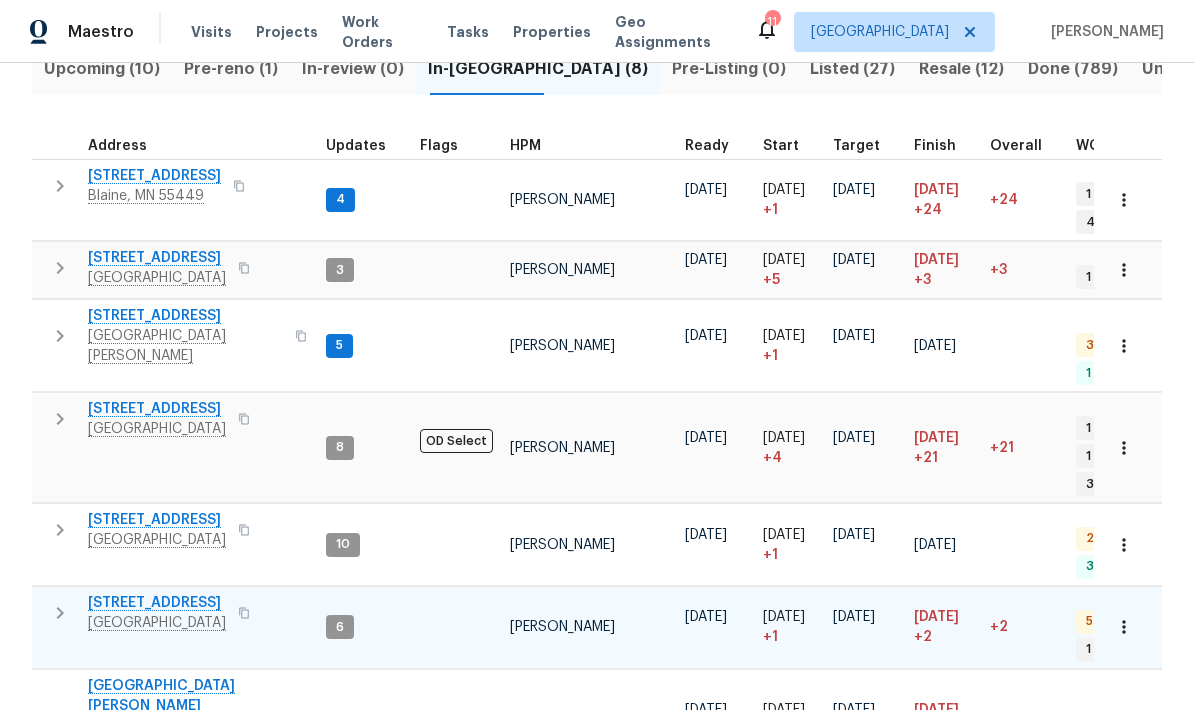 scroll, scrollTop: 239, scrollLeft: 0, axis: vertical 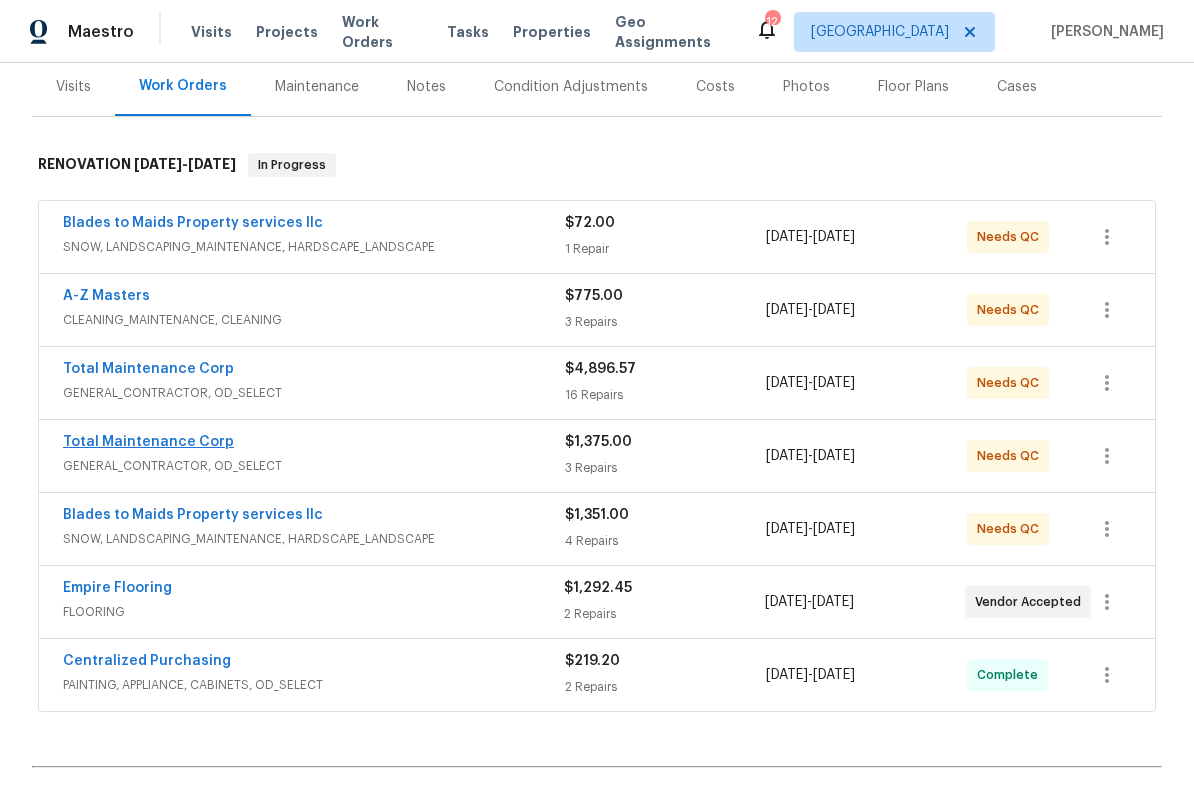 click on "Total Maintenance Corp" at bounding box center [148, 442] 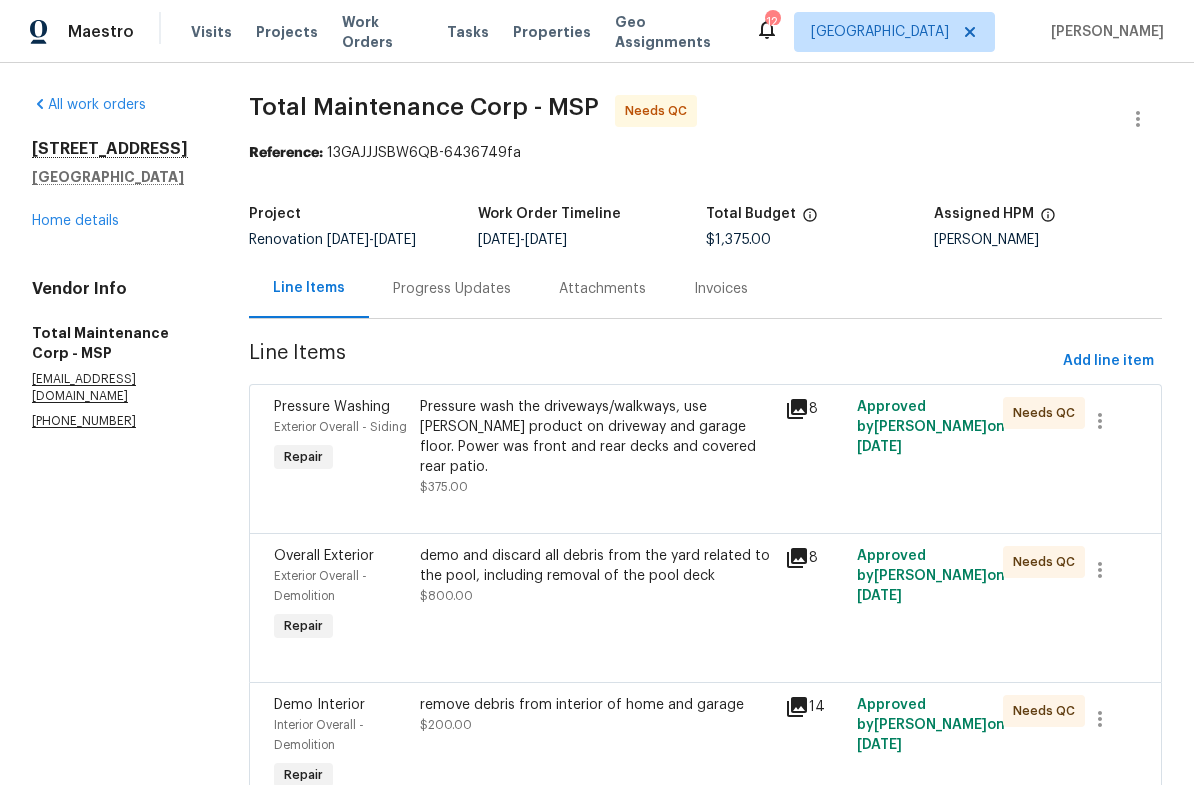 click on "Progress Updates" at bounding box center [452, 289] 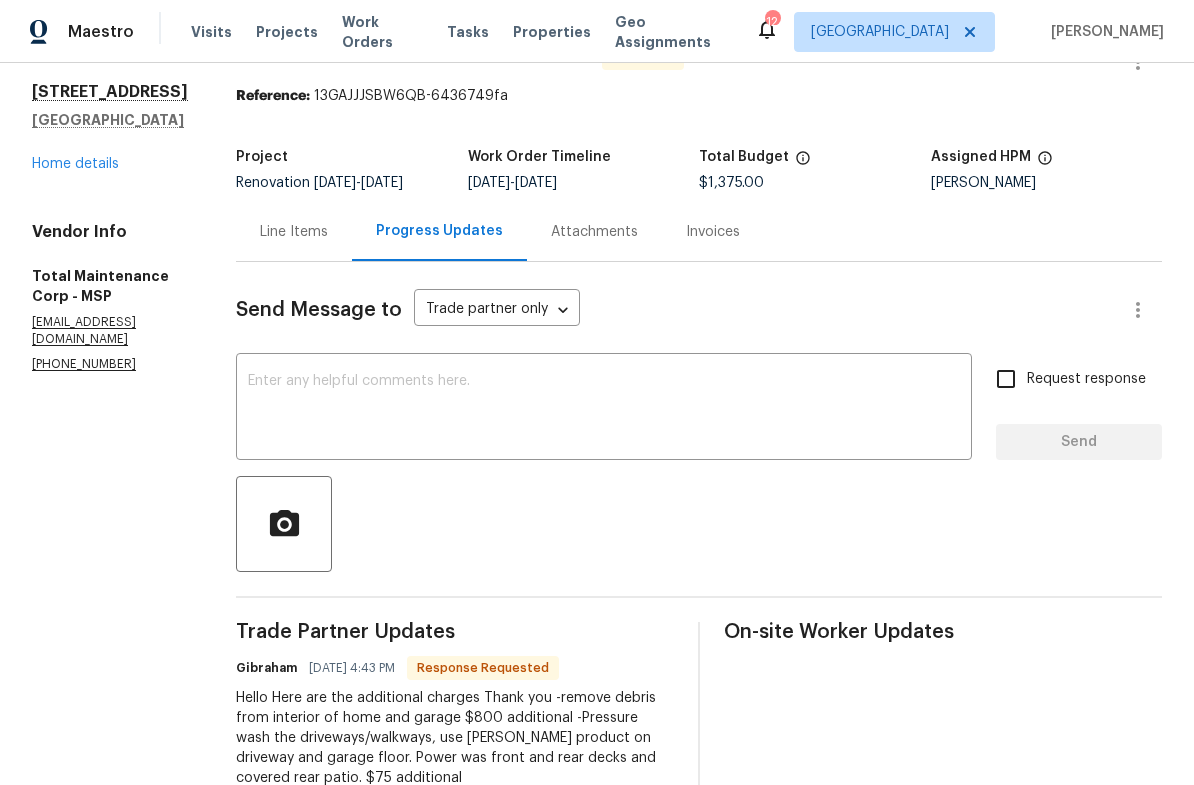 scroll, scrollTop: 44, scrollLeft: 0, axis: vertical 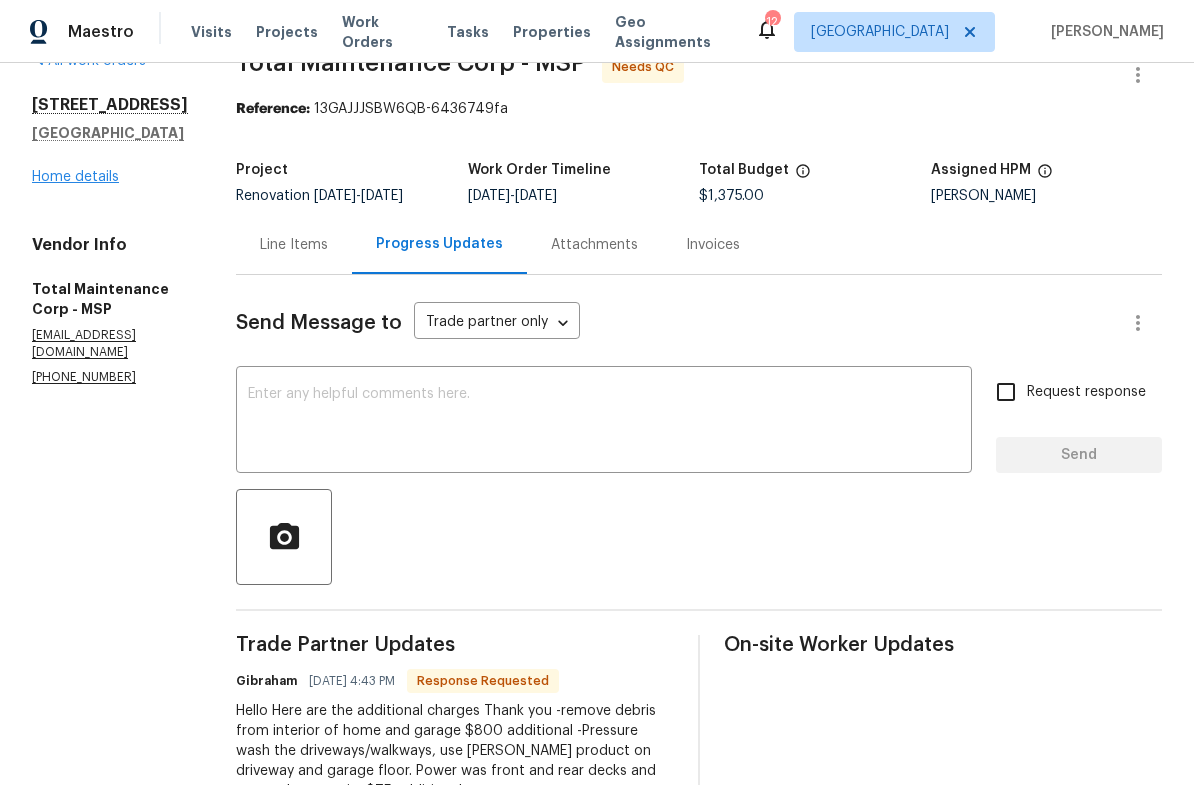 click on "Home details" at bounding box center [75, 177] 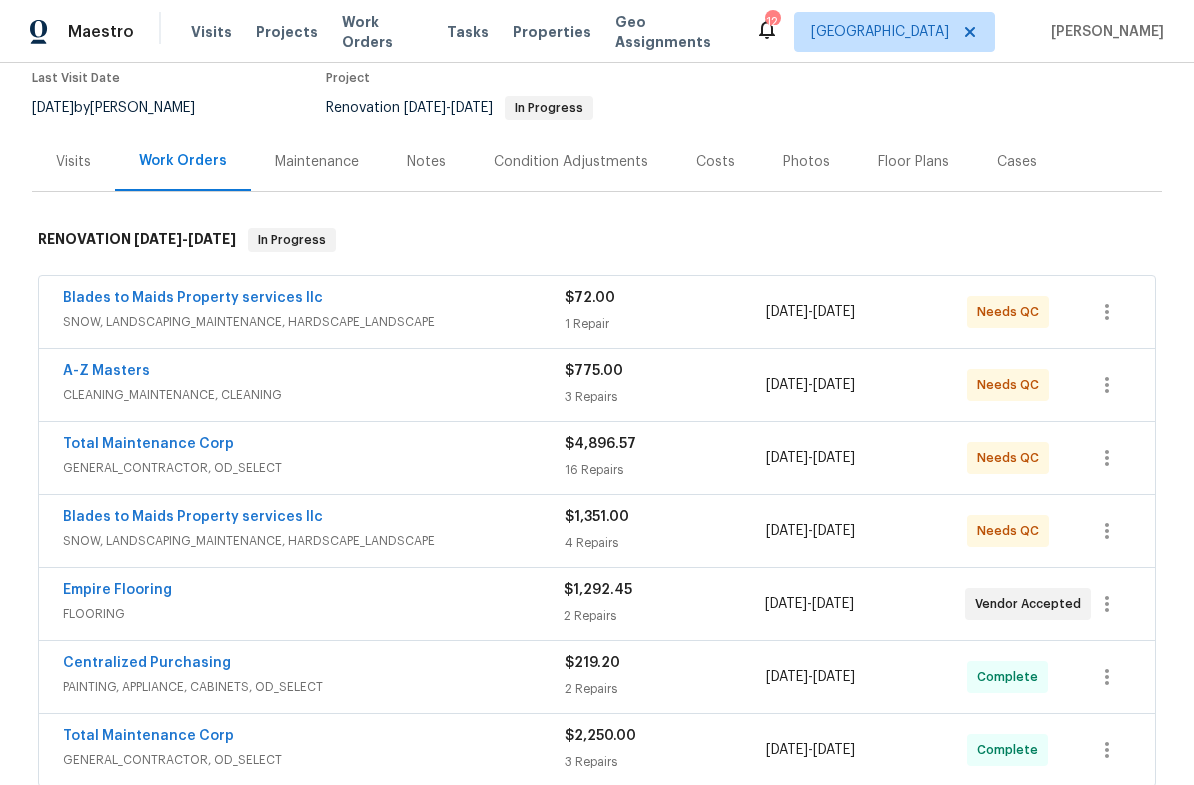 scroll, scrollTop: 184, scrollLeft: 0, axis: vertical 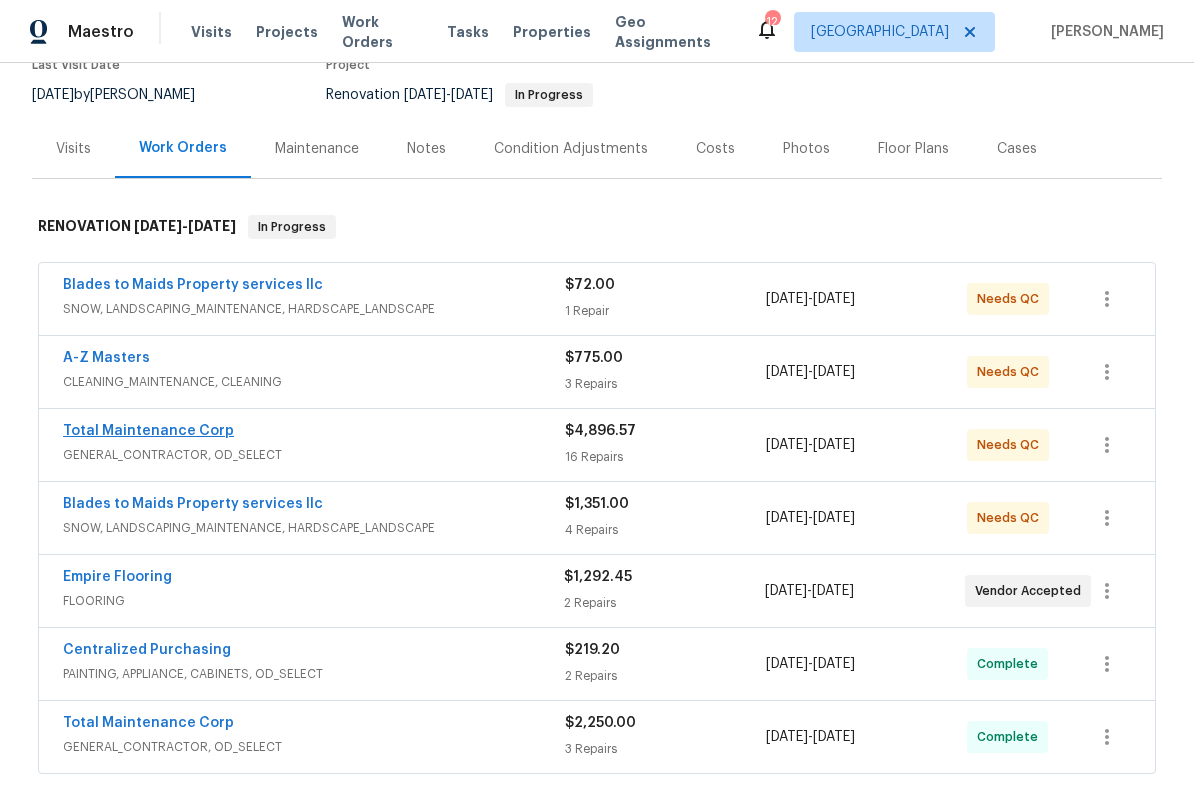 click on "Total Maintenance Corp" at bounding box center [148, 431] 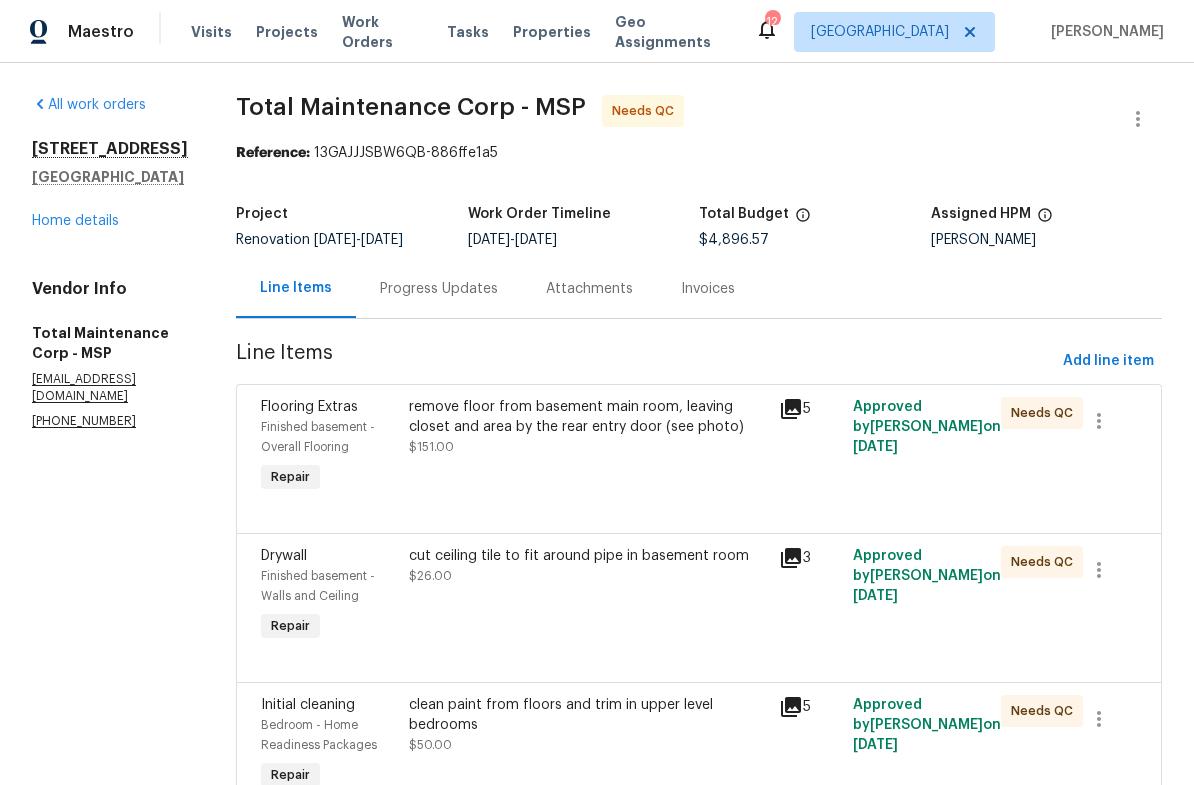 click on "Progress Updates" at bounding box center [439, 289] 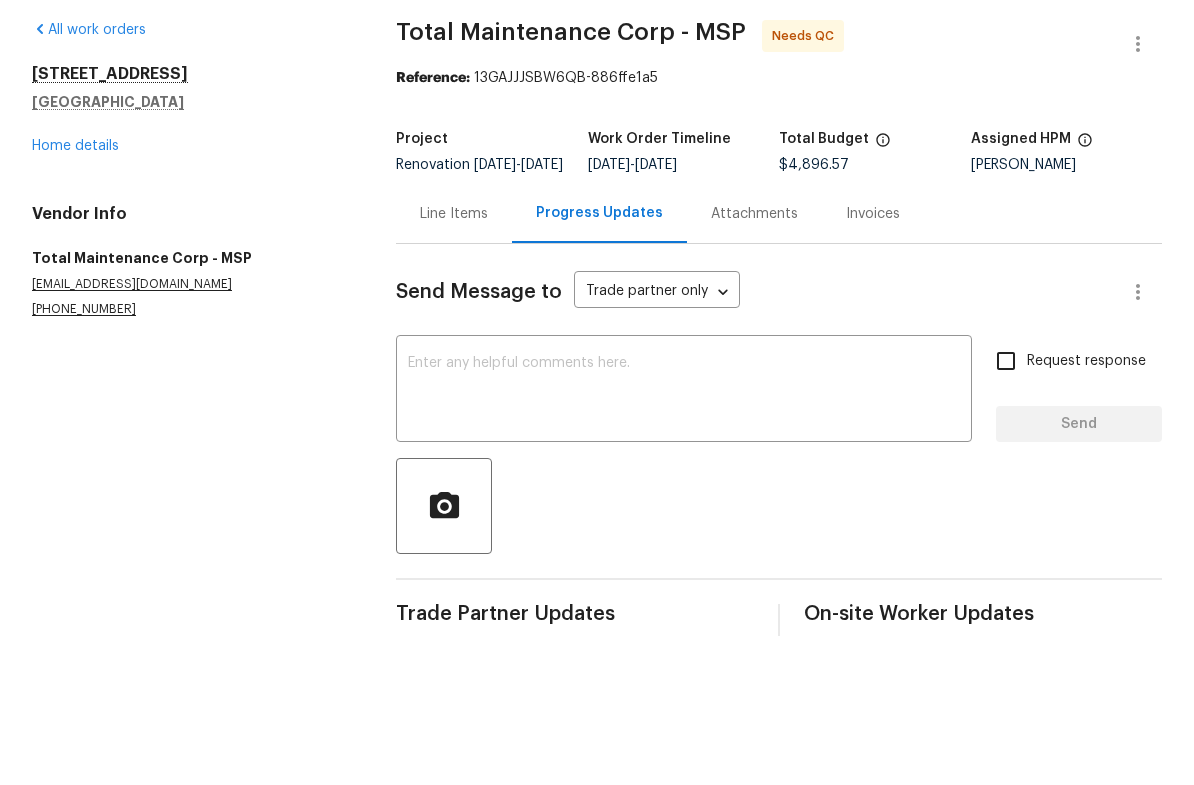 click on "Line Items" at bounding box center (454, 289) 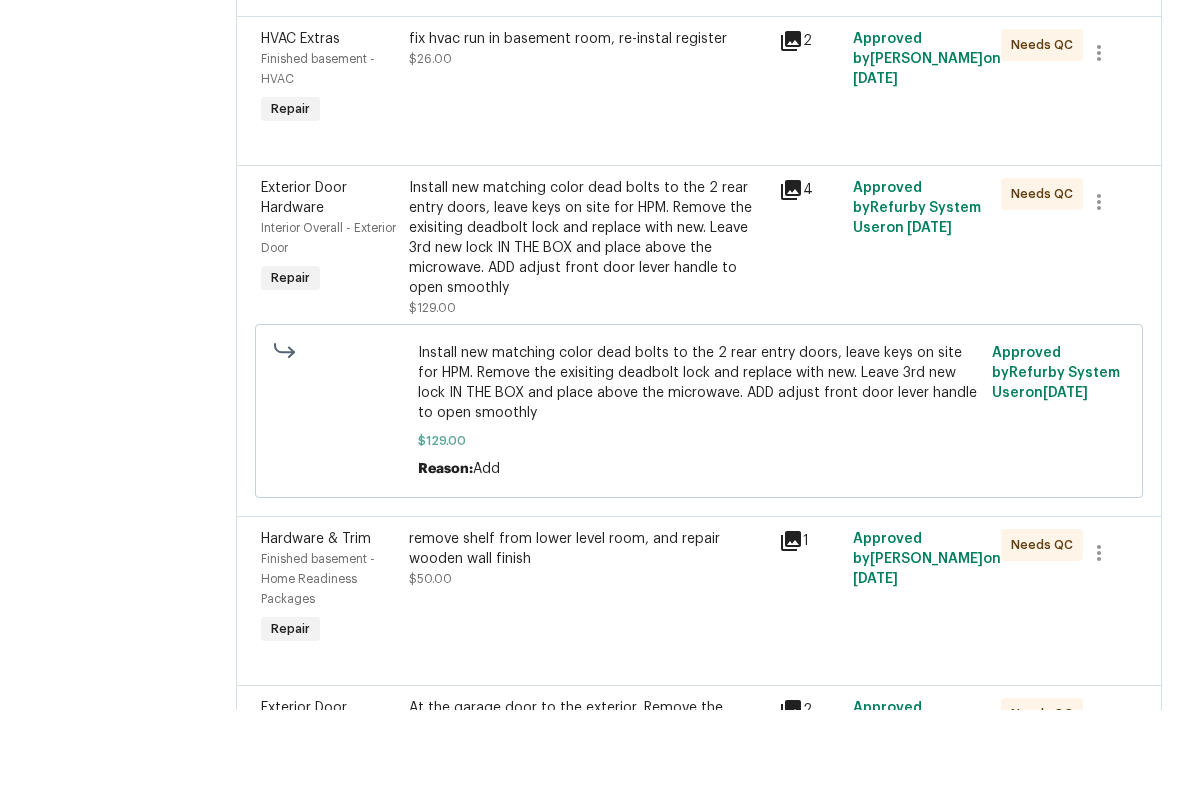 scroll, scrollTop: 1497, scrollLeft: 0, axis: vertical 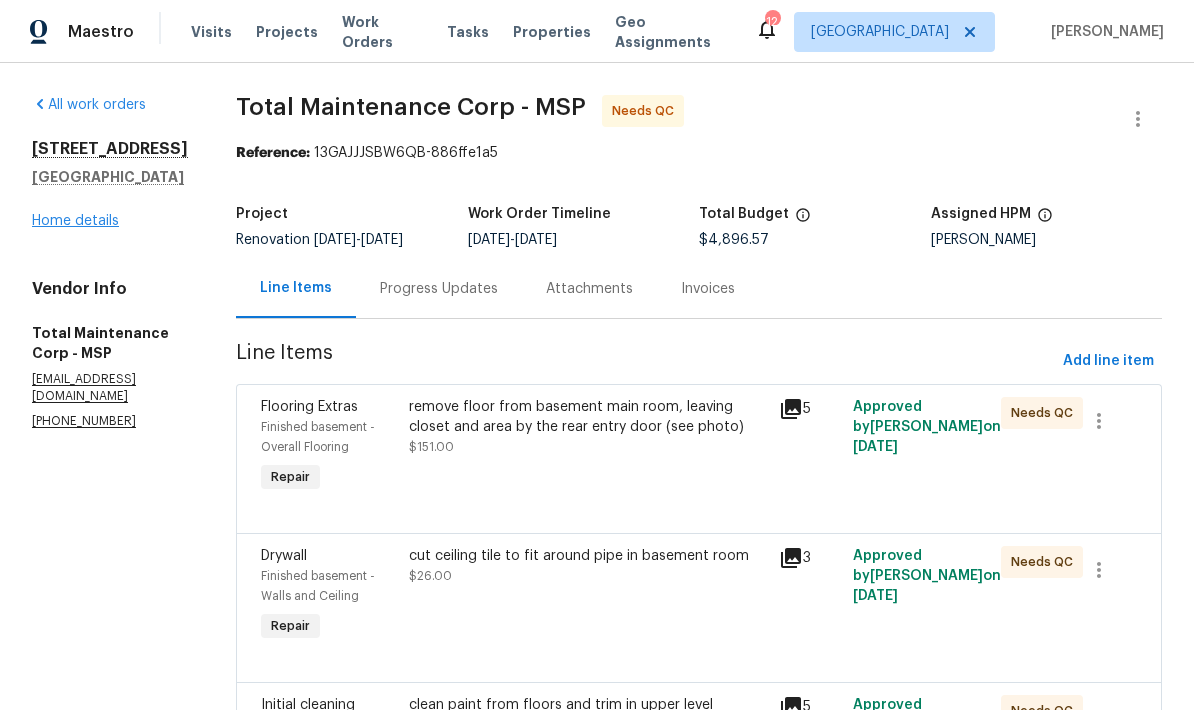 click on "Home details" at bounding box center (75, 221) 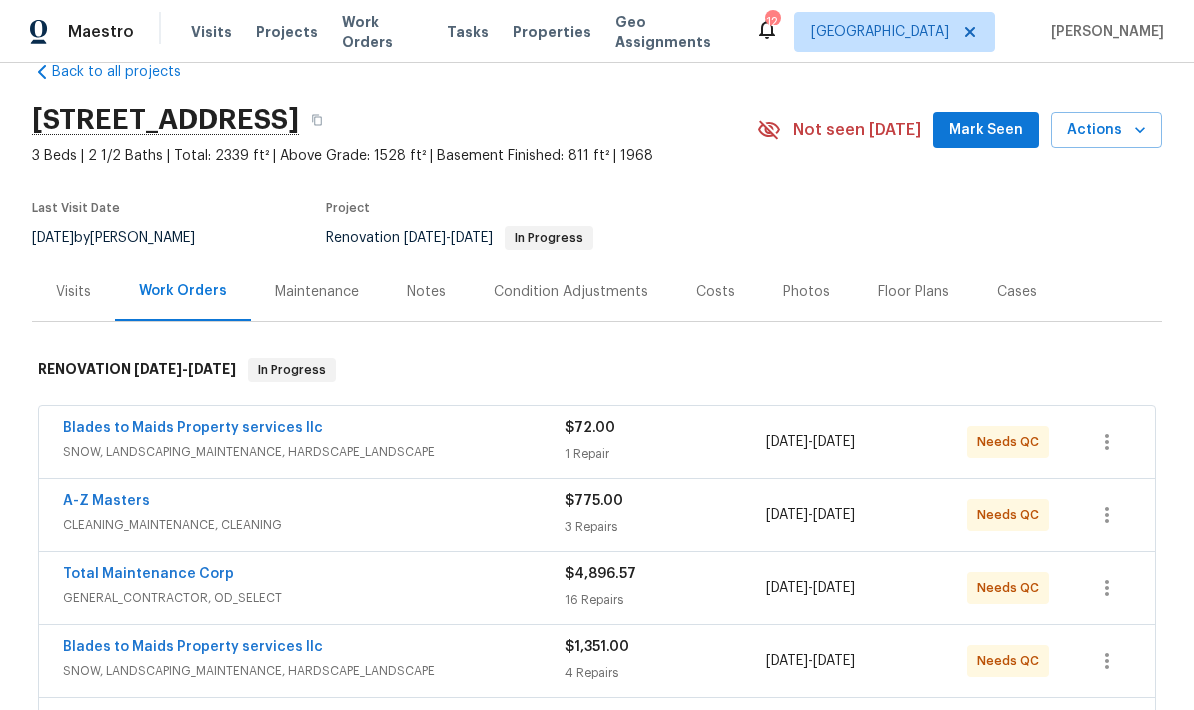 scroll, scrollTop: 45, scrollLeft: 0, axis: vertical 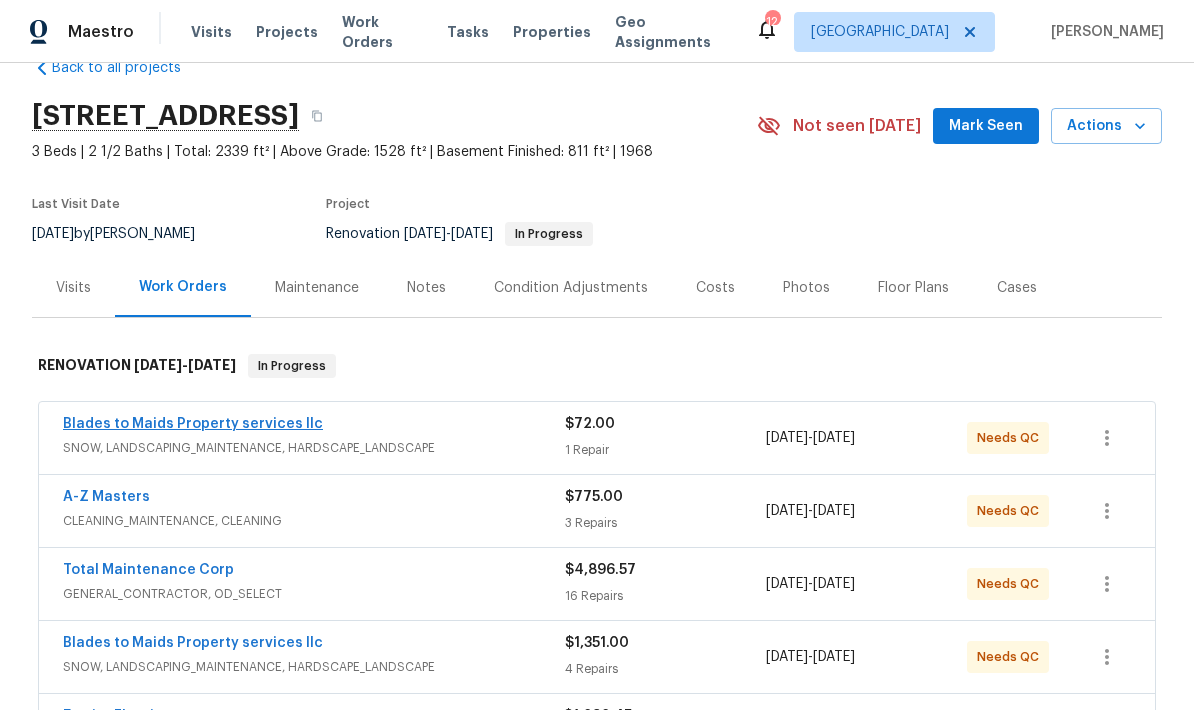 click on "Blades to Maids Property services llc" at bounding box center [193, 424] 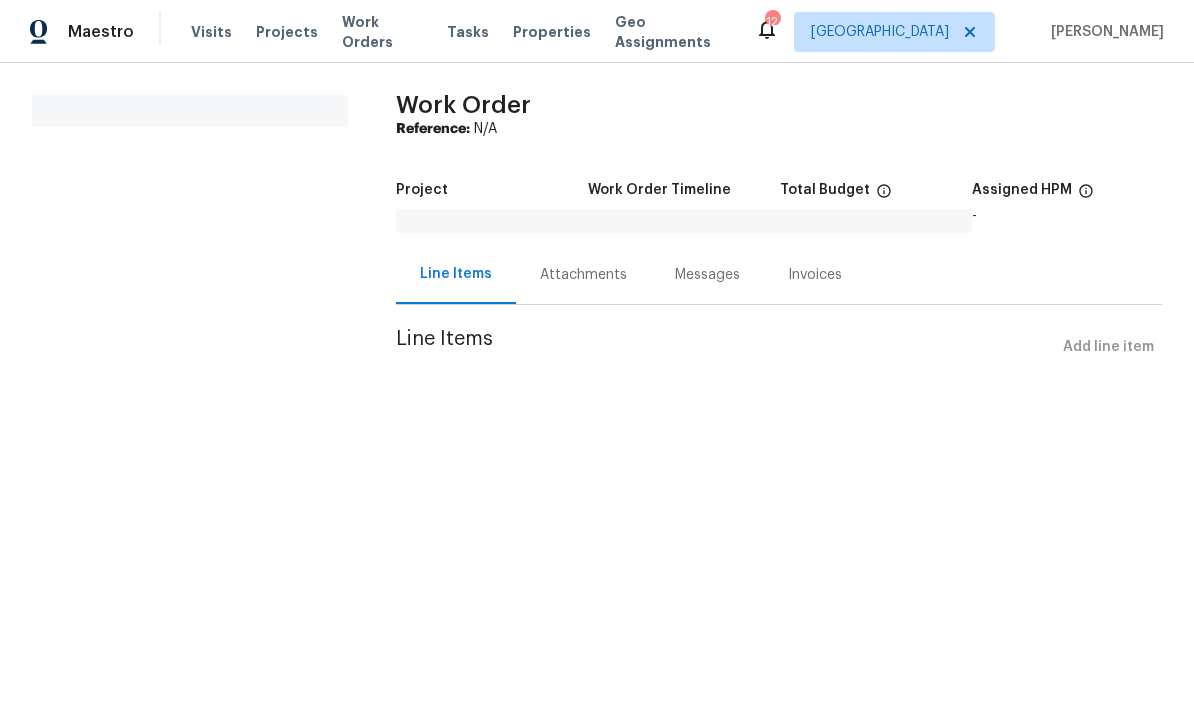 scroll, scrollTop: 0, scrollLeft: 0, axis: both 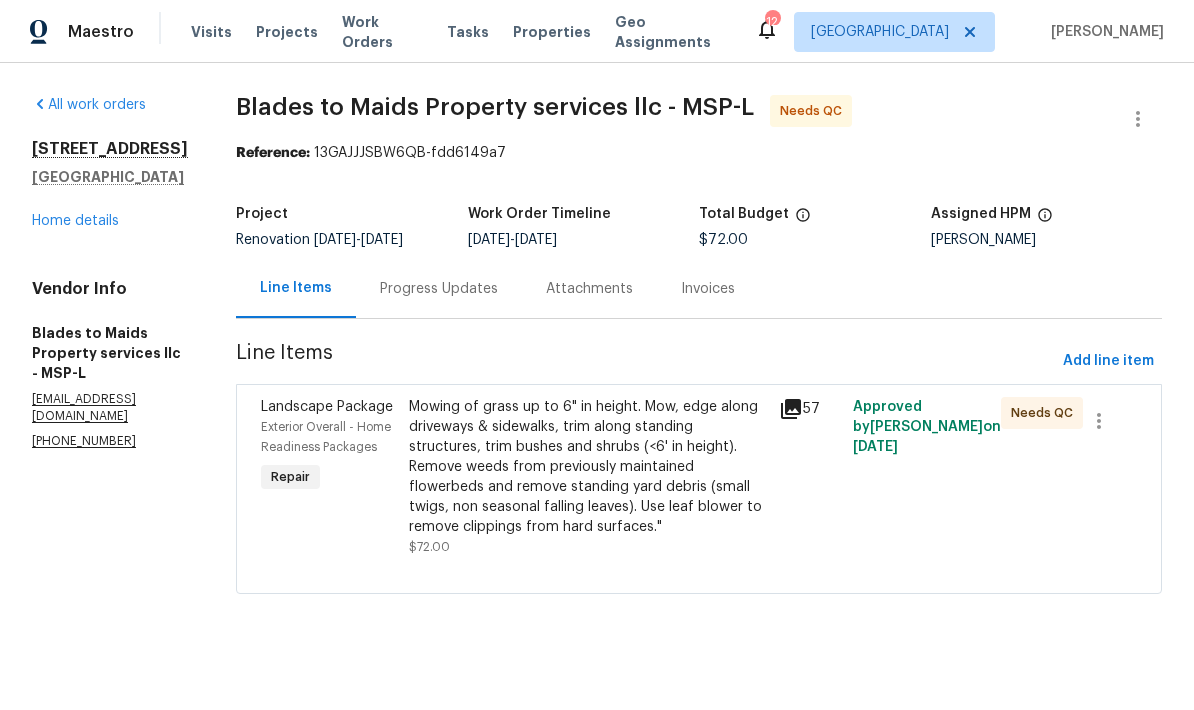 click on "Progress Updates" at bounding box center (439, 289) 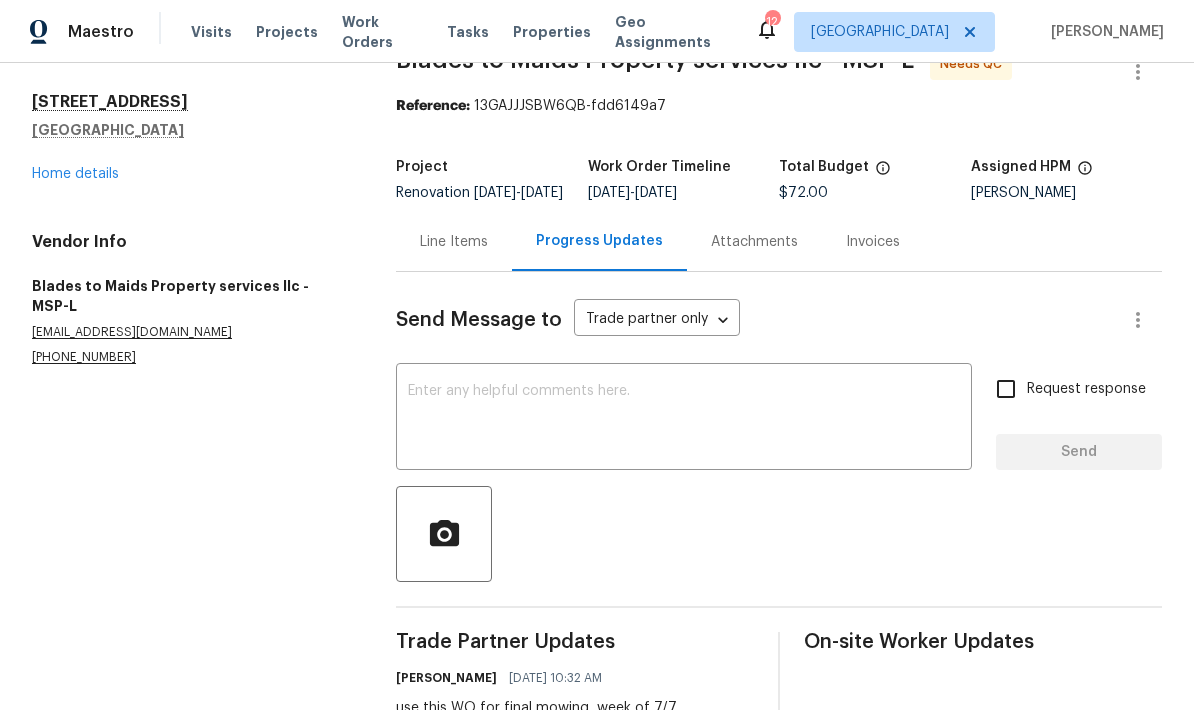 scroll, scrollTop: 46, scrollLeft: 0, axis: vertical 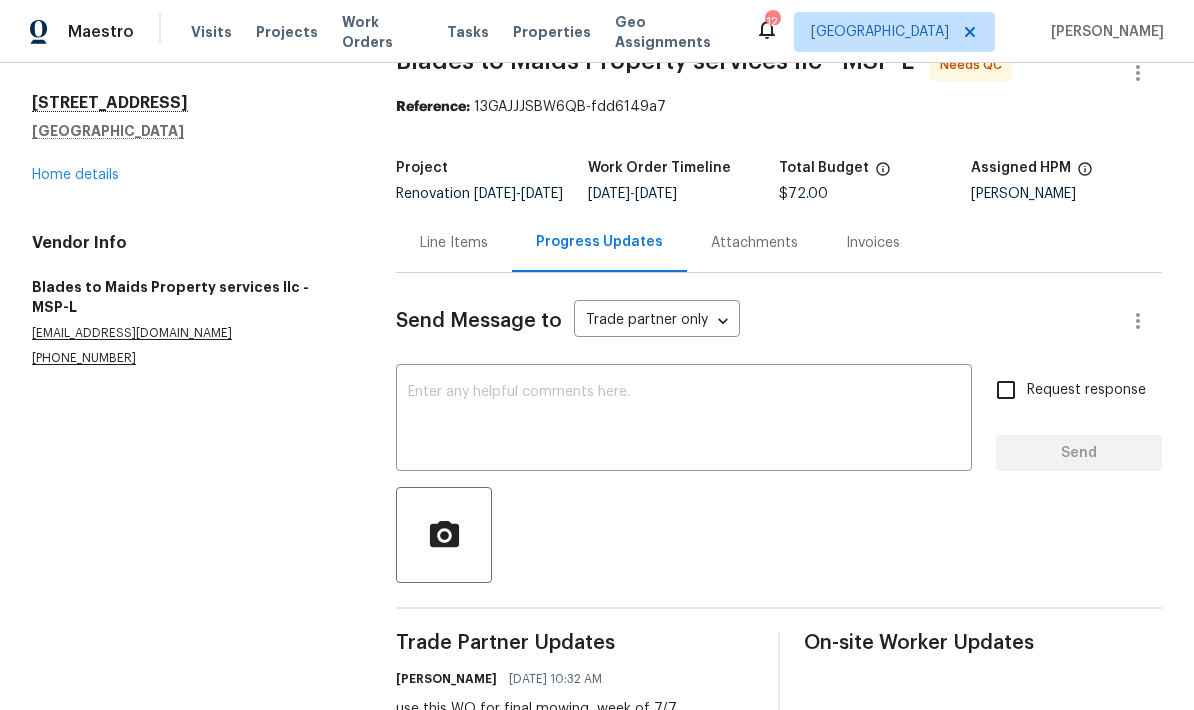 click on "Line Items" at bounding box center [454, 242] 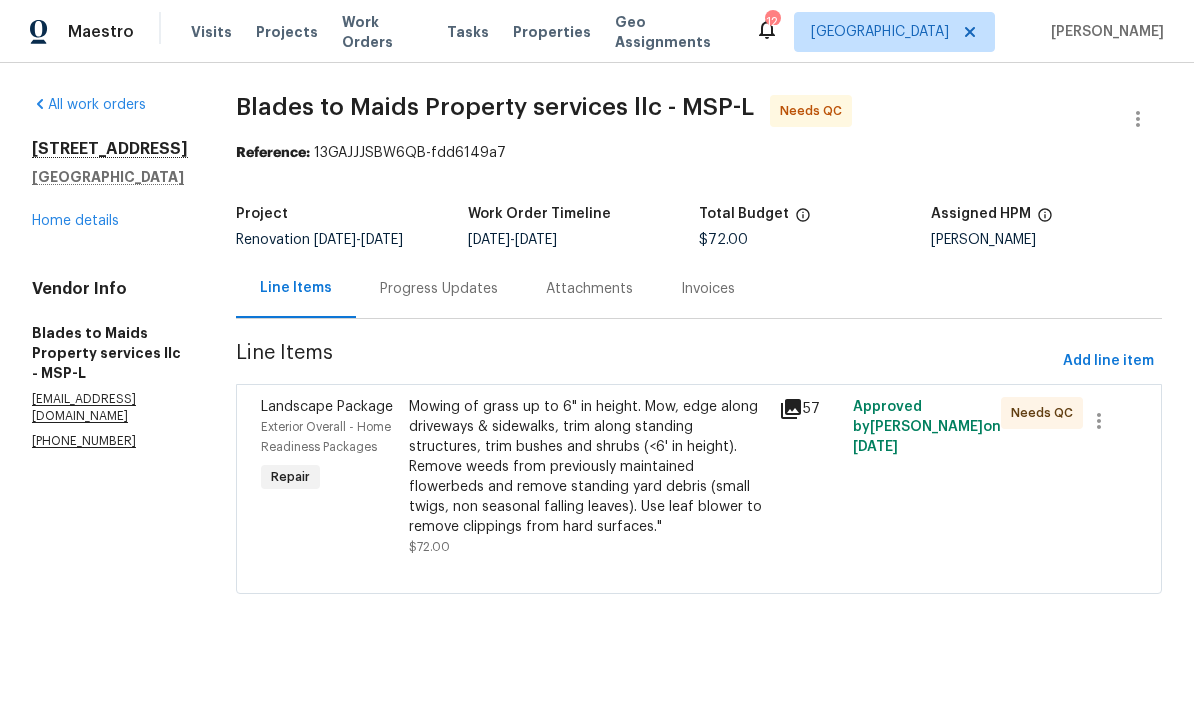 scroll, scrollTop: 0, scrollLeft: 0, axis: both 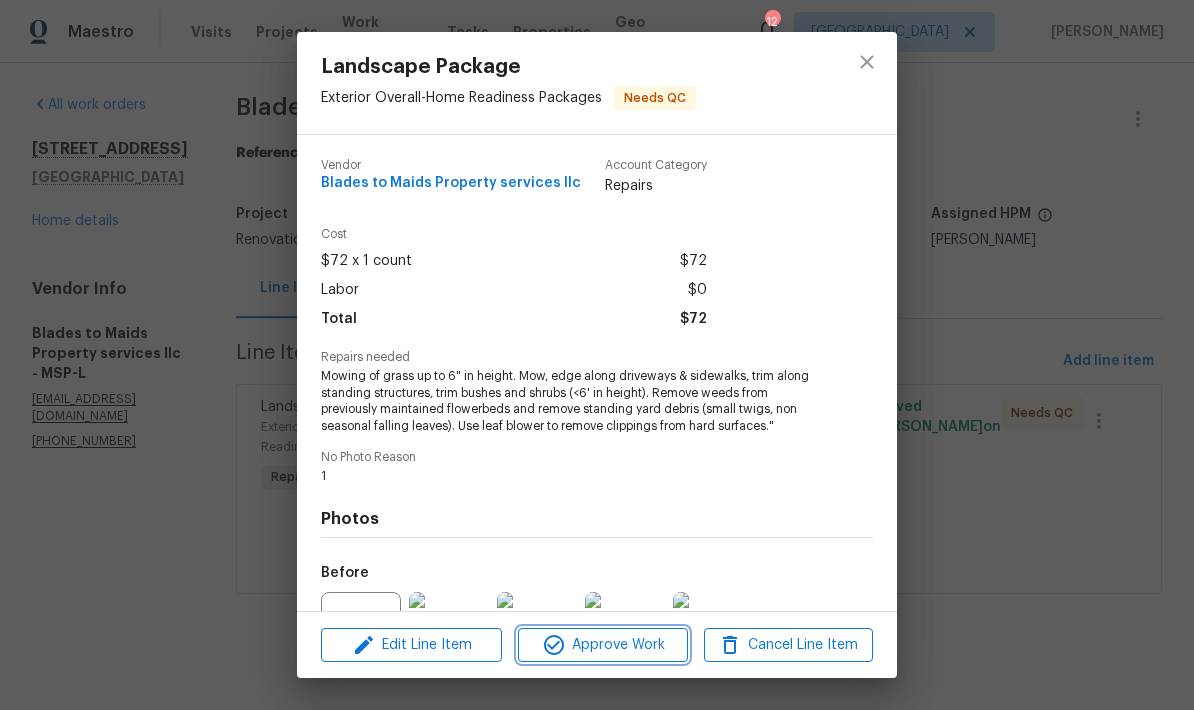 click on "Approve Work" at bounding box center (602, 645) 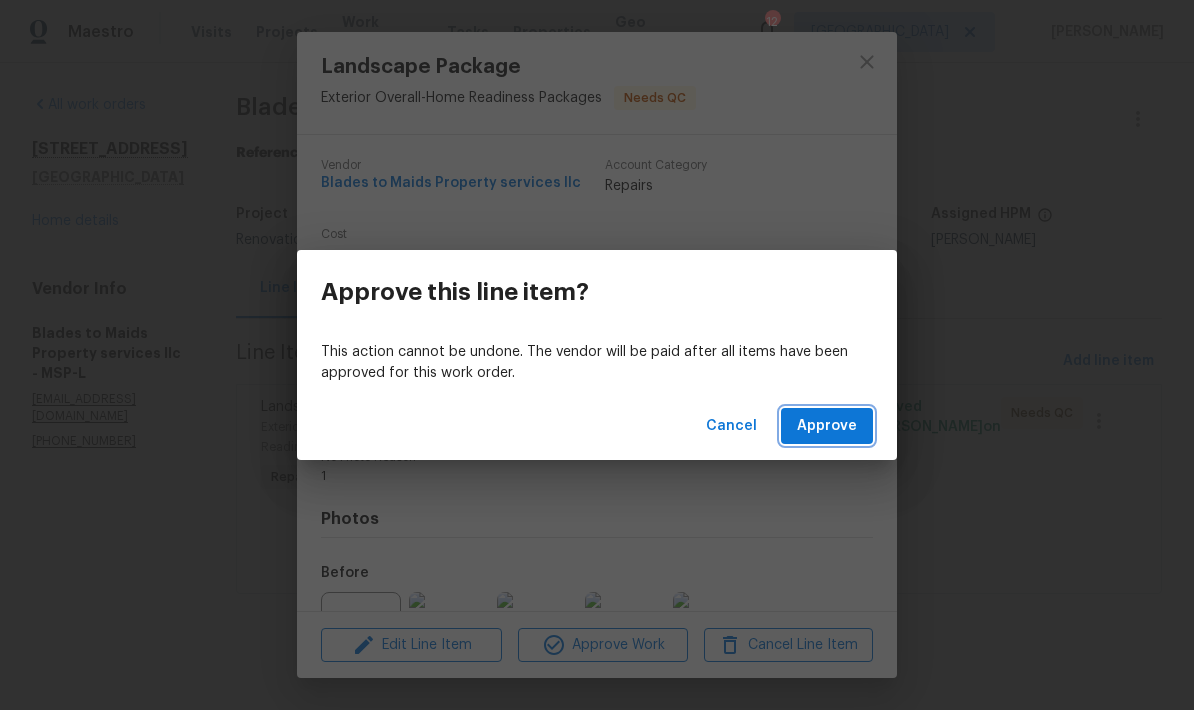 click on "Approve" at bounding box center [827, 426] 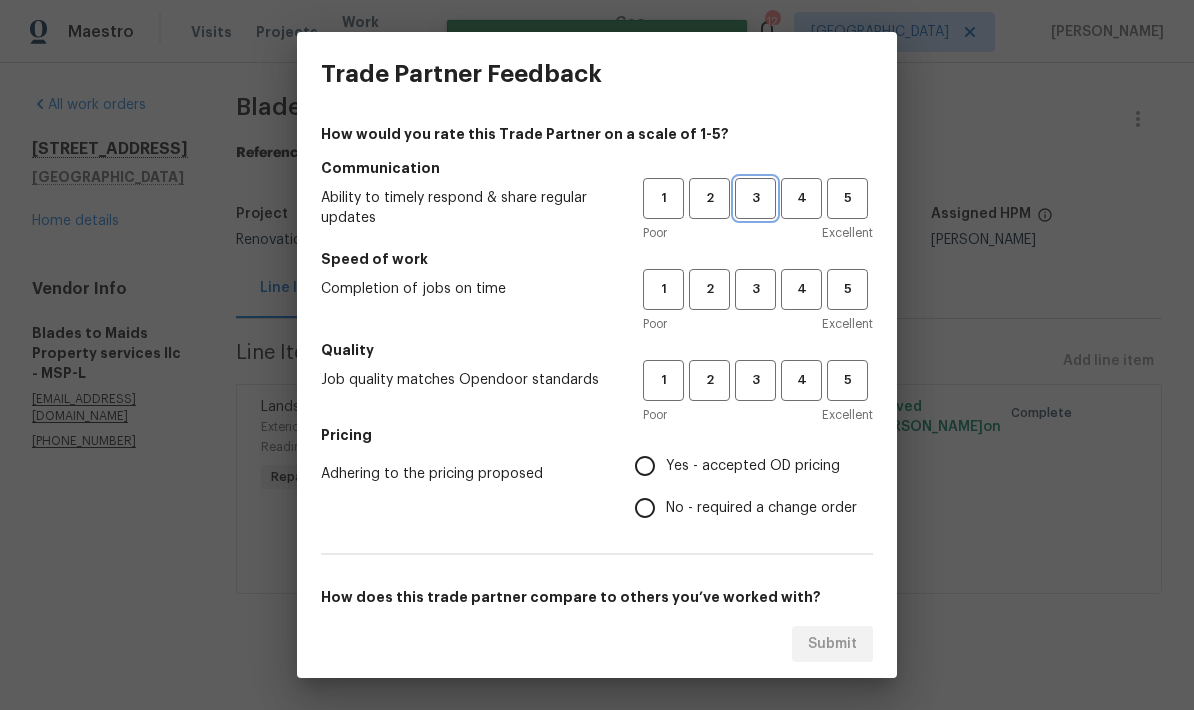 click on "3" at bounding box center (755, 198) 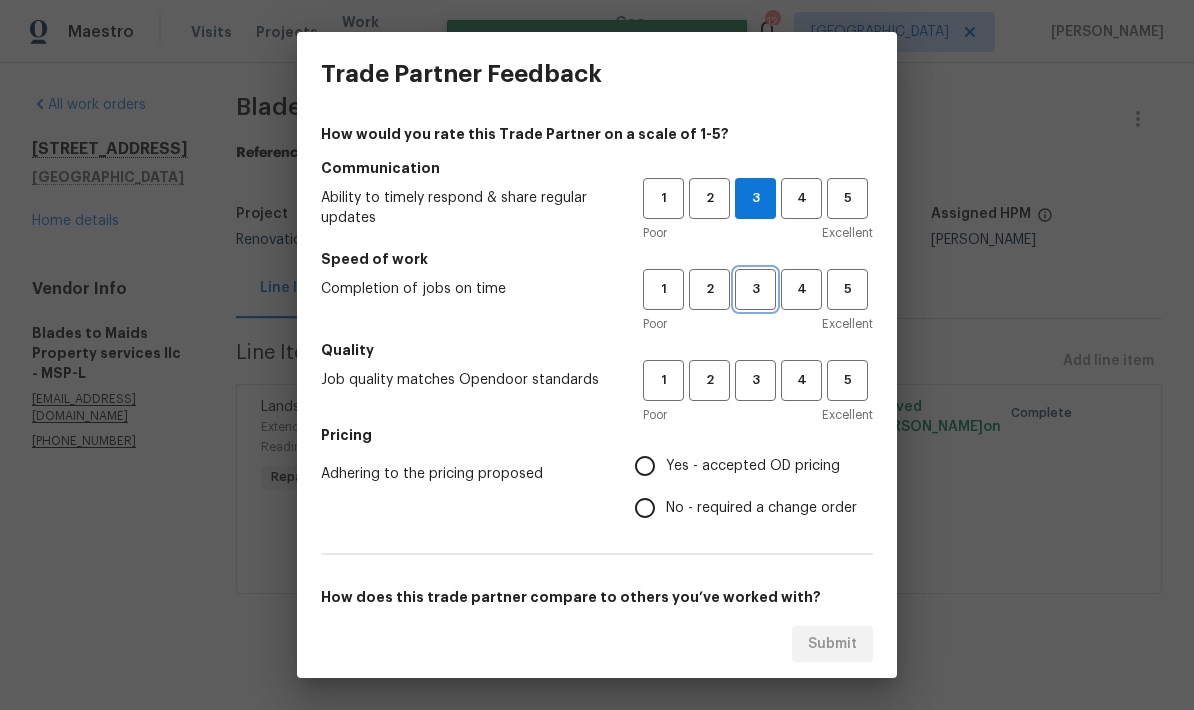 click on "3" at bounding box center [755, 289] 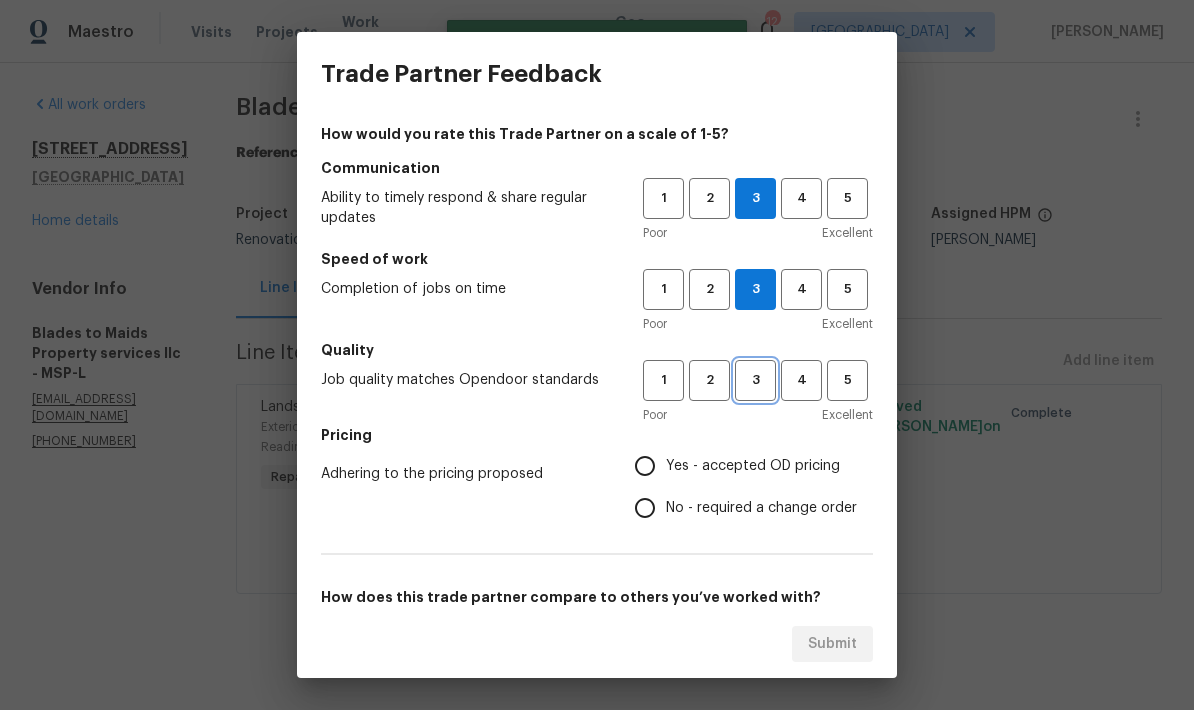 click on "3" at bounding box center (755, 380) 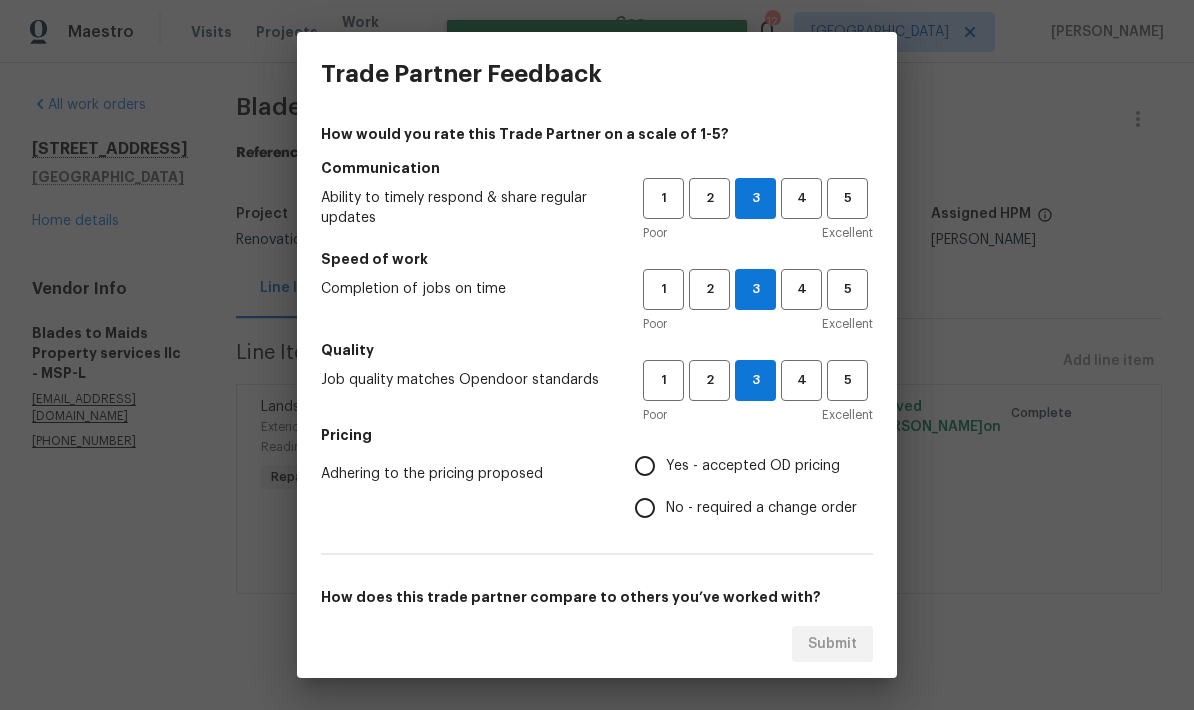 click on "No - required a change order" at bounding box center (645, 508) 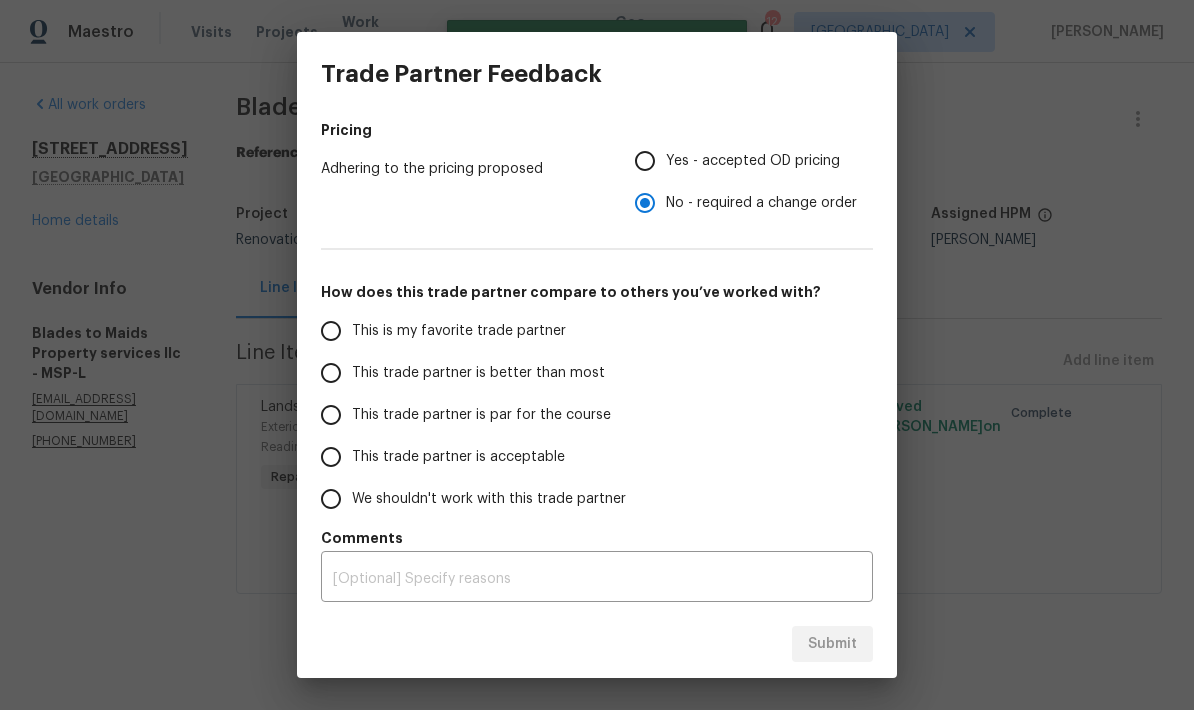 scroll, scrollTop: 305, scrollLeft: 0, axis: vertical 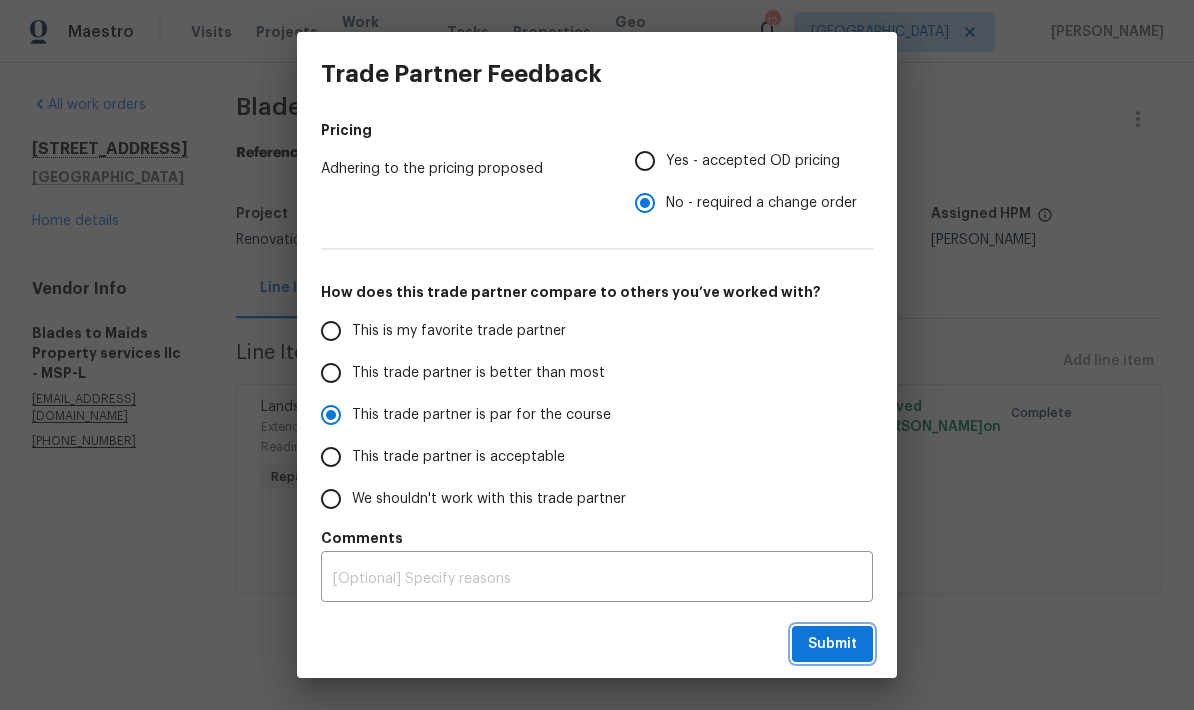 click on "Submit" at bounding box center [832, 644] 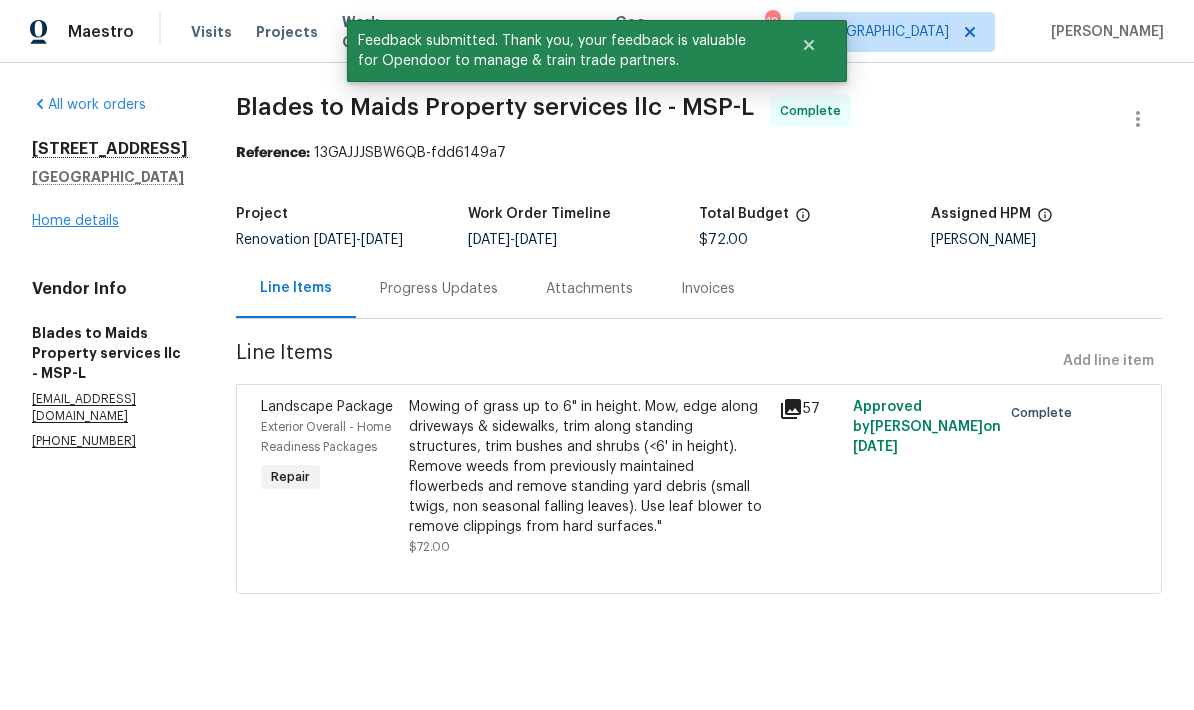 click on "Home details" at bounding box center [75, 221] 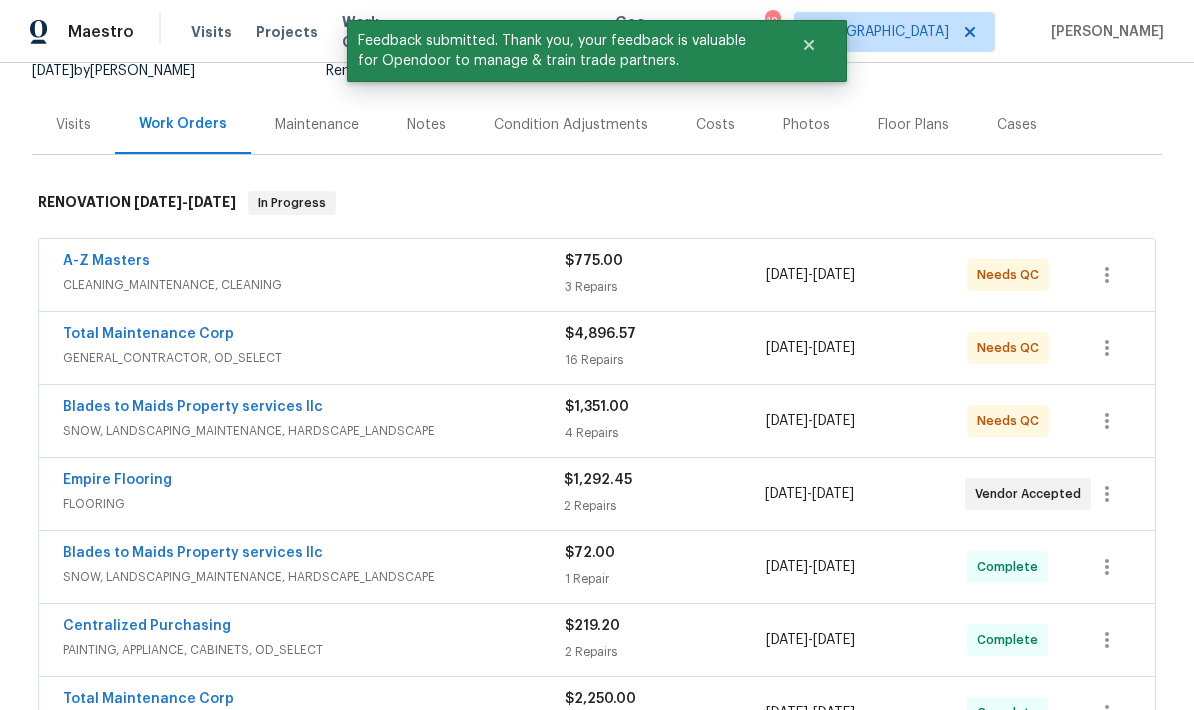 scroll, scrollTop: 210, scrollLeft: 0, axis: vertical 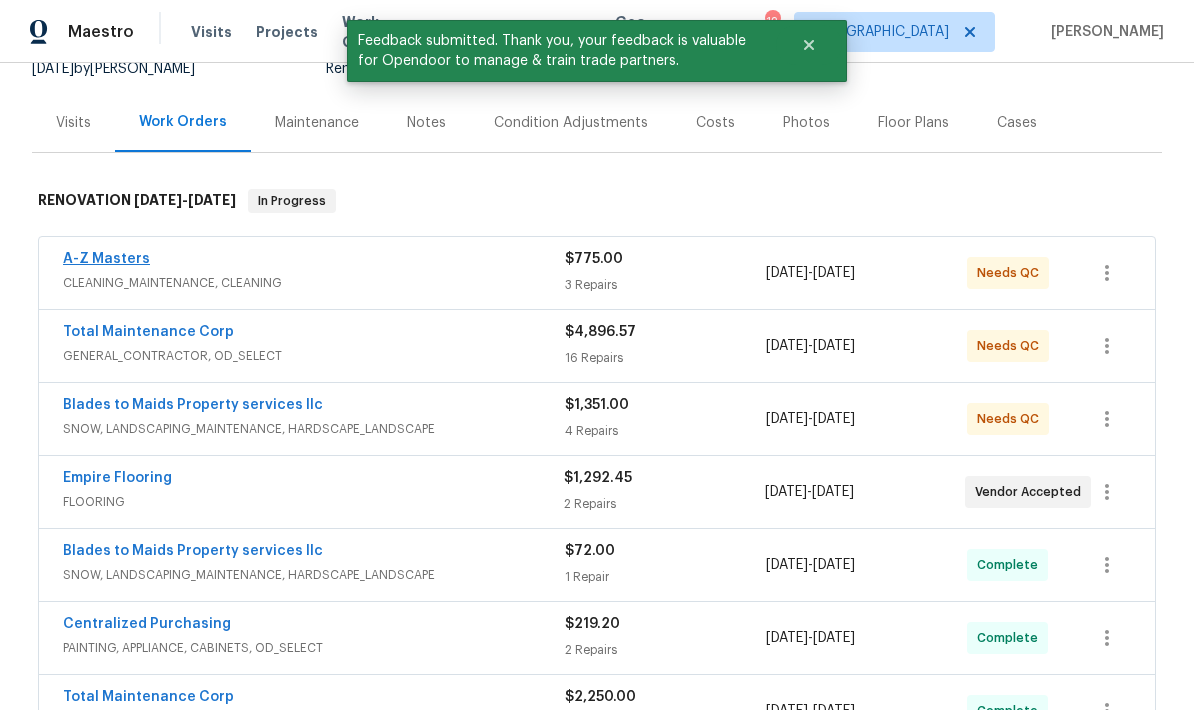 click on "A-Z Masters" at bounding box center [106, 259] 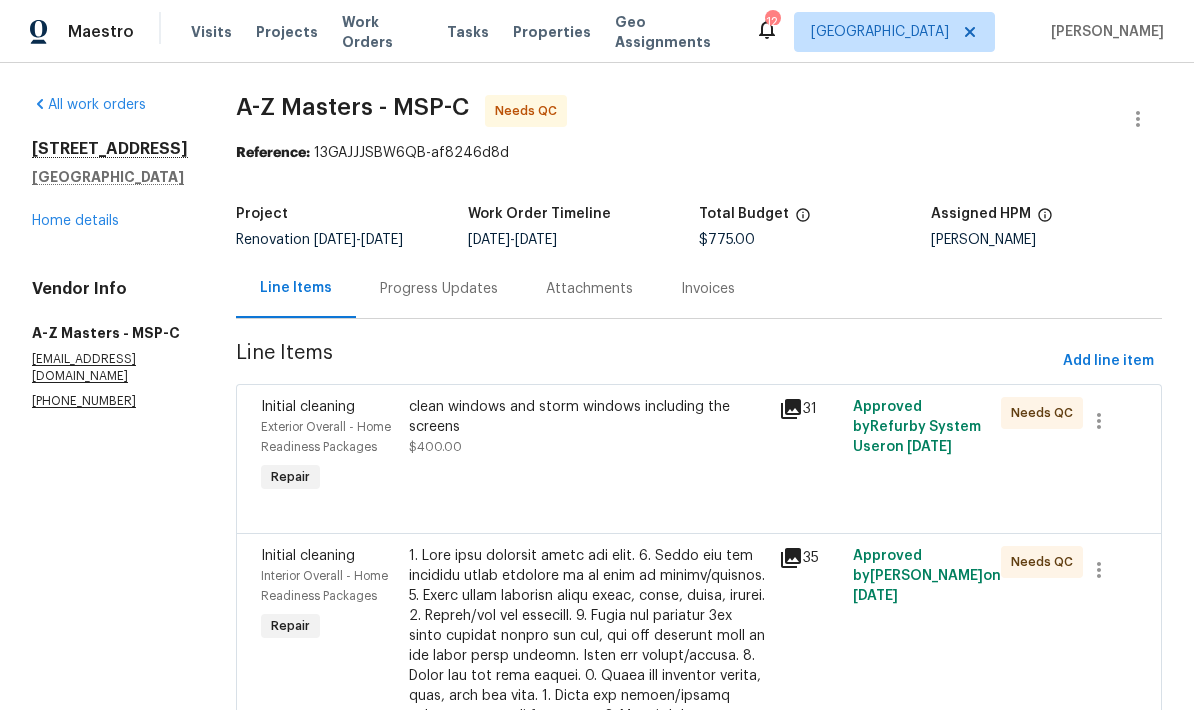 click on "Progress Updates" at bounding box center [439, 289] 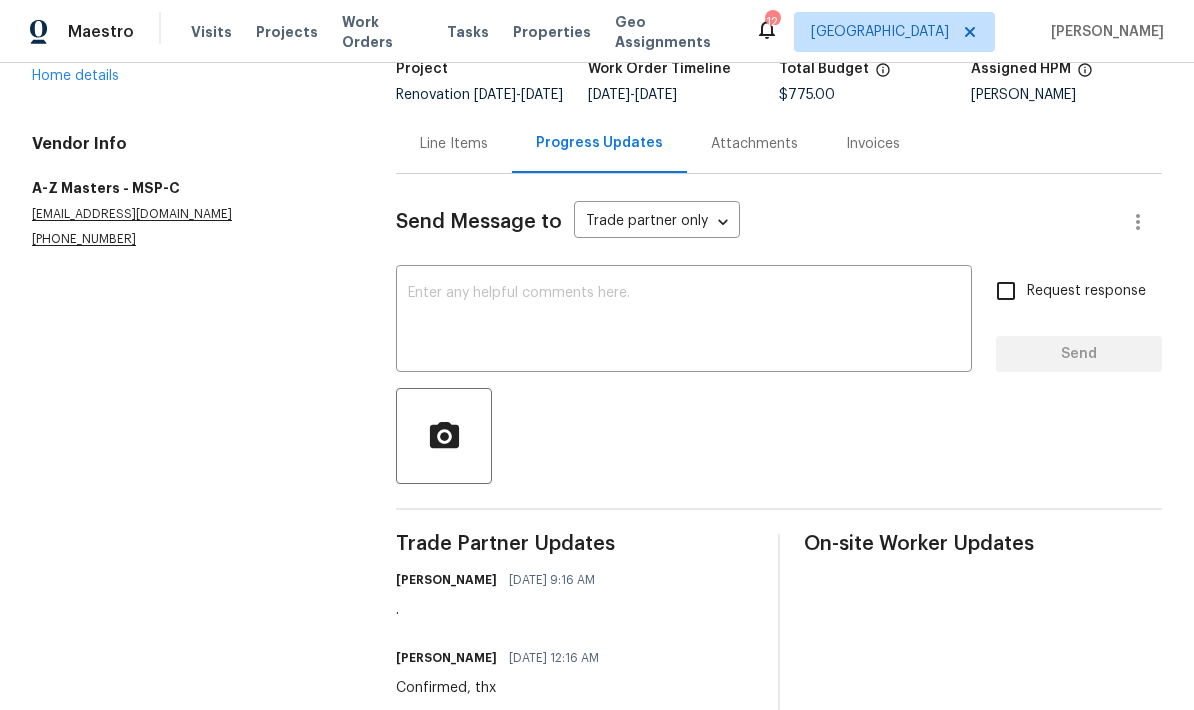 scroll, scrollTop: 148, scrollLeft: 0, axis: vertical 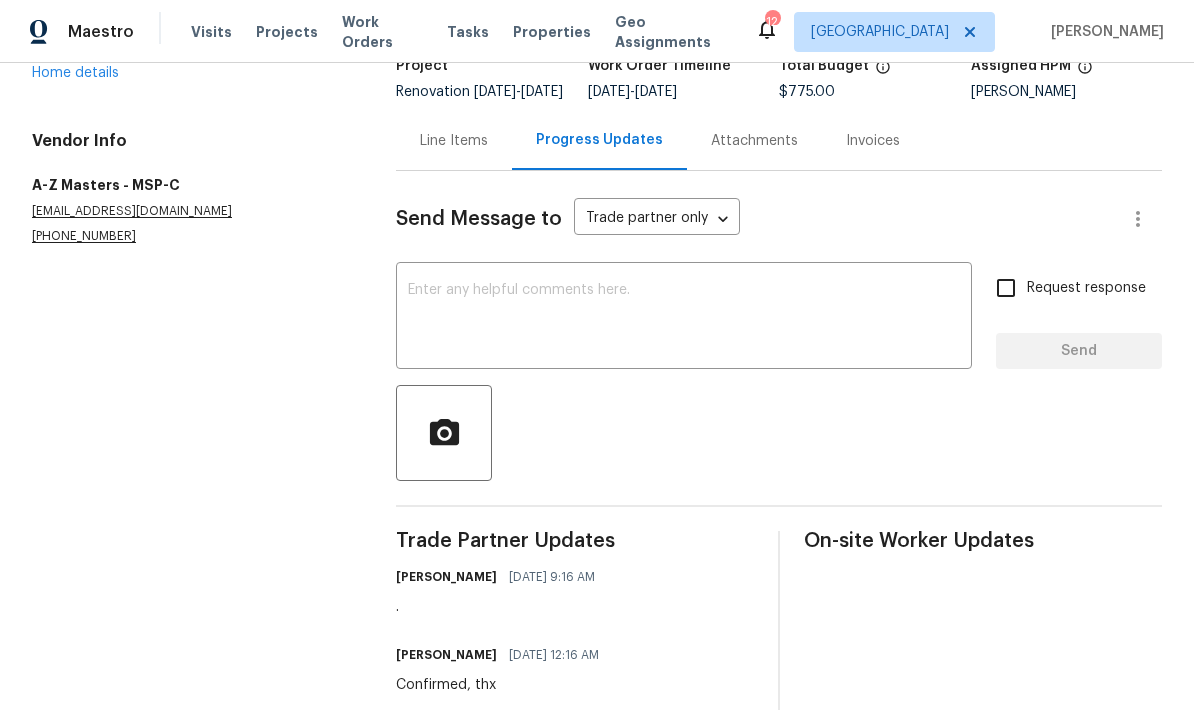 click on "Line Items" at bounding box center [454, 141] 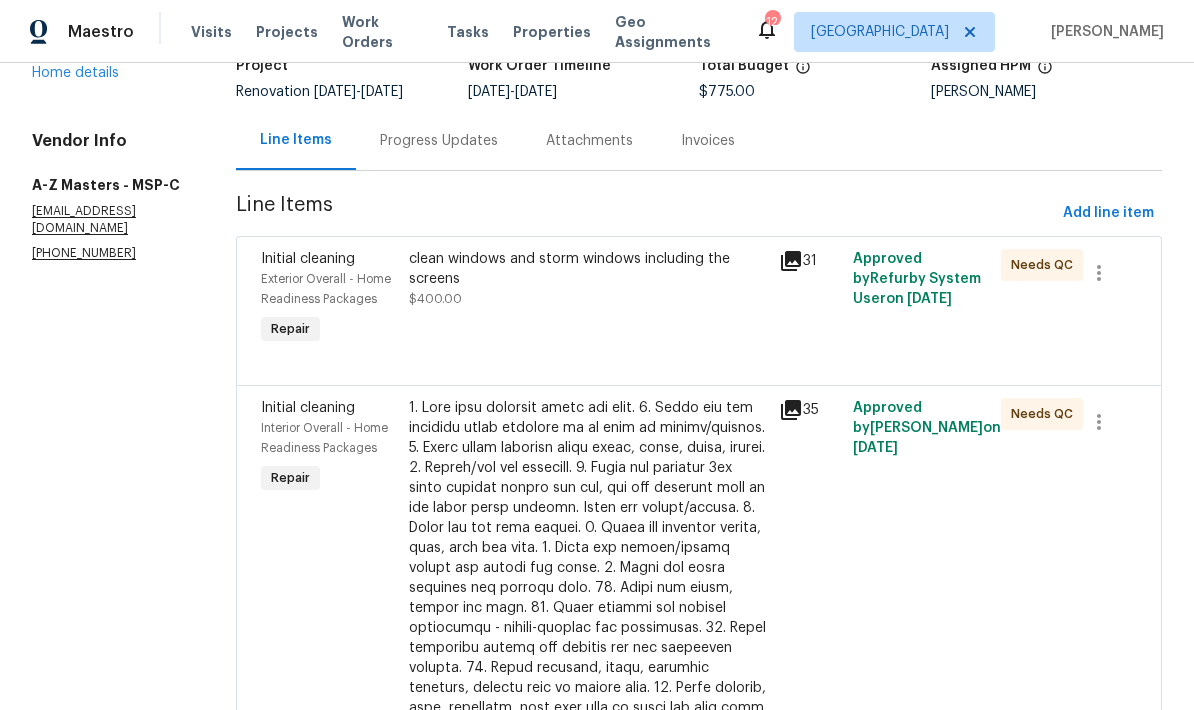click on "clean windows and storm windows including the screens $400.00" at bounding box center (588, 299) 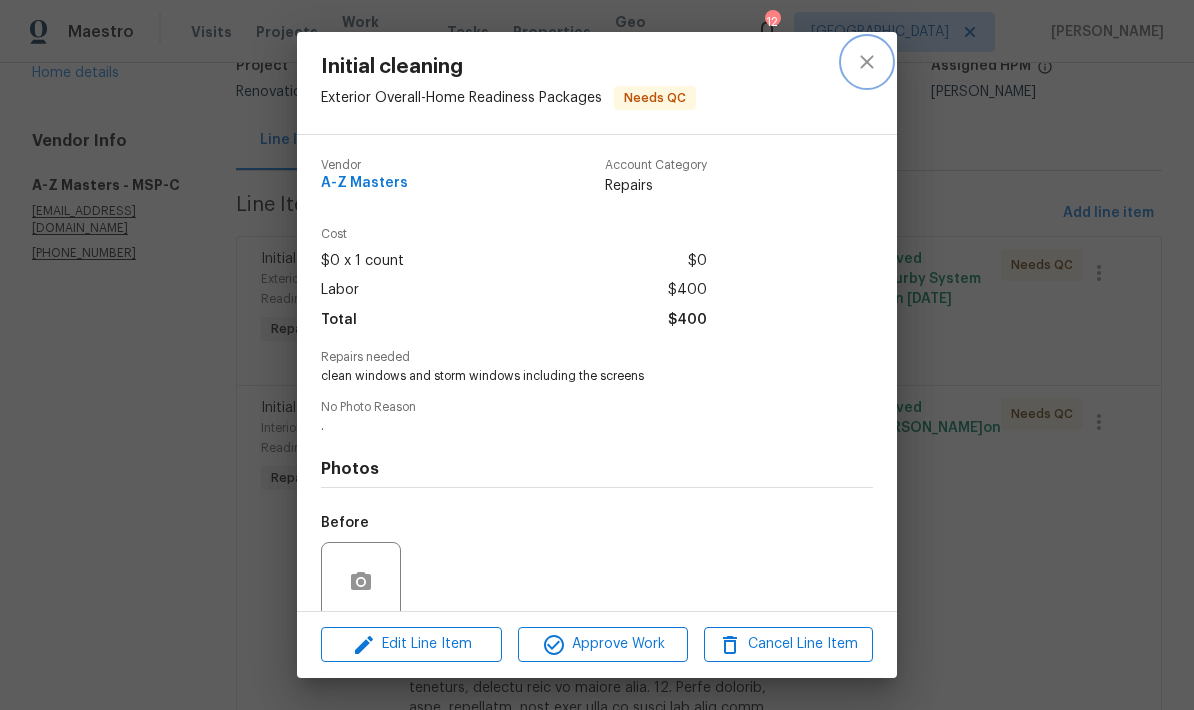 click 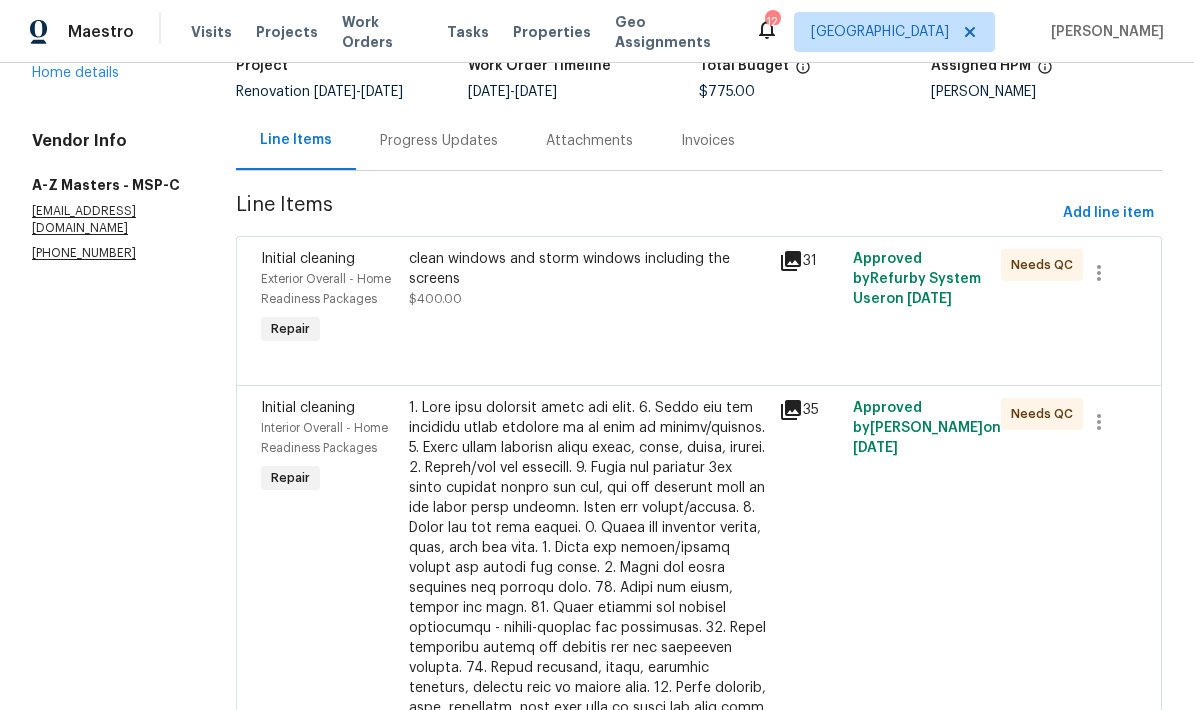 click on "Initial cleaning Interior Overall - Home Readiness Packages Repair" at bounding box center (329, 678) 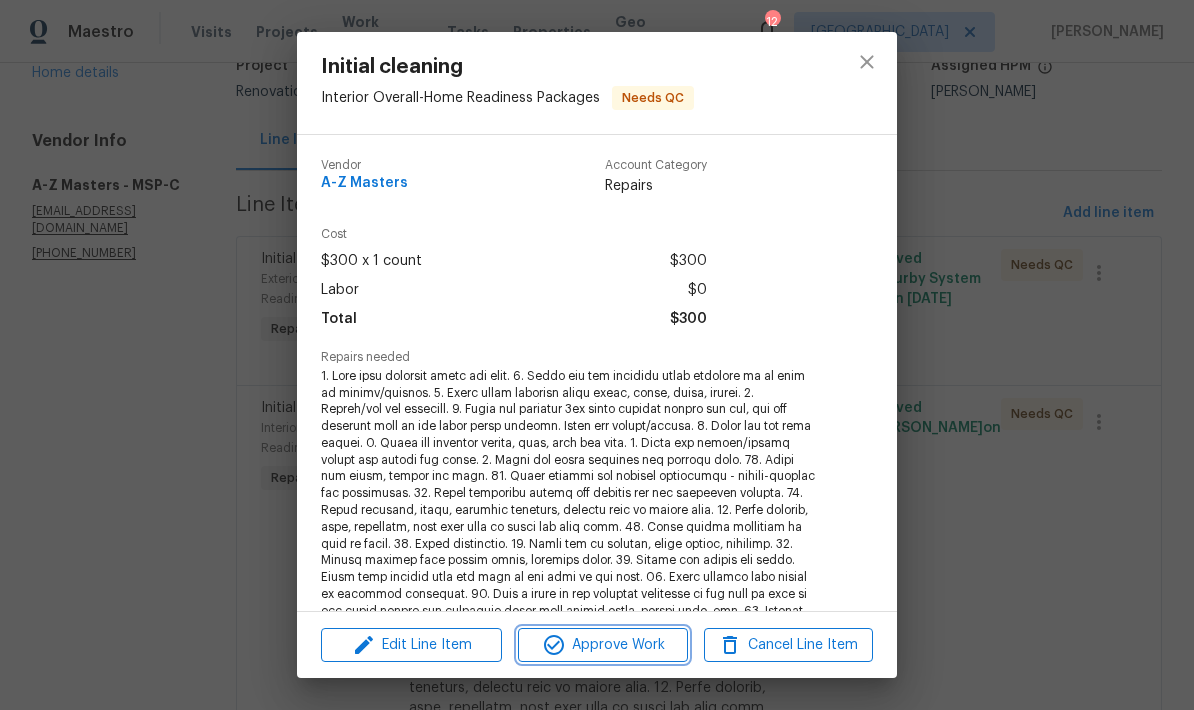 click on "Approve Work" at bounding box center (602, 645) 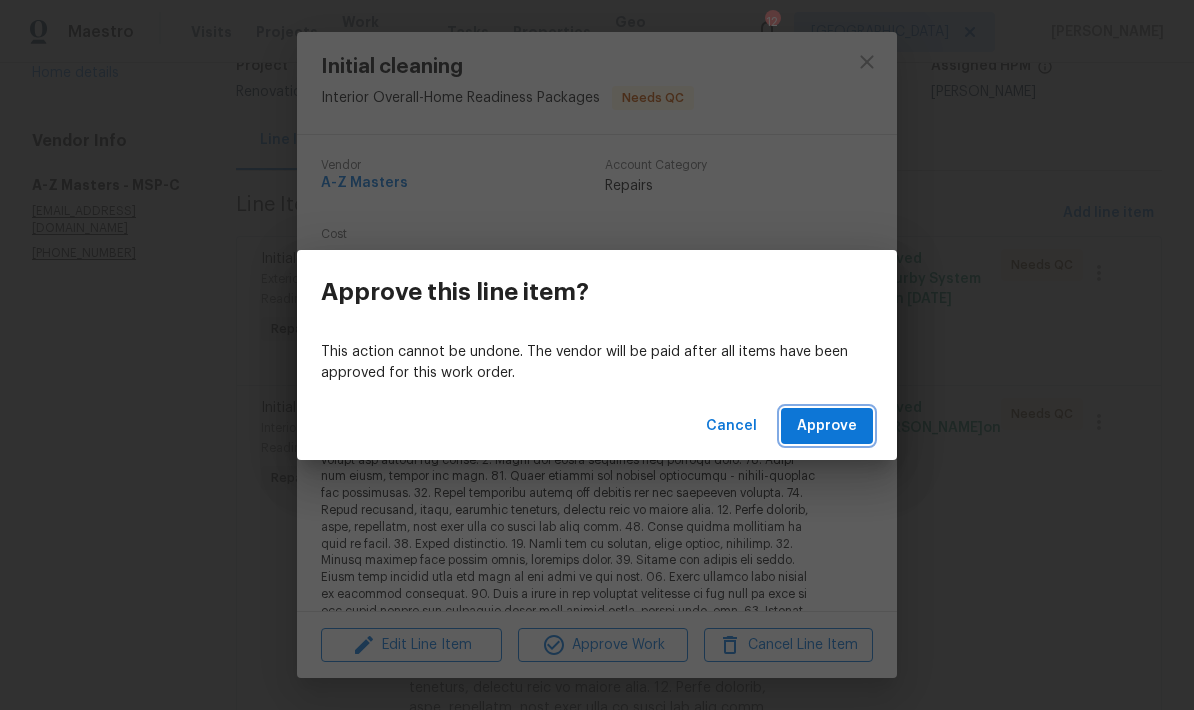 click on "Approve" at bounding box center (827, 426) 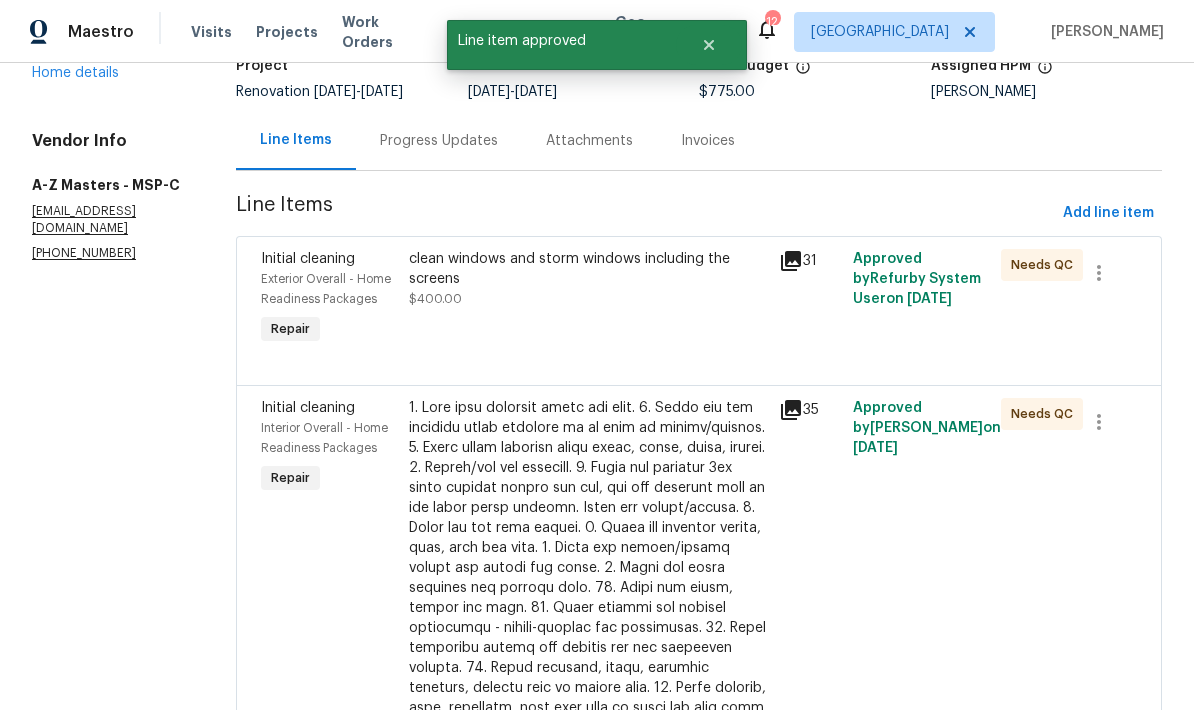 scroll, scrollTop: 0, scrollLeft: 0, axis: both 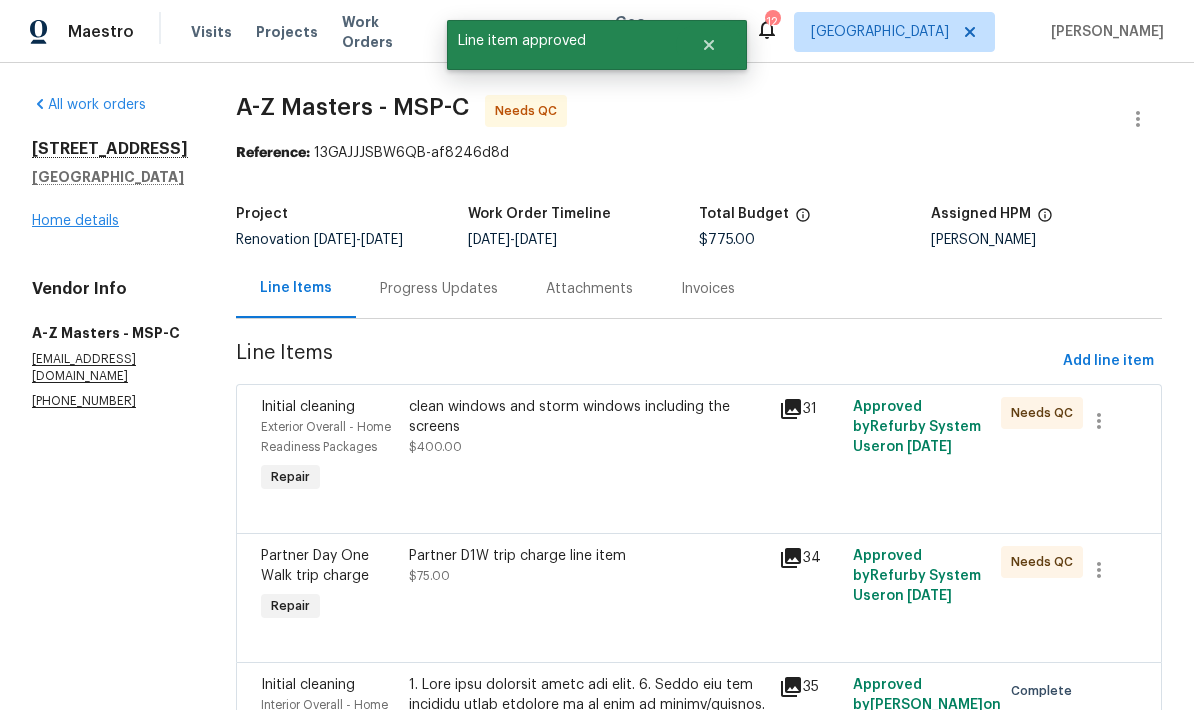 click on "Home details" at bounding box center (75, 221) 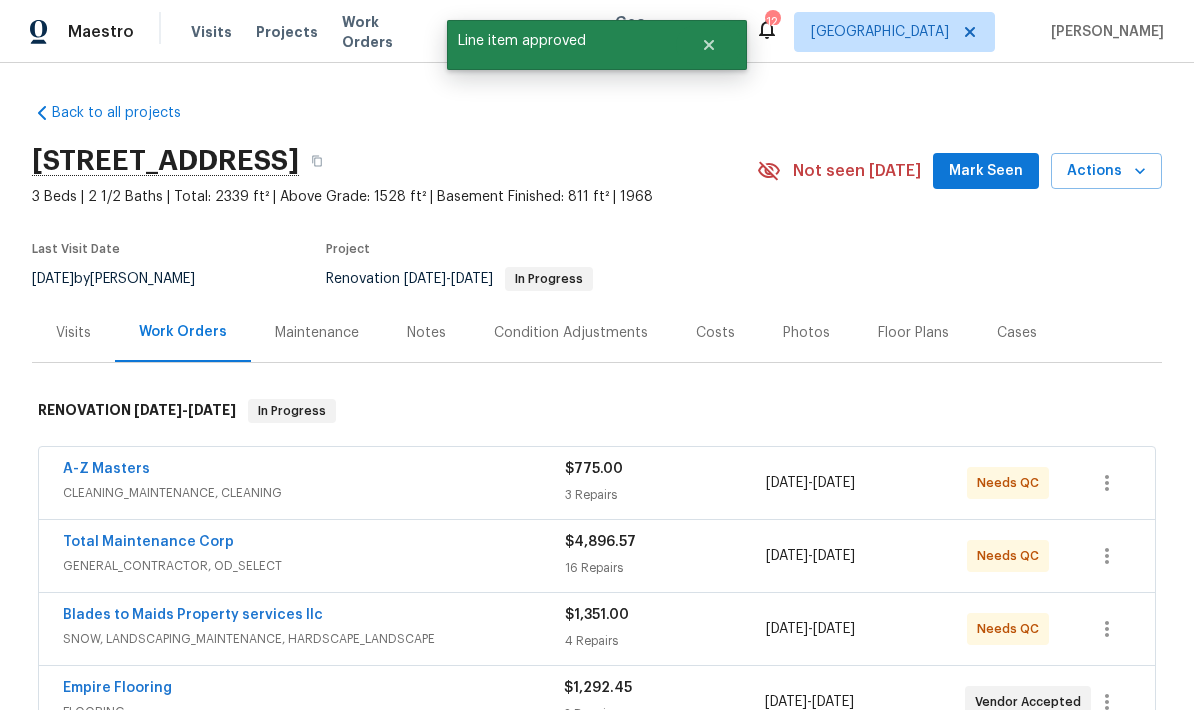 click on "Notes" at bounding box center [426, 333] 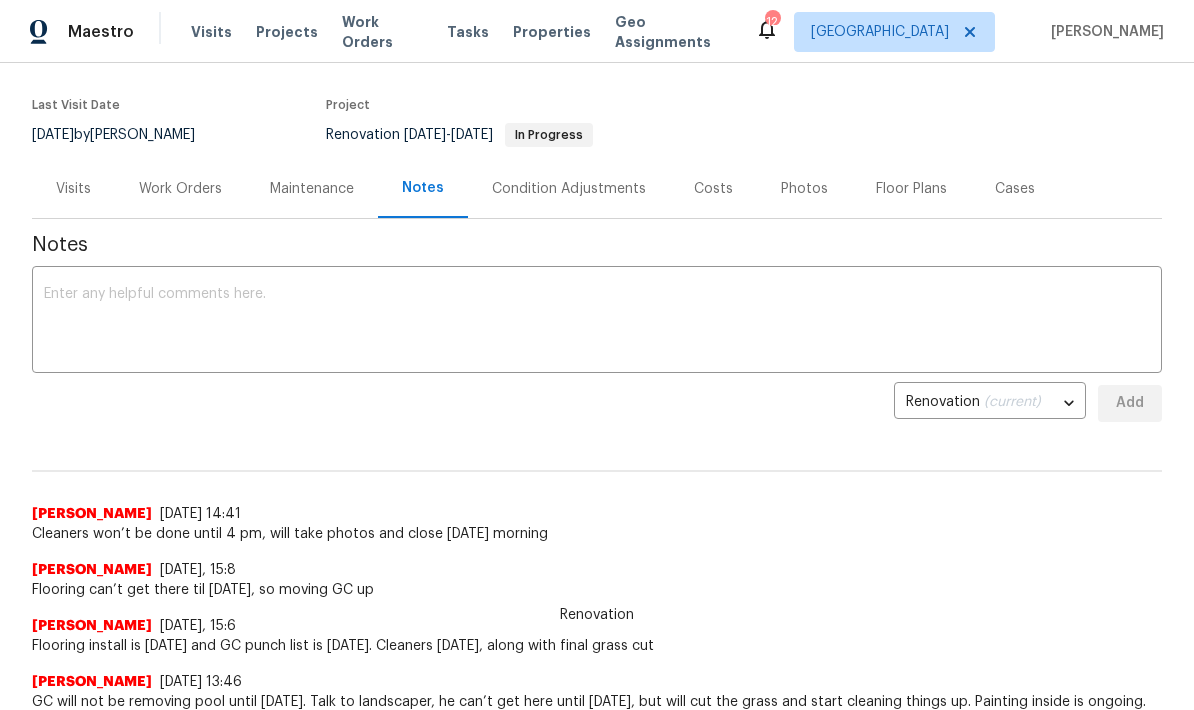 scroll, scrollTop: 148, scrollLeft: 0, axis: vertical 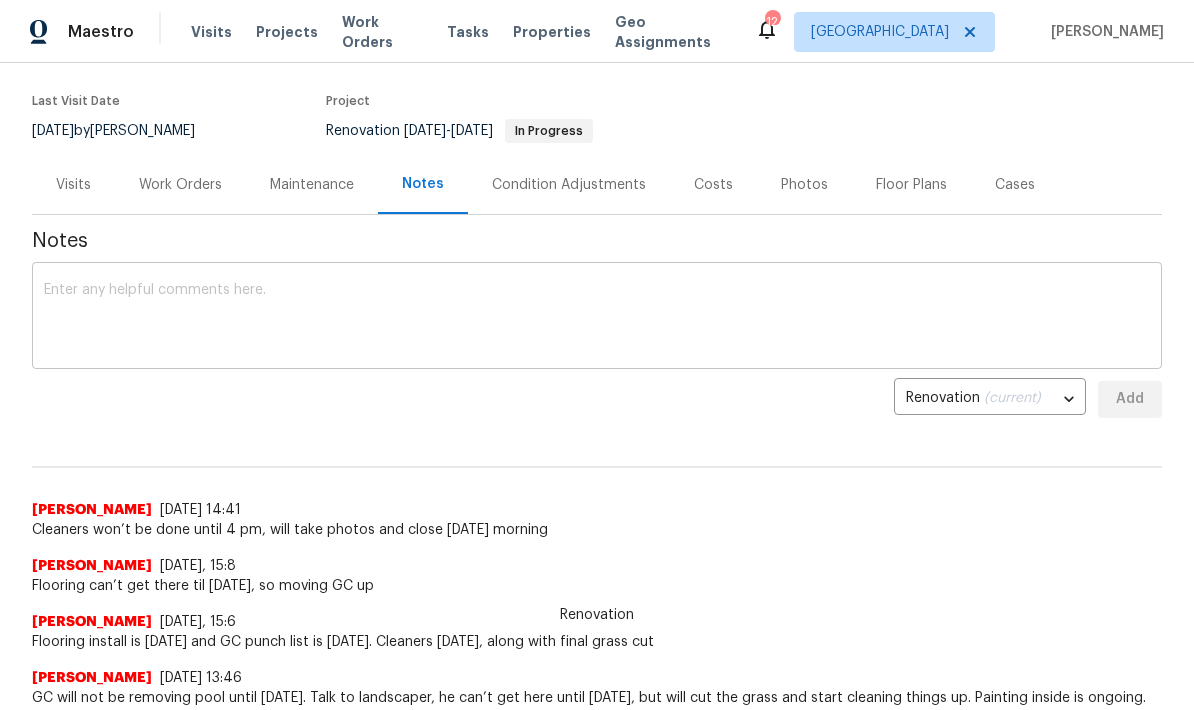 click at bounding box center [597, 318] 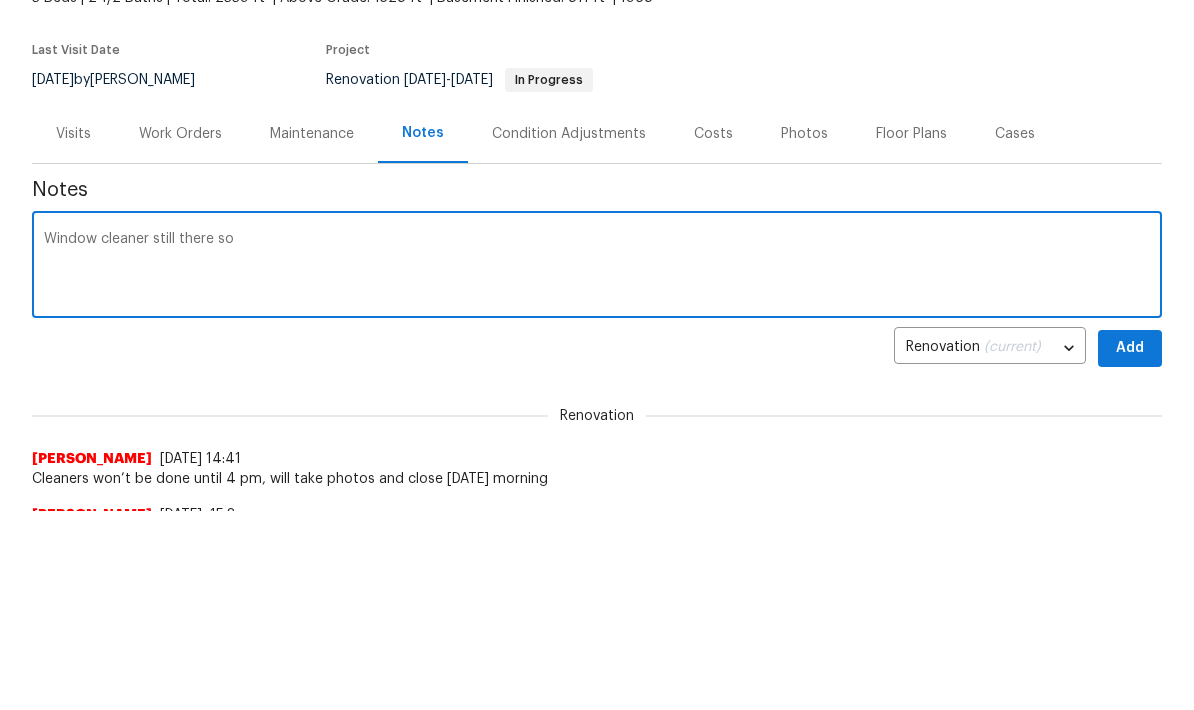 scroll, scrollTop: 34, scrollLeft: 0, axis: vertical 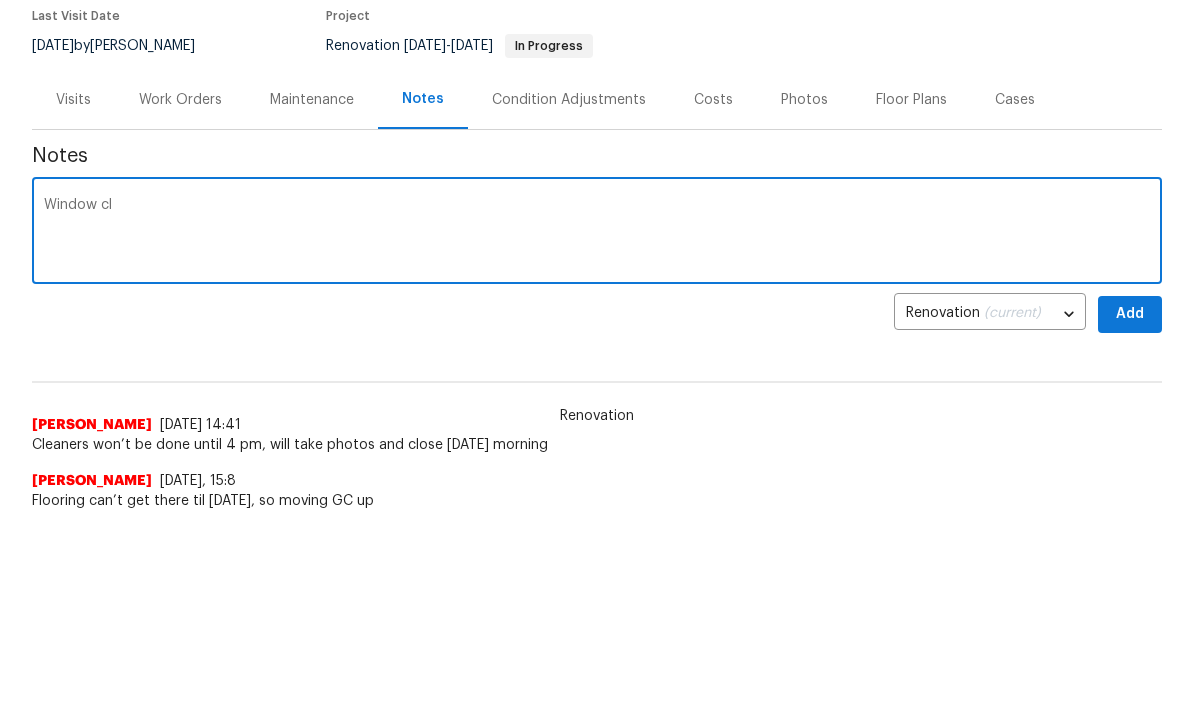 type on "Window" 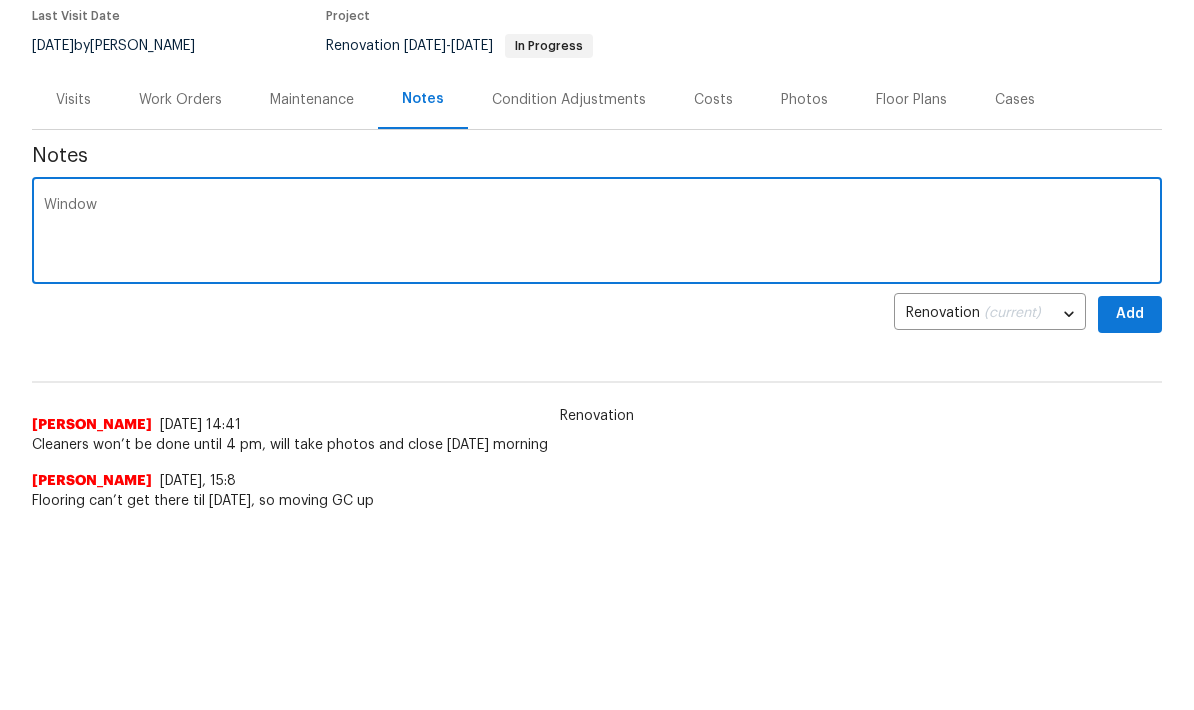 type 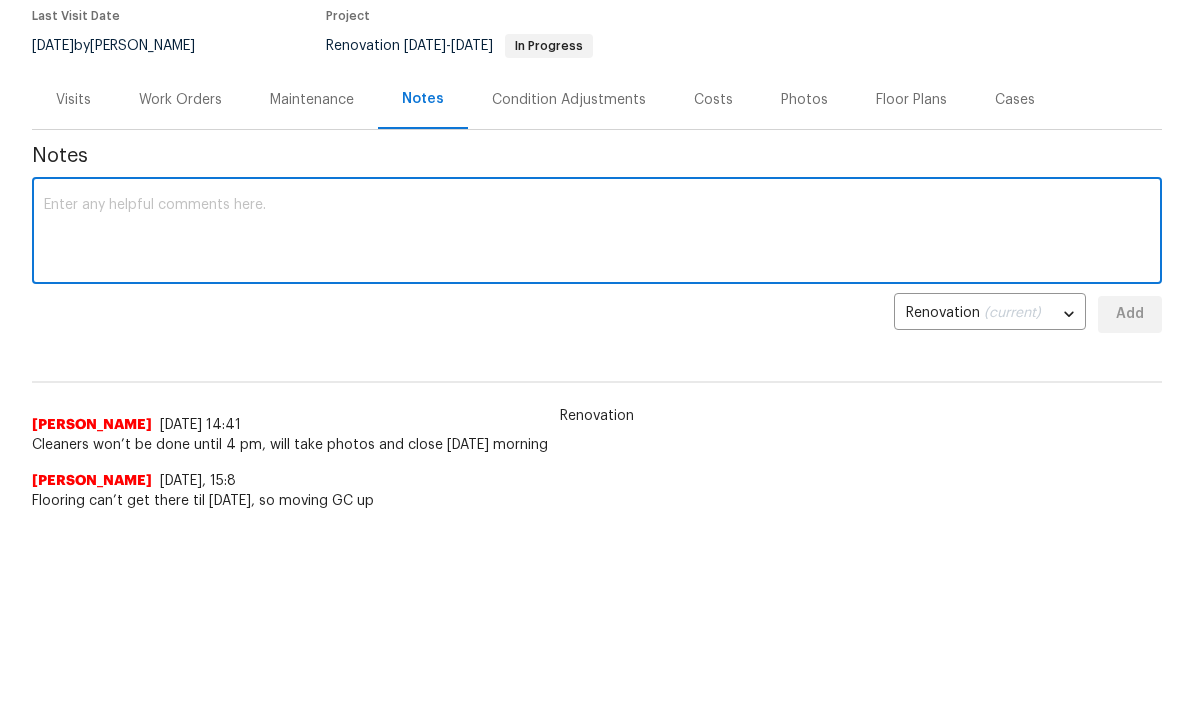 scroll, scrollTop: 199, scrollLeft: 0, axis: vertical 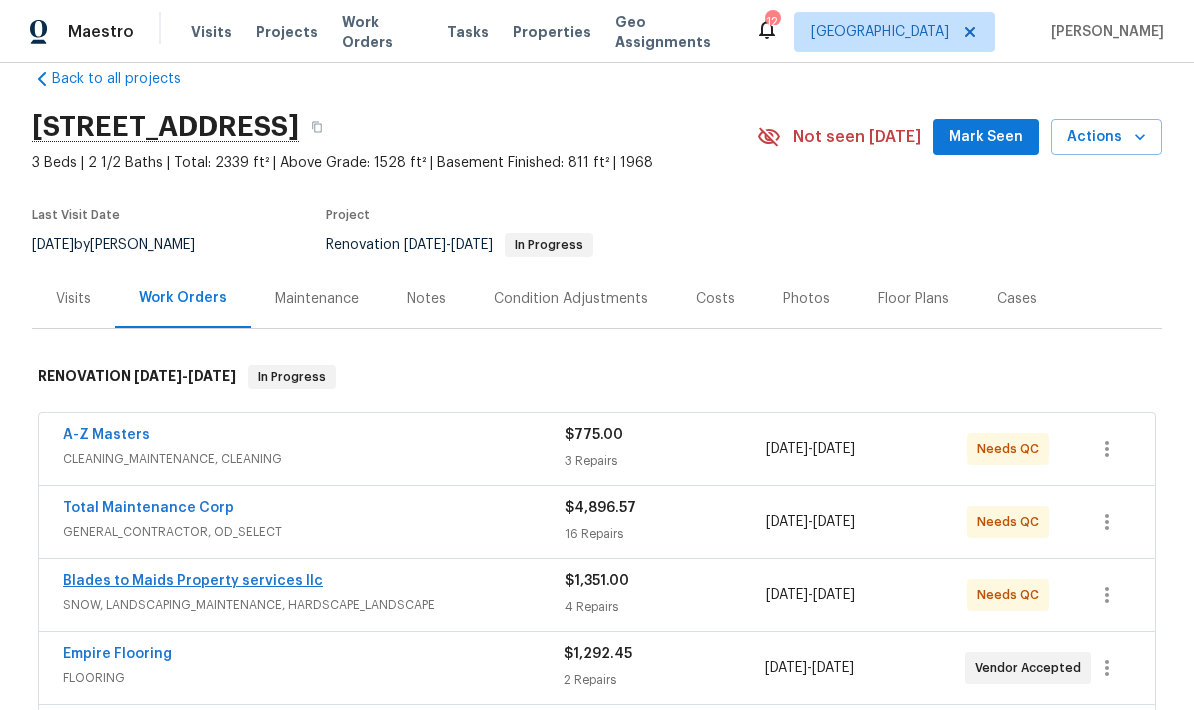 click on "Blades to Maids Property services llc" at bounding box center (193, 581) 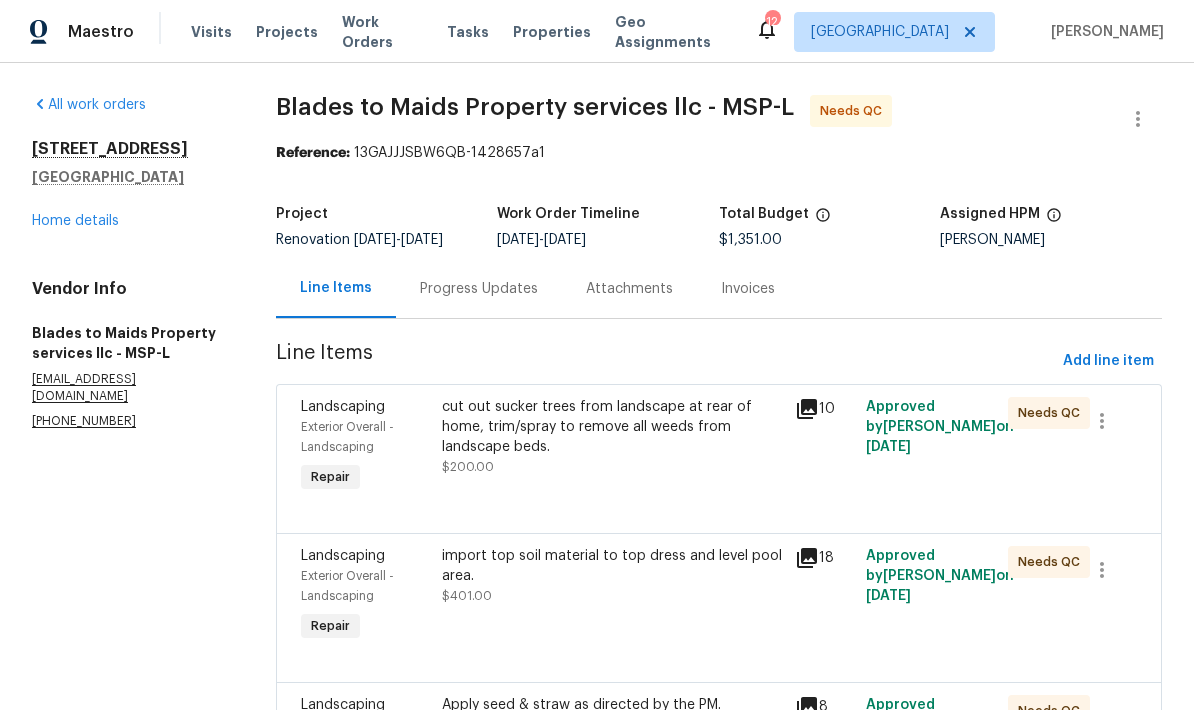 click on "Progress Updates" at bounding box center (479, 289) 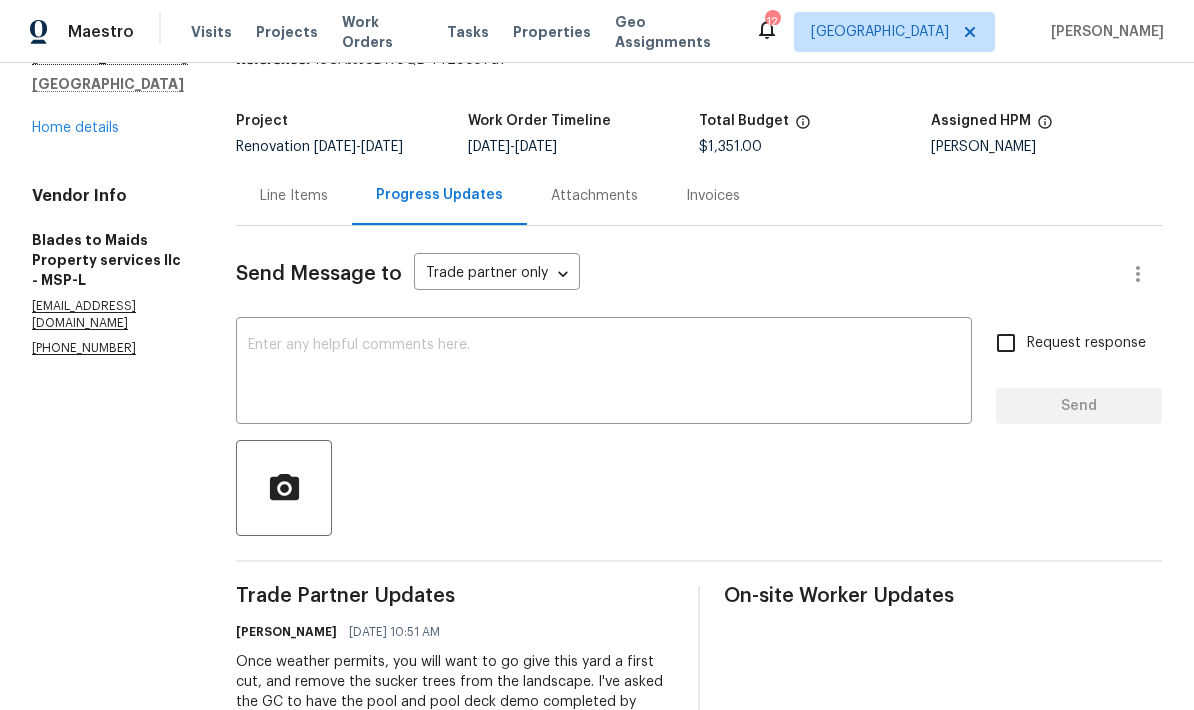 scroll, scrollTop: 92, scrollLeft: 0, axis: vertical 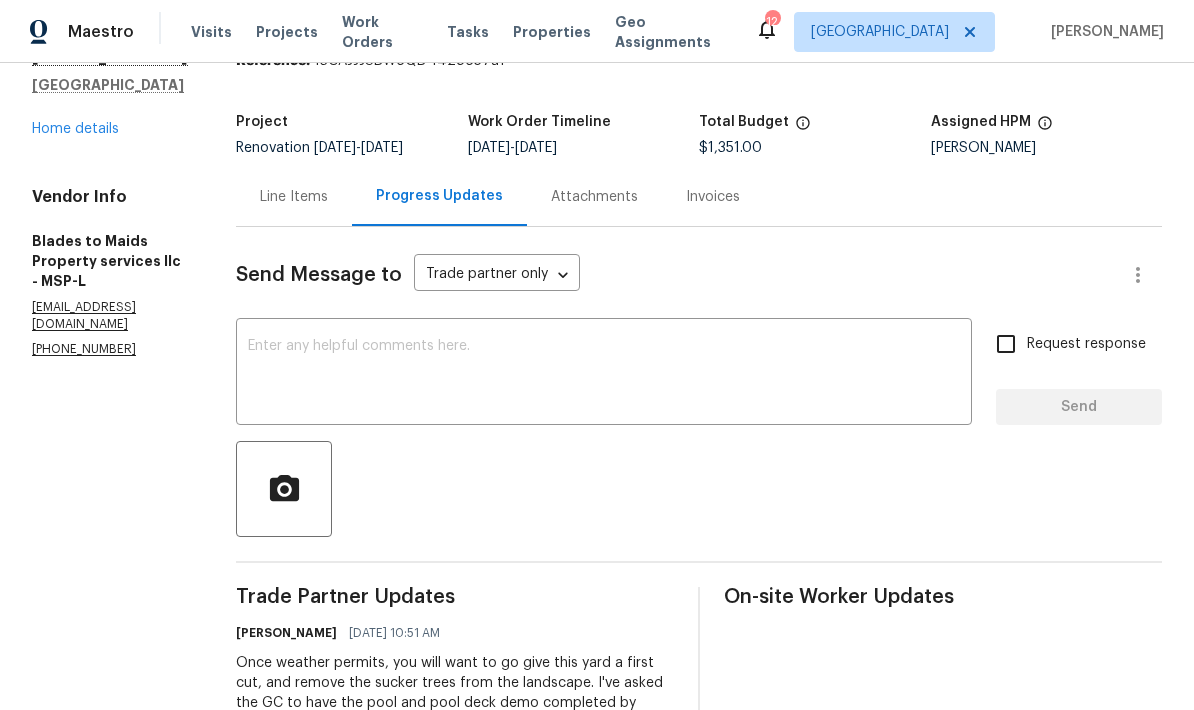 click on "Line Items" at bounding box center [294, 197] 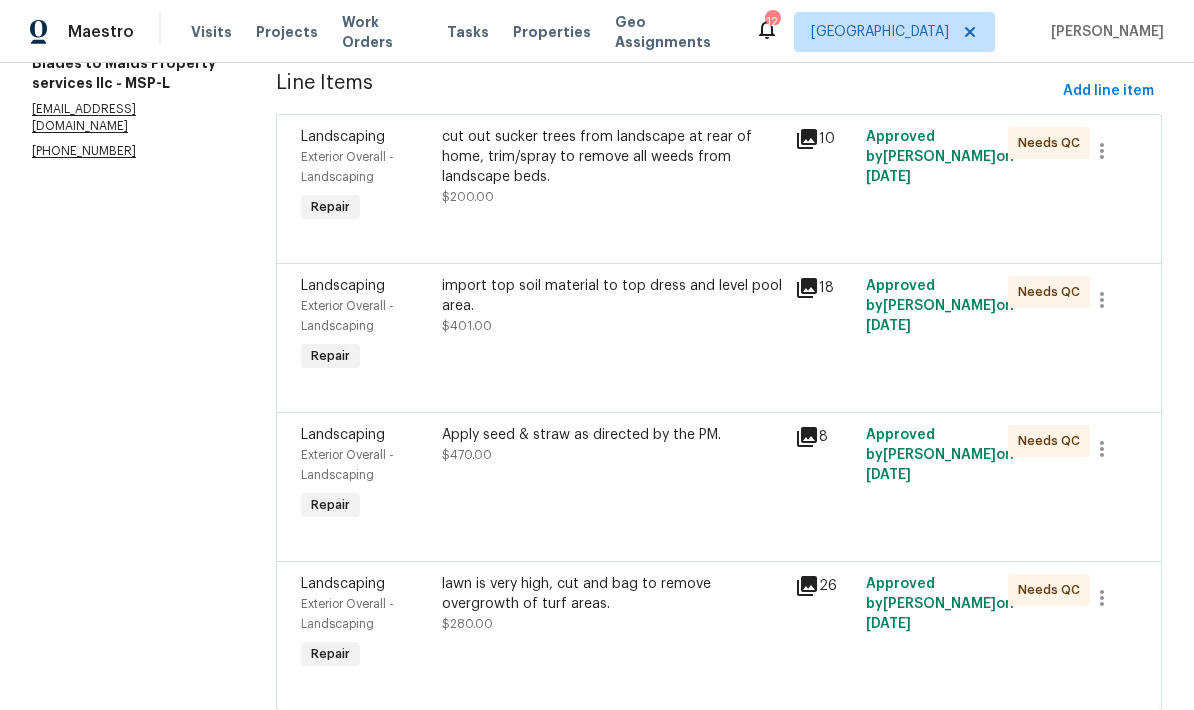 scroll, scrollTop: 269, scrollLeft: 0, axis: vertical 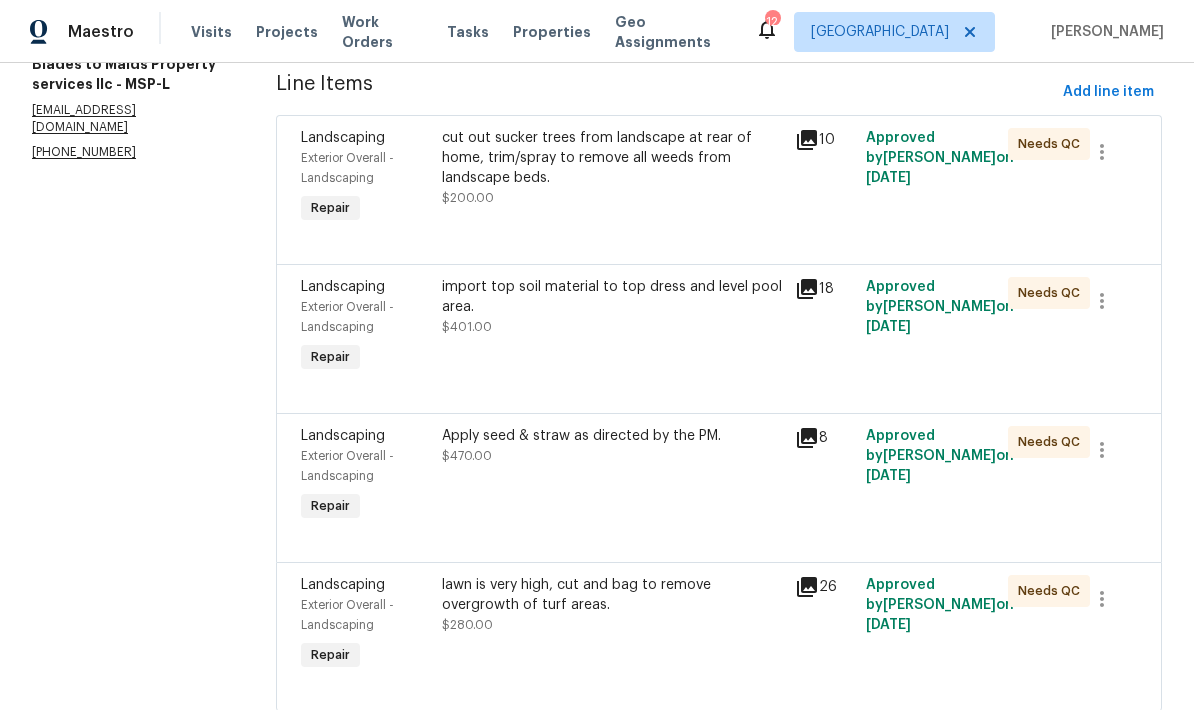 click on "lawn is very high, cut and bag to remove overgrowth of turf areas." at bounding box center [612, 595] 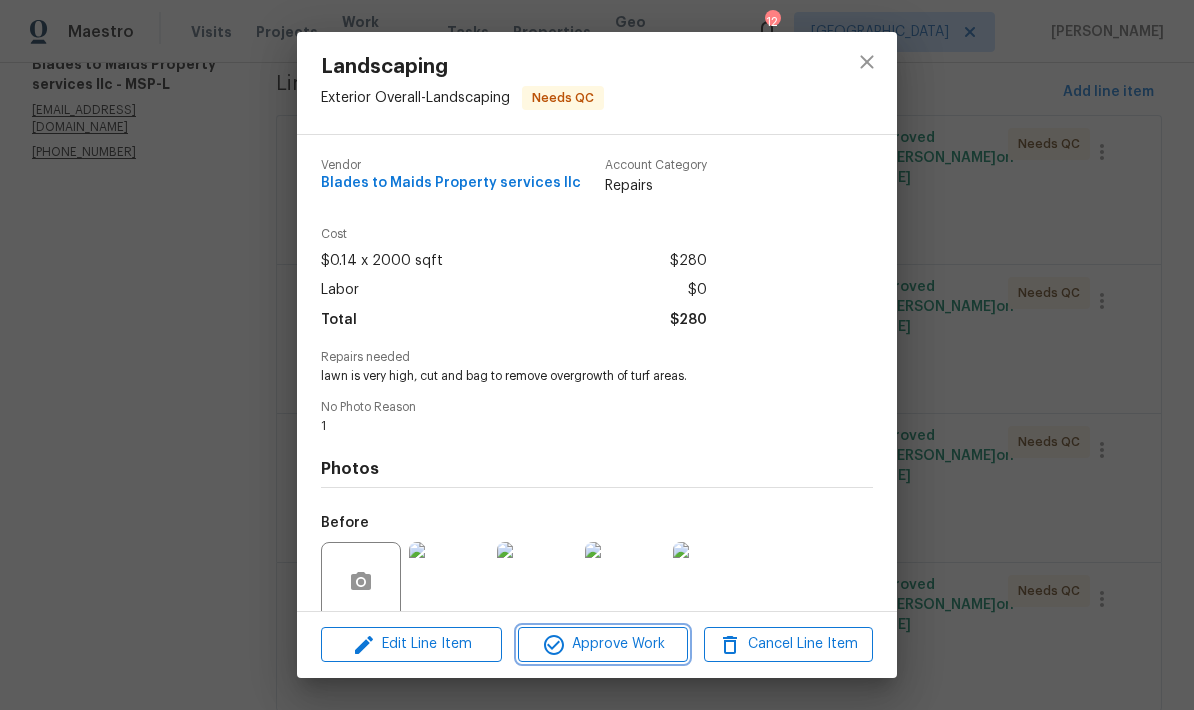 click on "Approve Work" at bounding box center [602, 644] 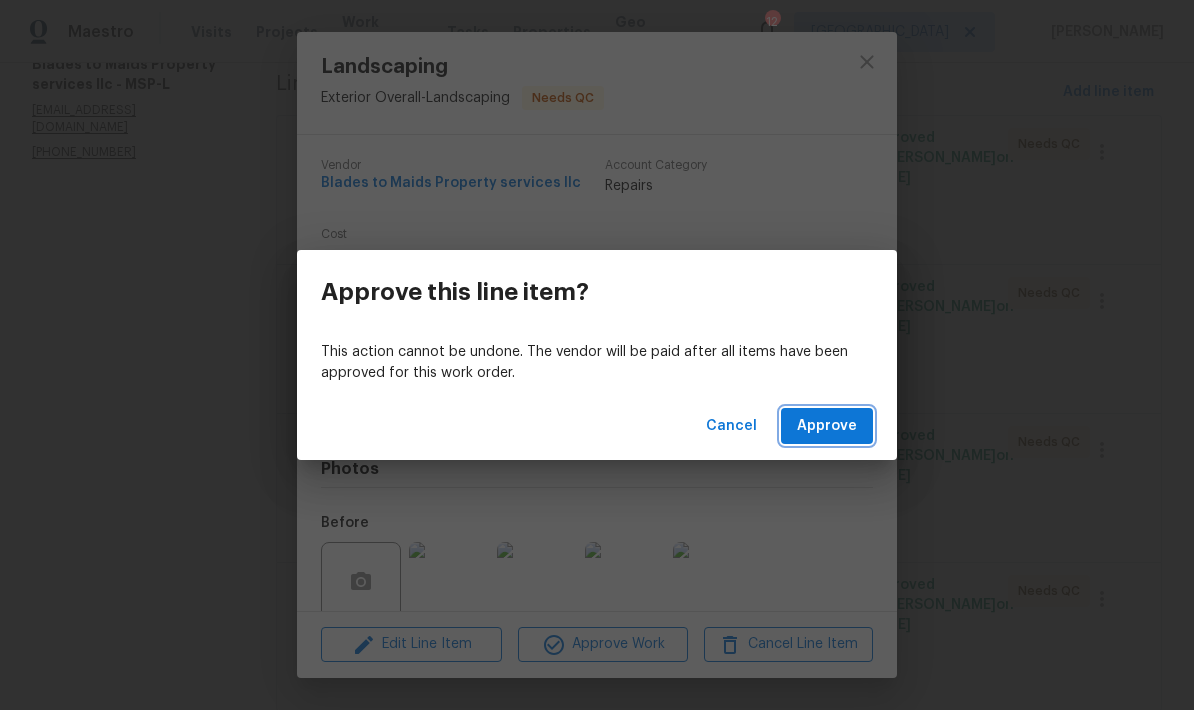 click on "Approve" at bounding box center [827, 426] 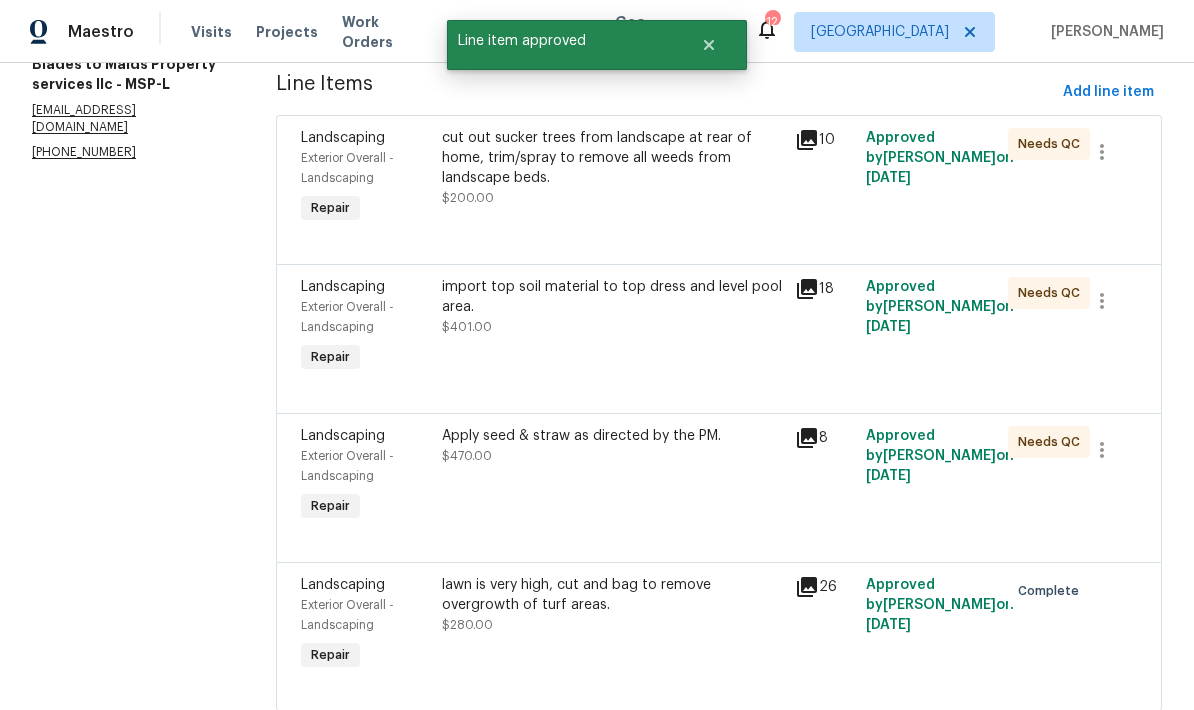 click on "$470.00" at bounding box center [467, 456] 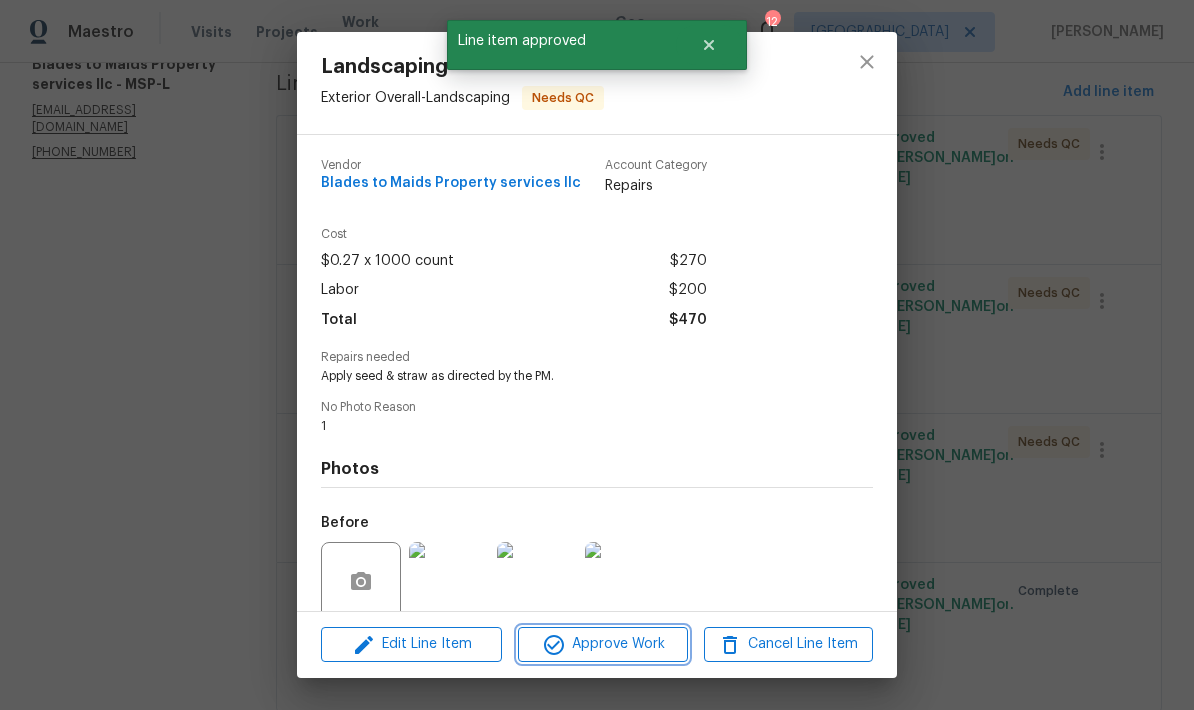 click on "Approve Work" at bounding box center [602, 644] 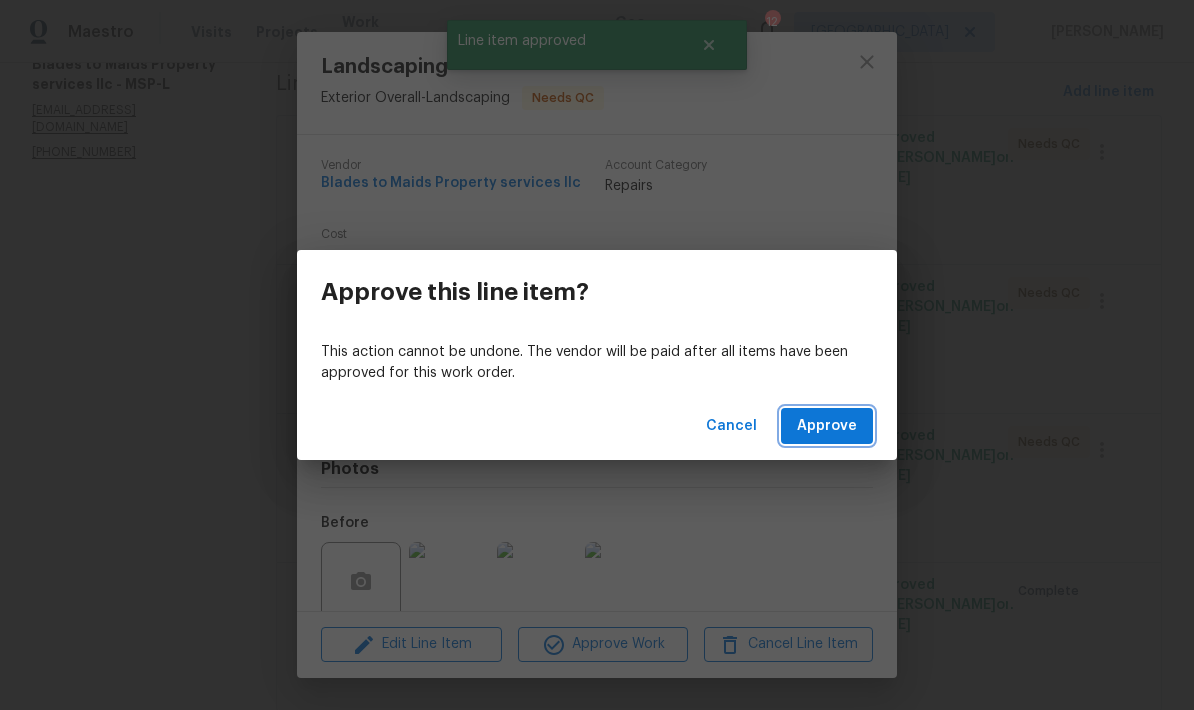 click on "Approve" at bounding box center [827, 426] 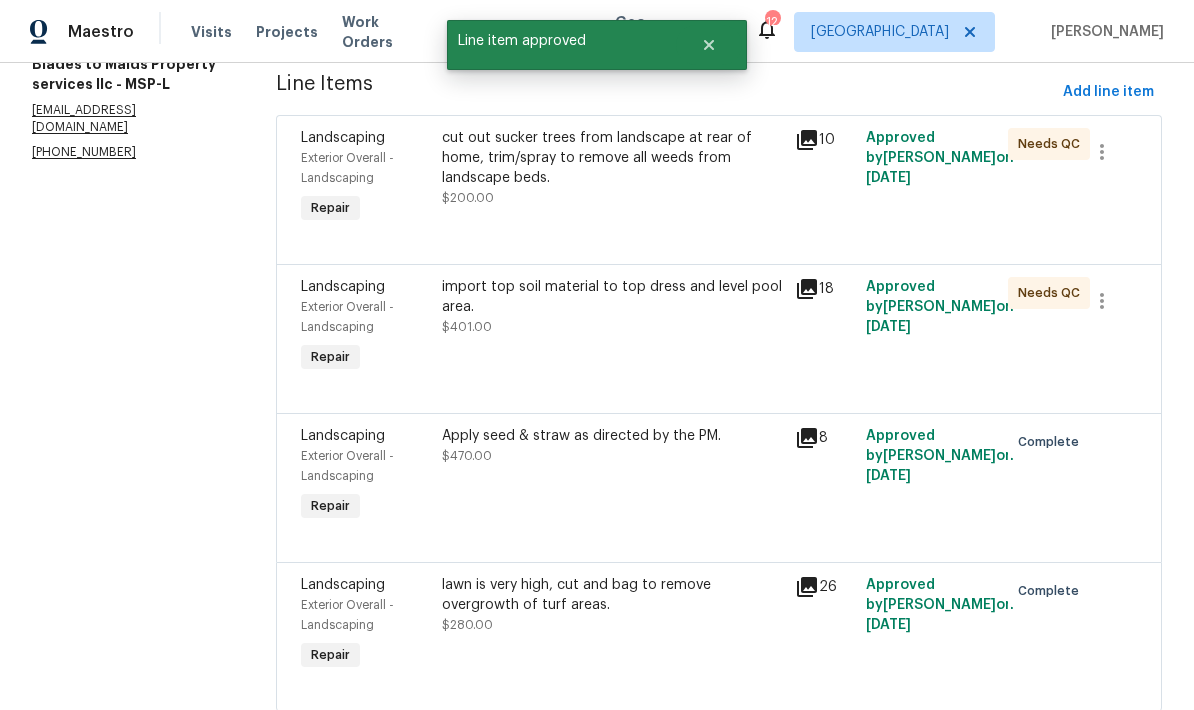 click on "import top soil material to top dress and level pool area." at bounding box center [612, 297] 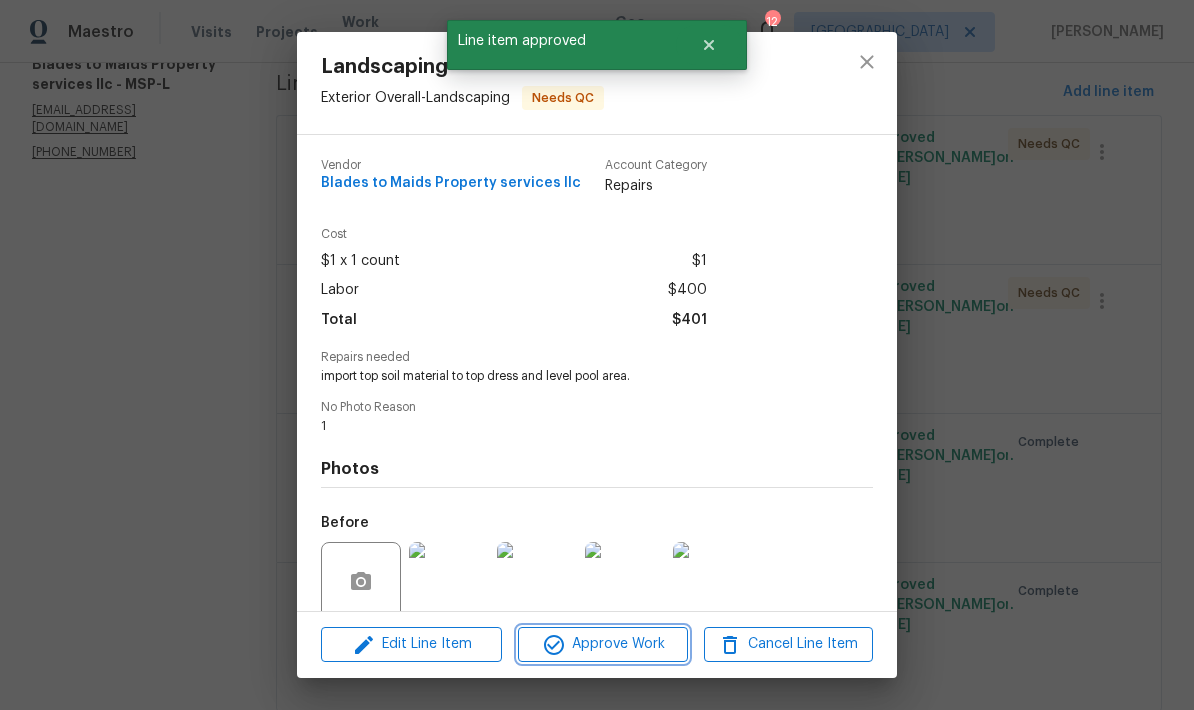 click on "Approve Work" at bounding box center [602, 644] 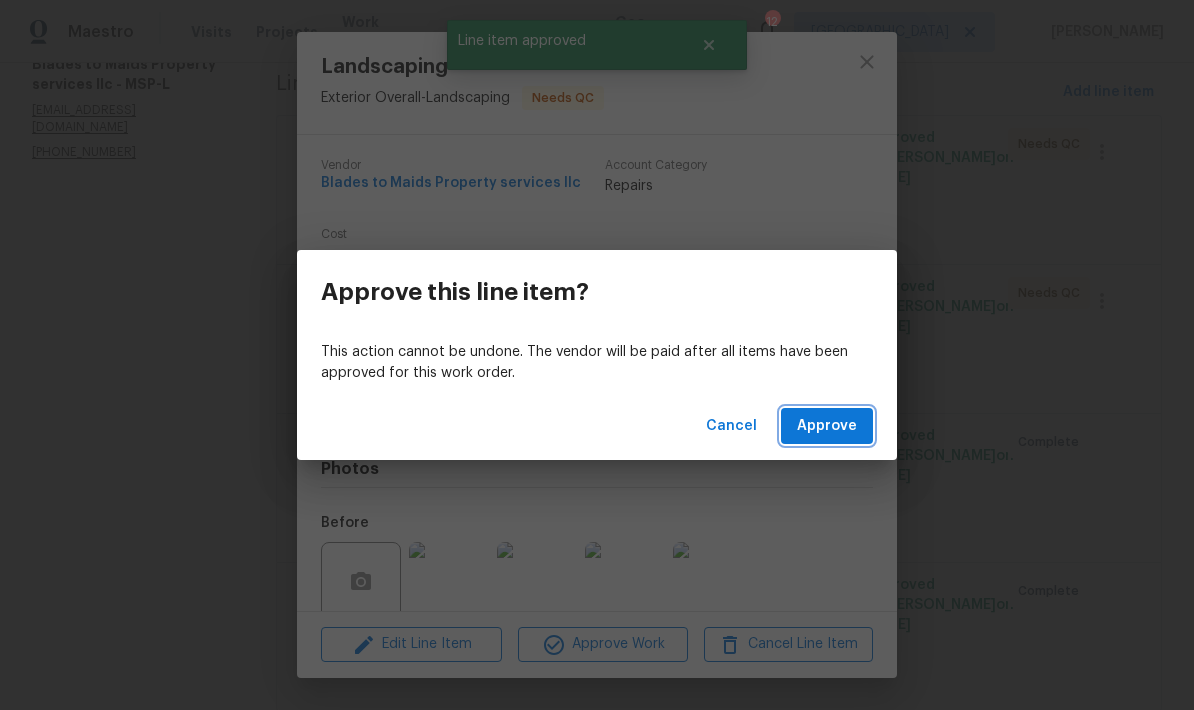 click on "Approve" at bounding box center [827, 426] 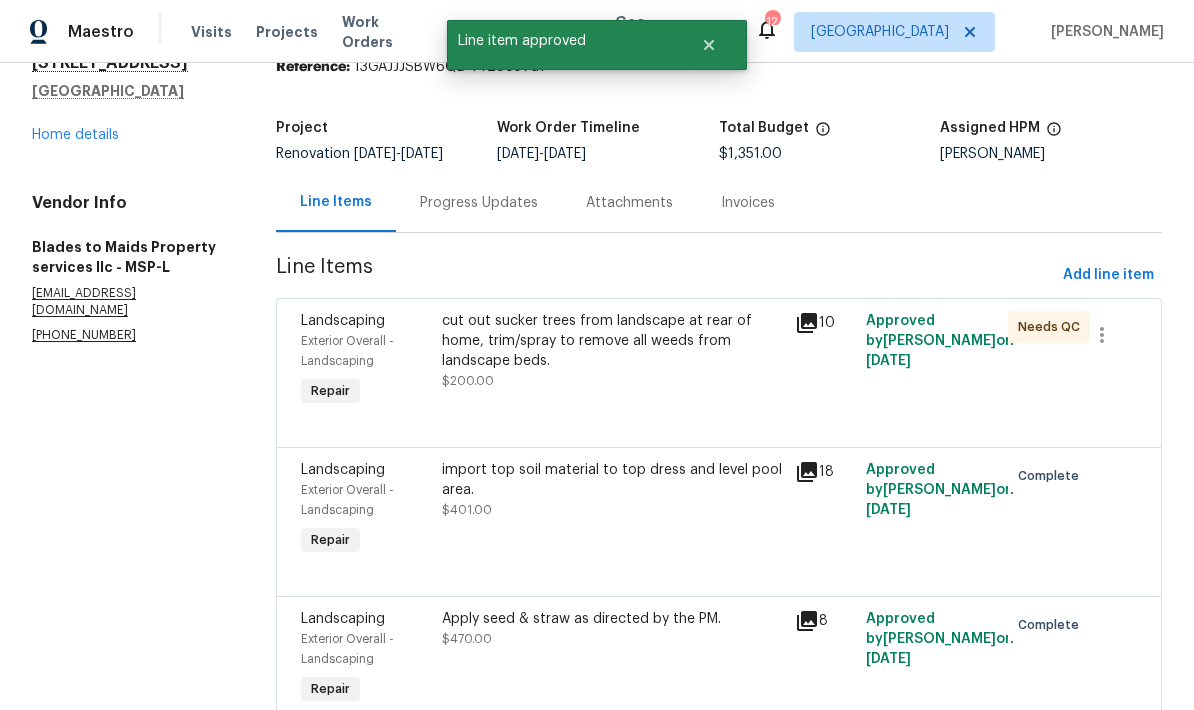 scroll, scrollTop: 83, scrollLeft: 0, axis: vertical 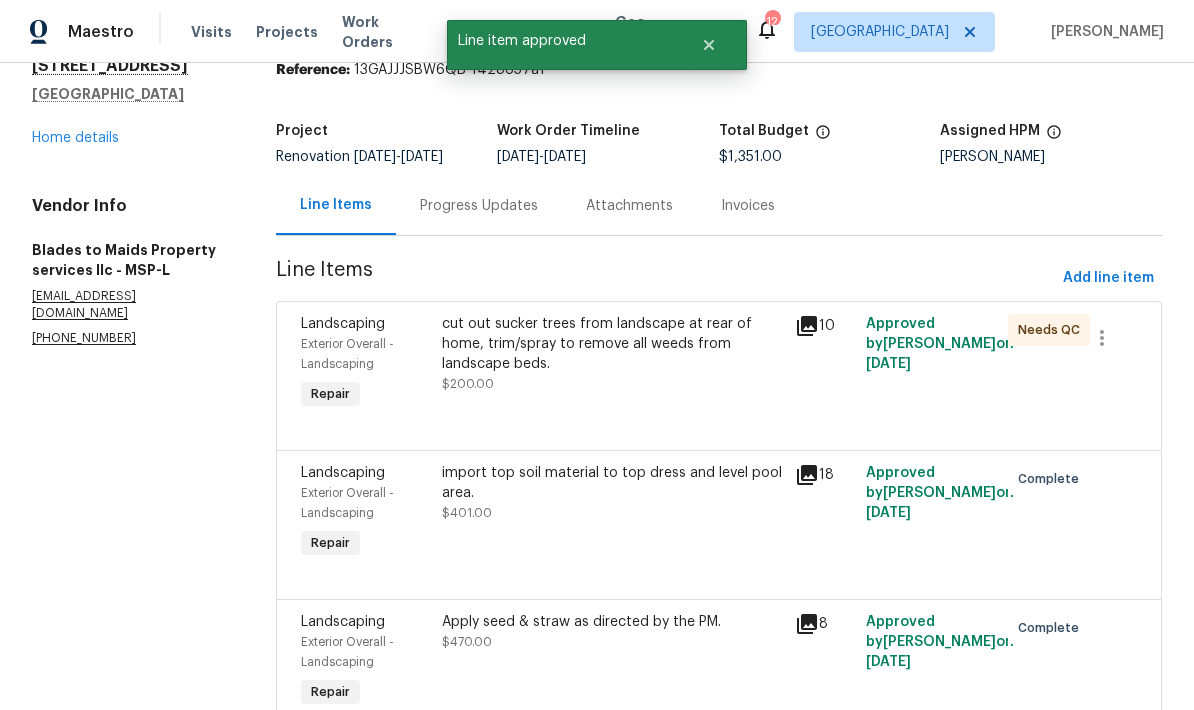 click on "cut out sucker trees from landscape at rear of home, trim/spray to remove all weeds from landscape beds." at bounding box center [612, 344] 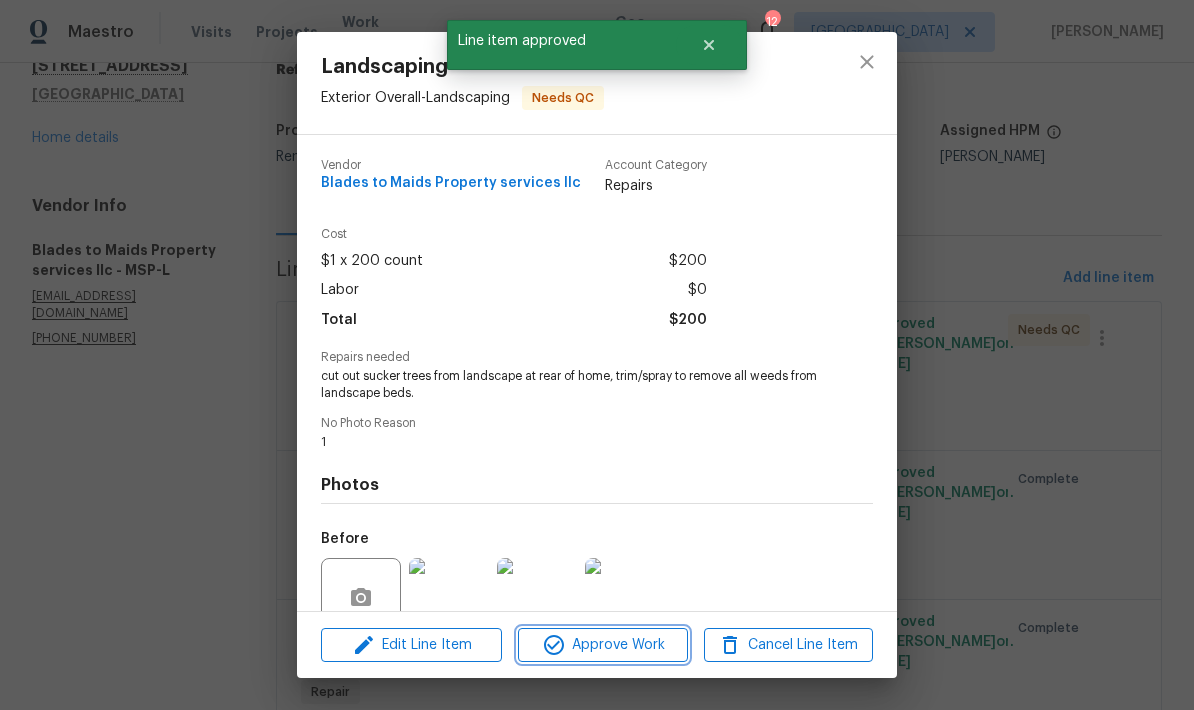 click on "Approve Work" at bounding box center [602, 645] 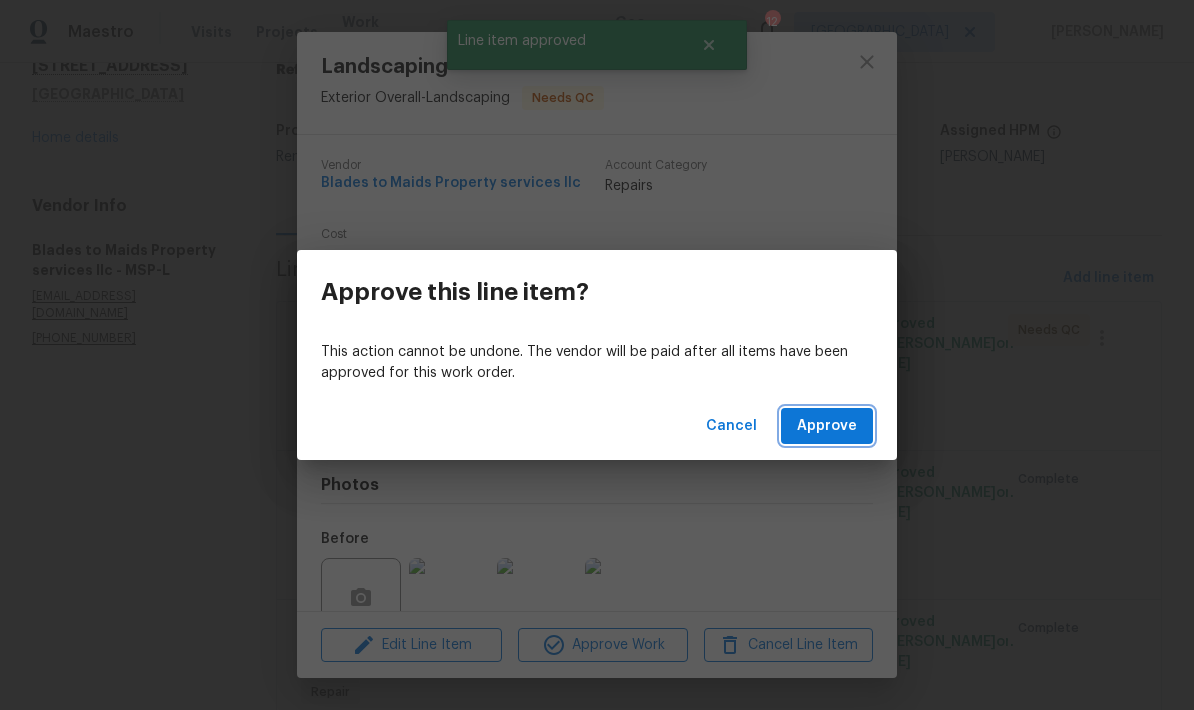 click on "Approve" at bounding box center (827, 426) 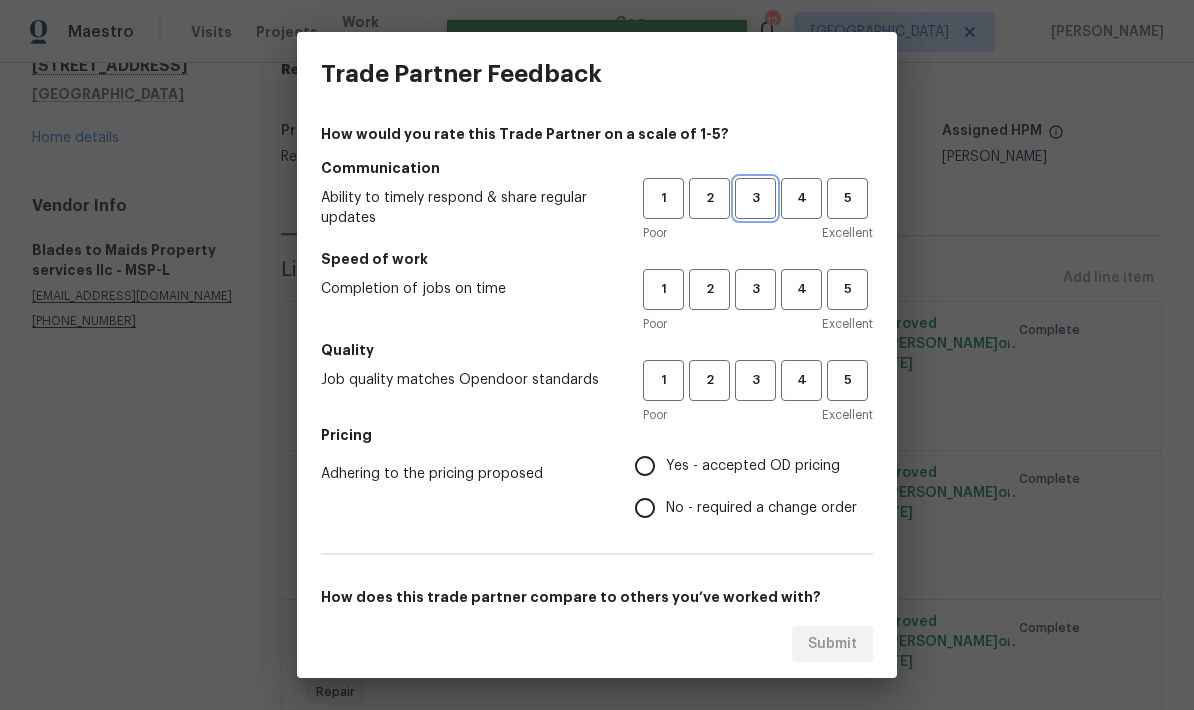 click on "3" at bounding box center [755, 198] 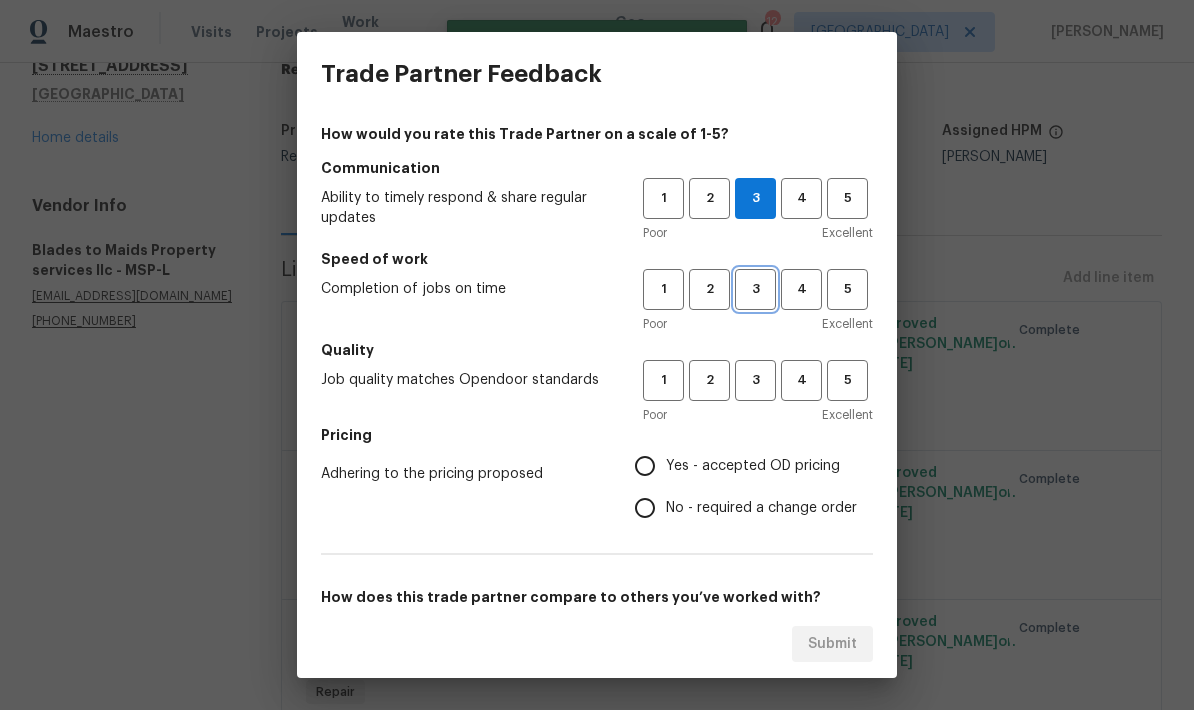 click on "3" at bounding box center (755, 289) 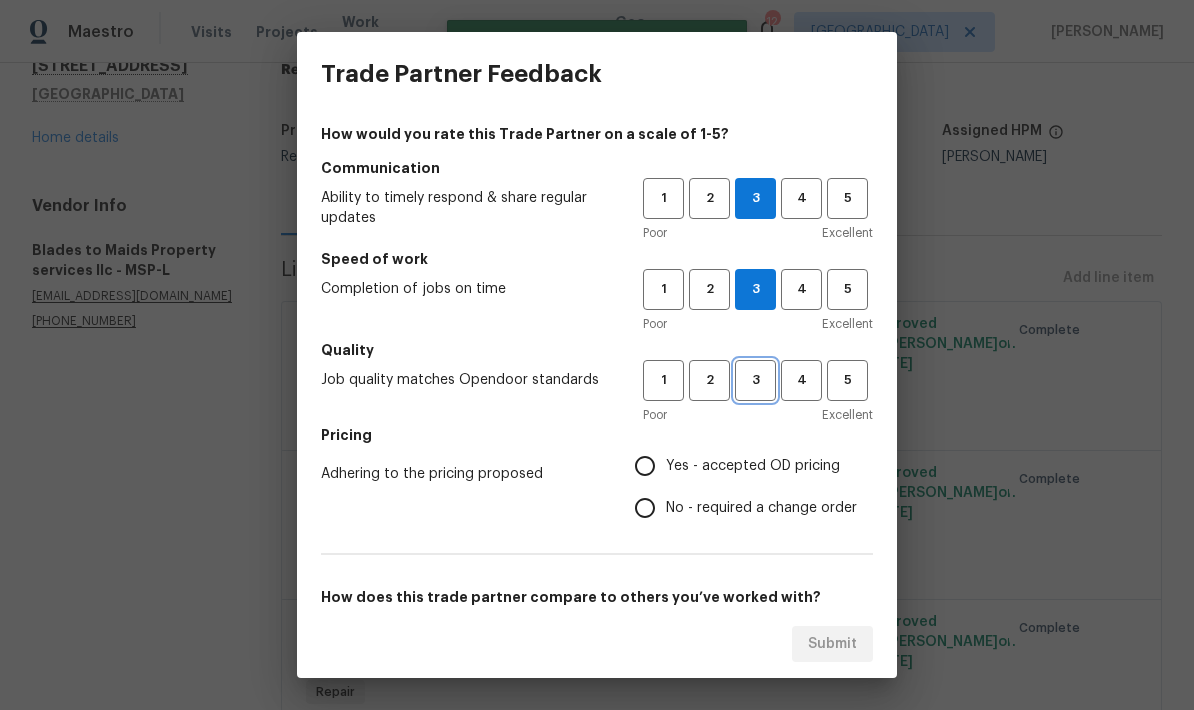 click on "3" at bounding box center (755, 380) 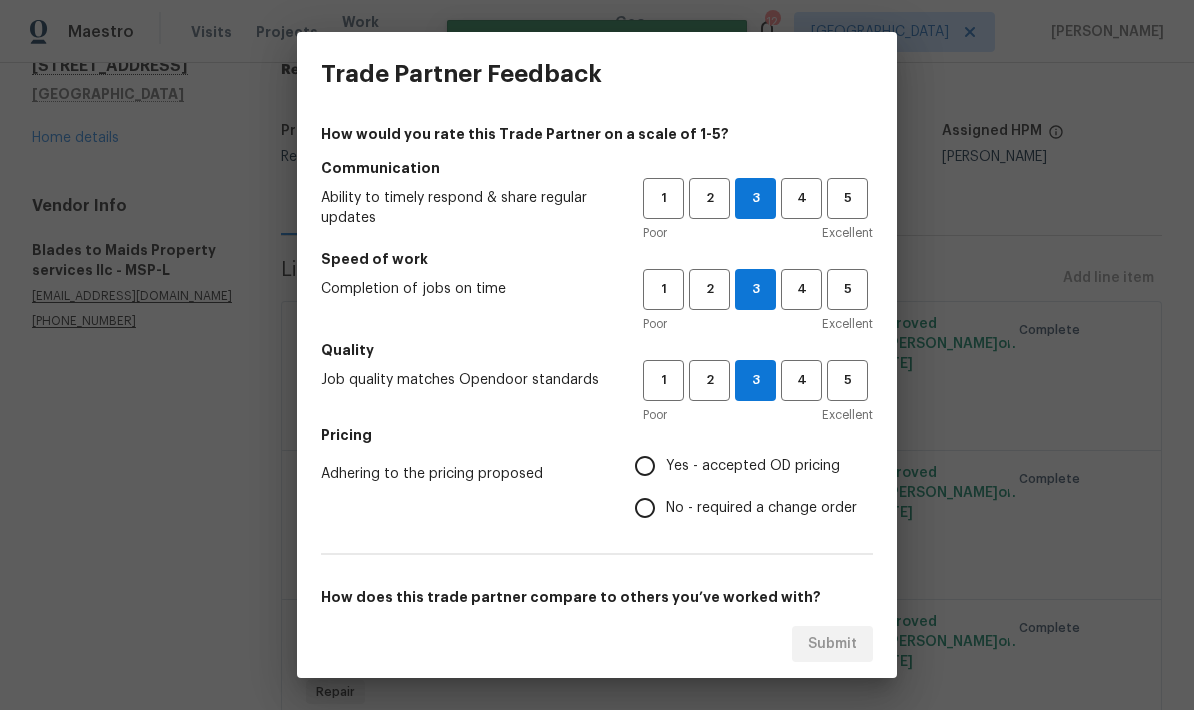 click on "No - required a change order" at bounding box center (645, 508) 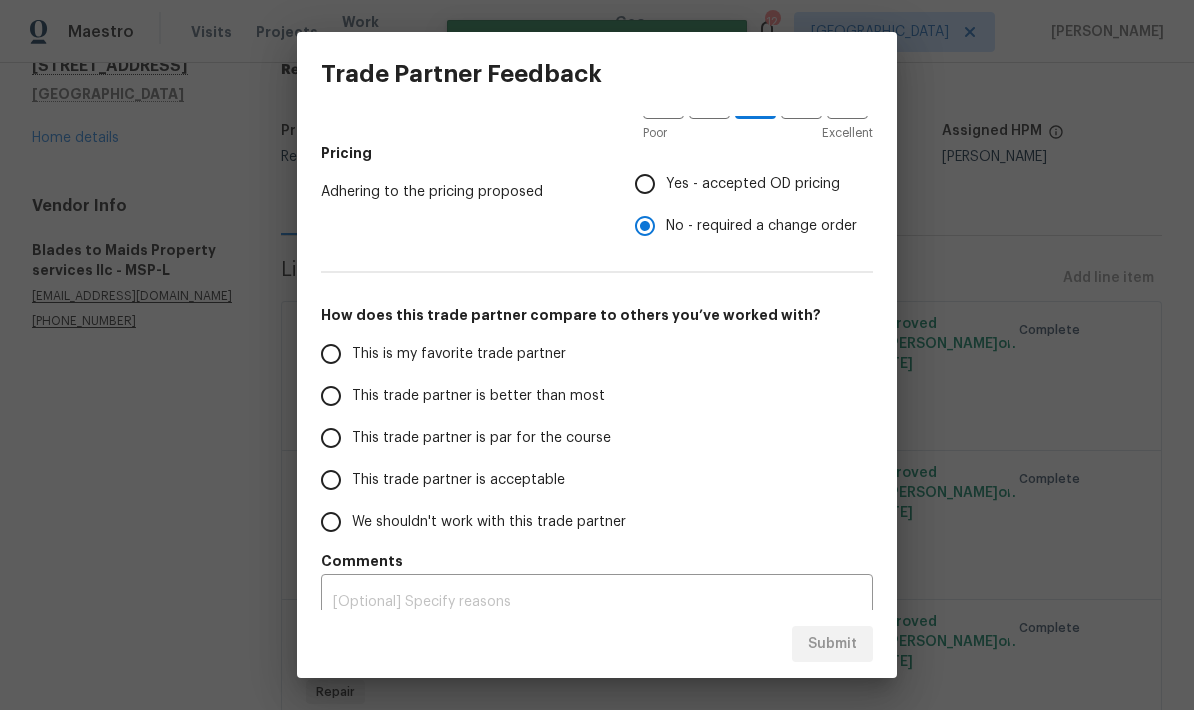 scroll, scrollTop: 287, scrollLeft: 0, axis: vertical 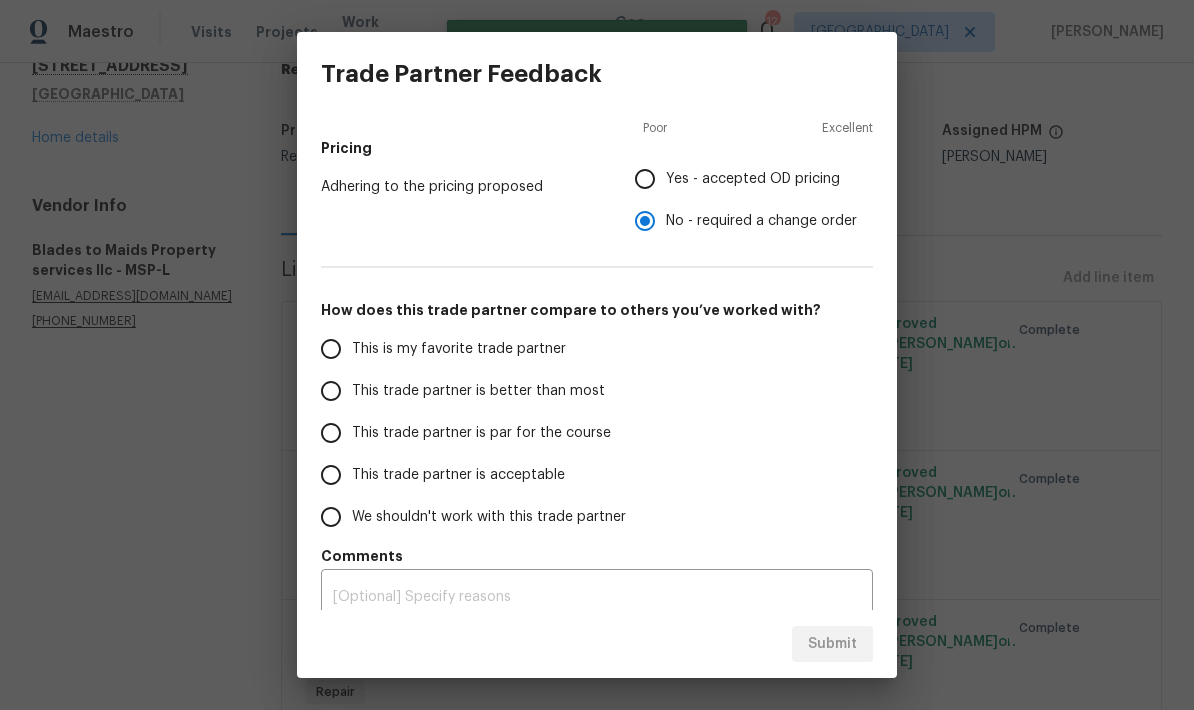 click on "Yes - accepted OD pricing" at bounding box center [645, 179] 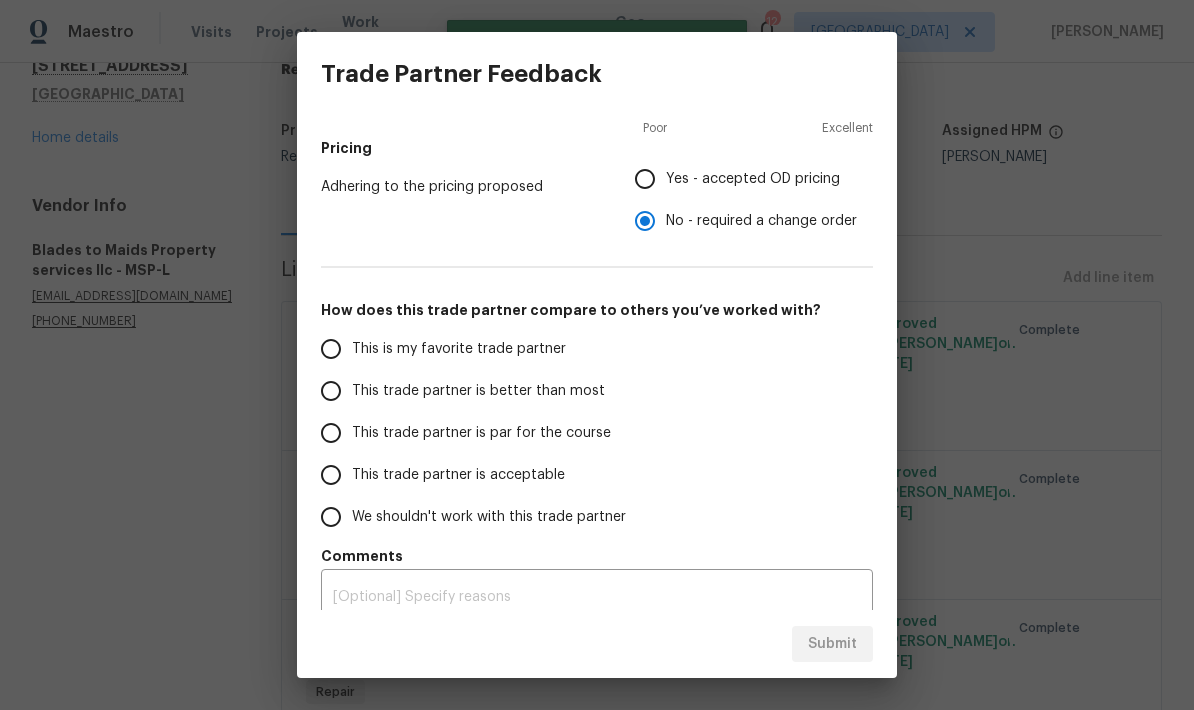 radio on "true" 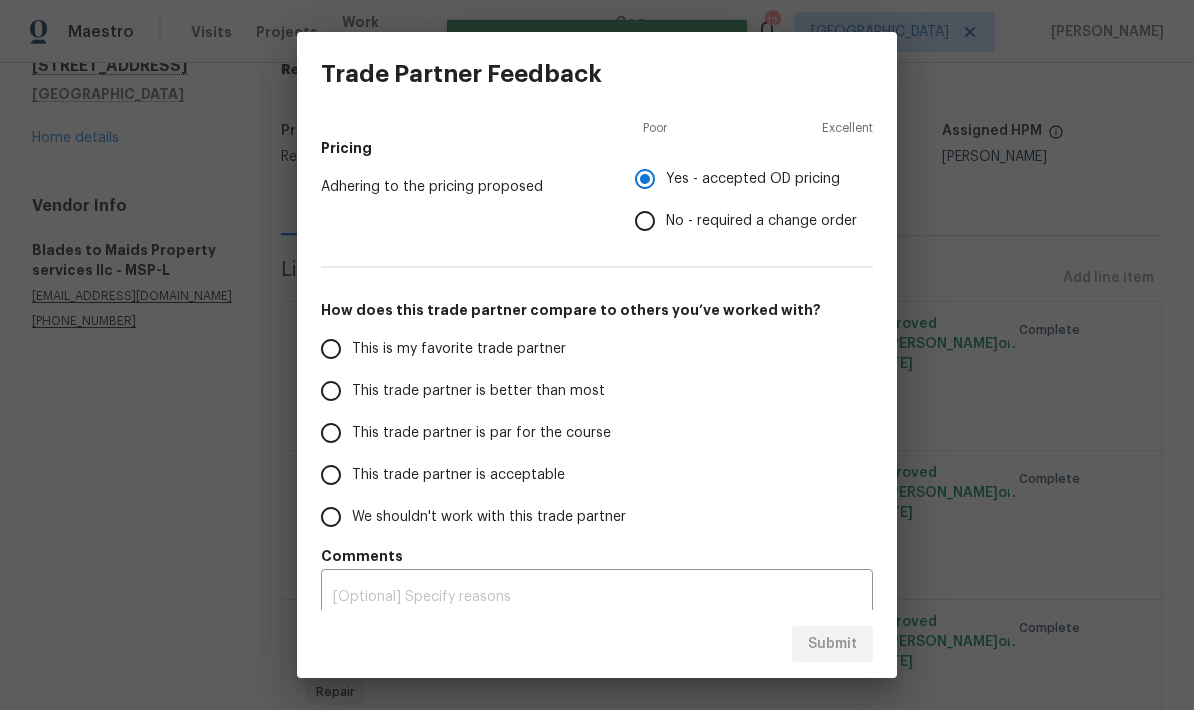 click on "This trade partner is par for the course" at bounding box center (331, 433) 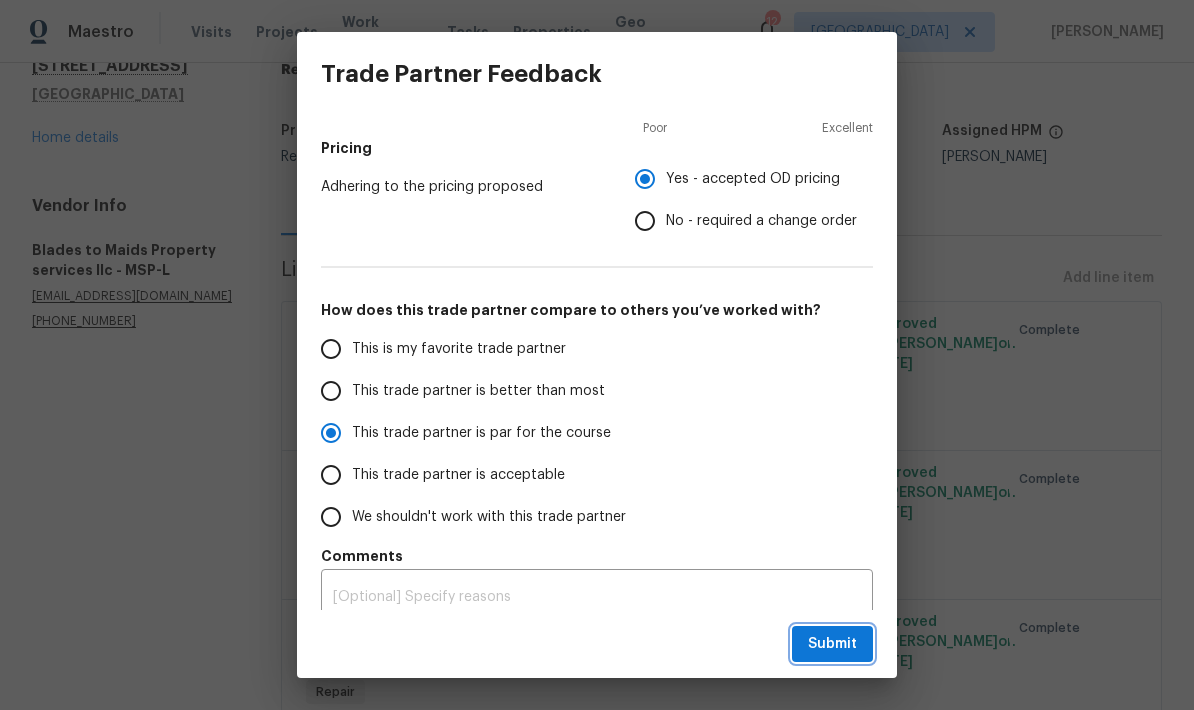 click on "Submit" at bounding box center (832, 644) 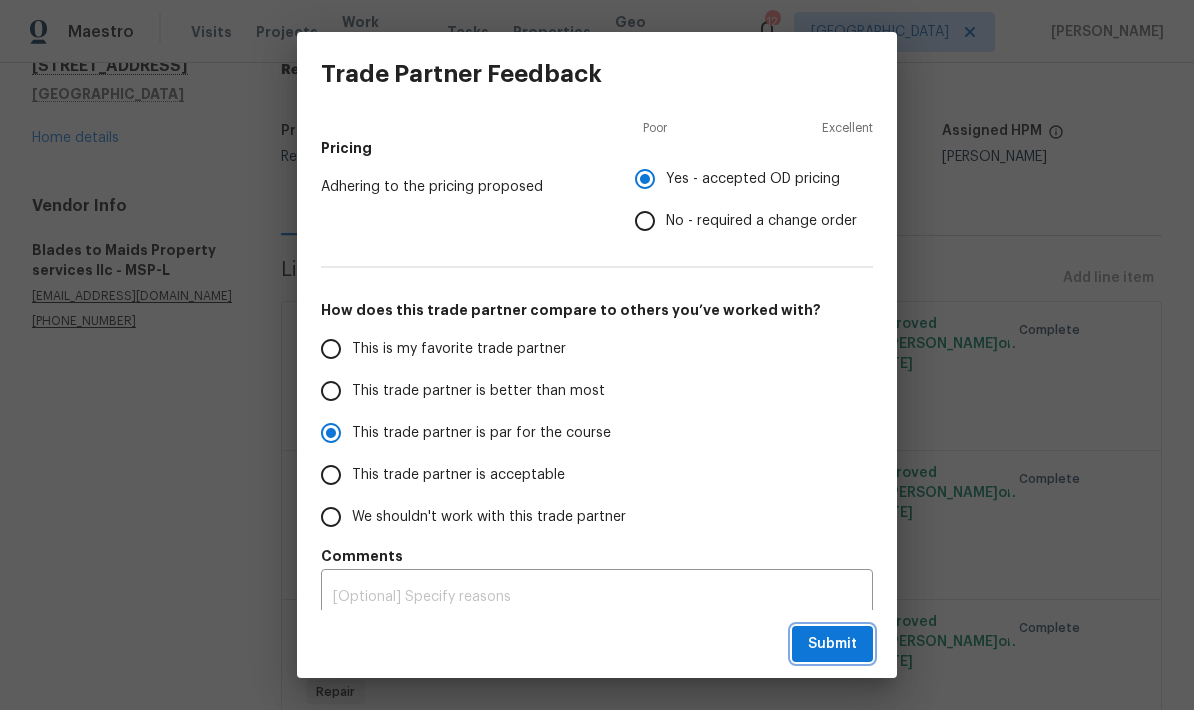 radio on "true" 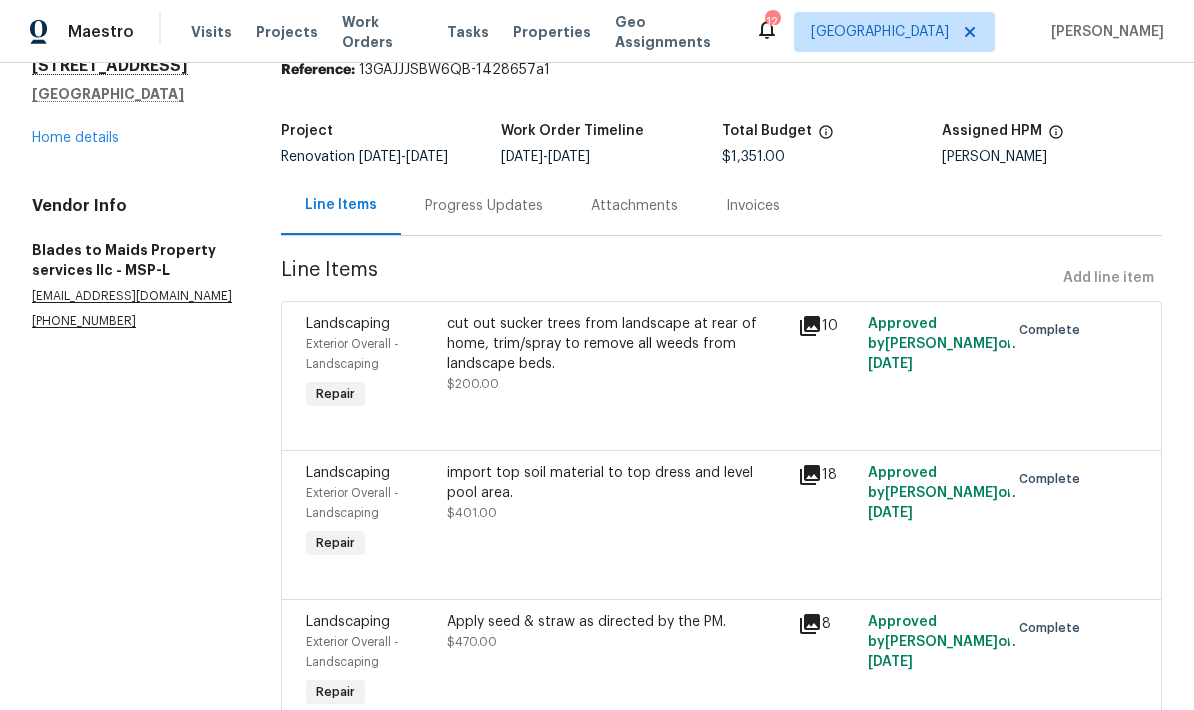 radio on "false" 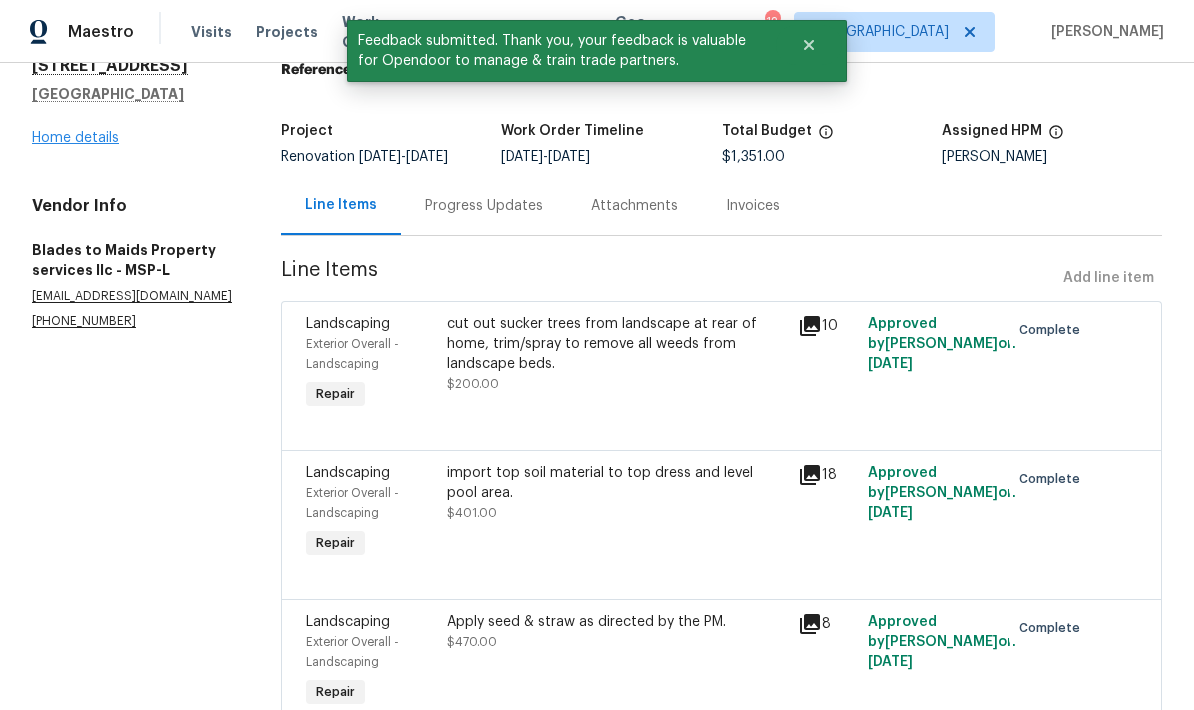 click on "Home details" at bounding box center [75, 138] 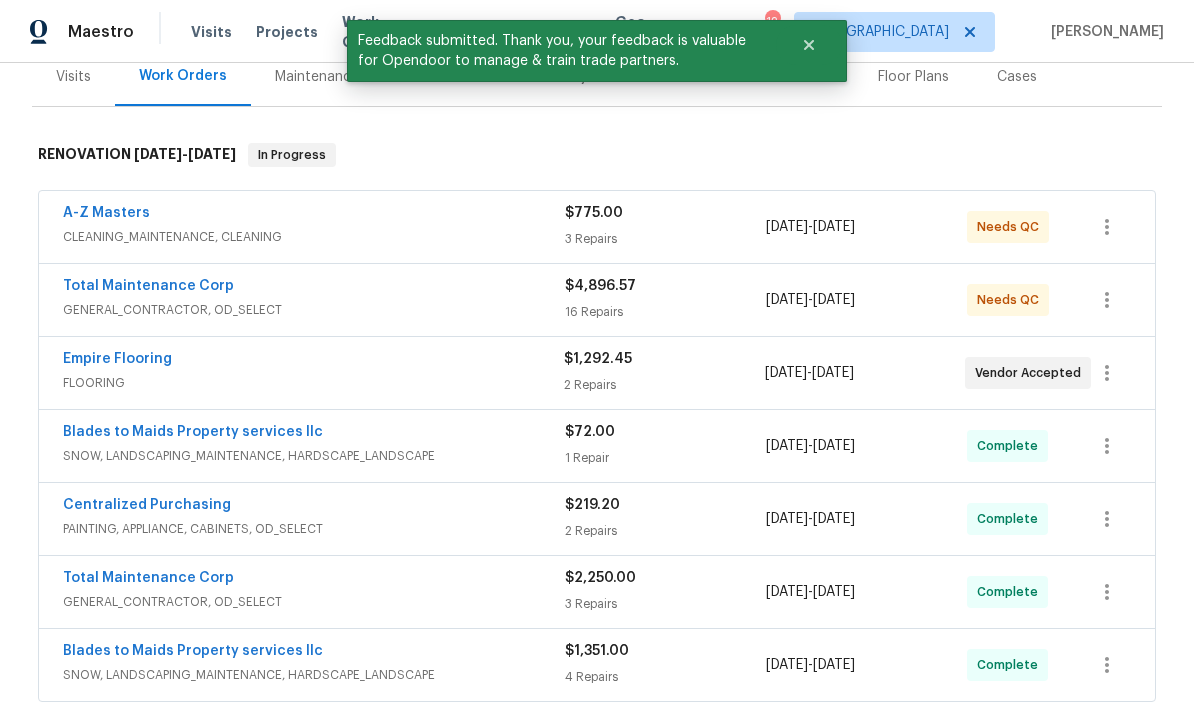 scroll, scrollTop: 262, scrollLeft: 0, axis: vertical 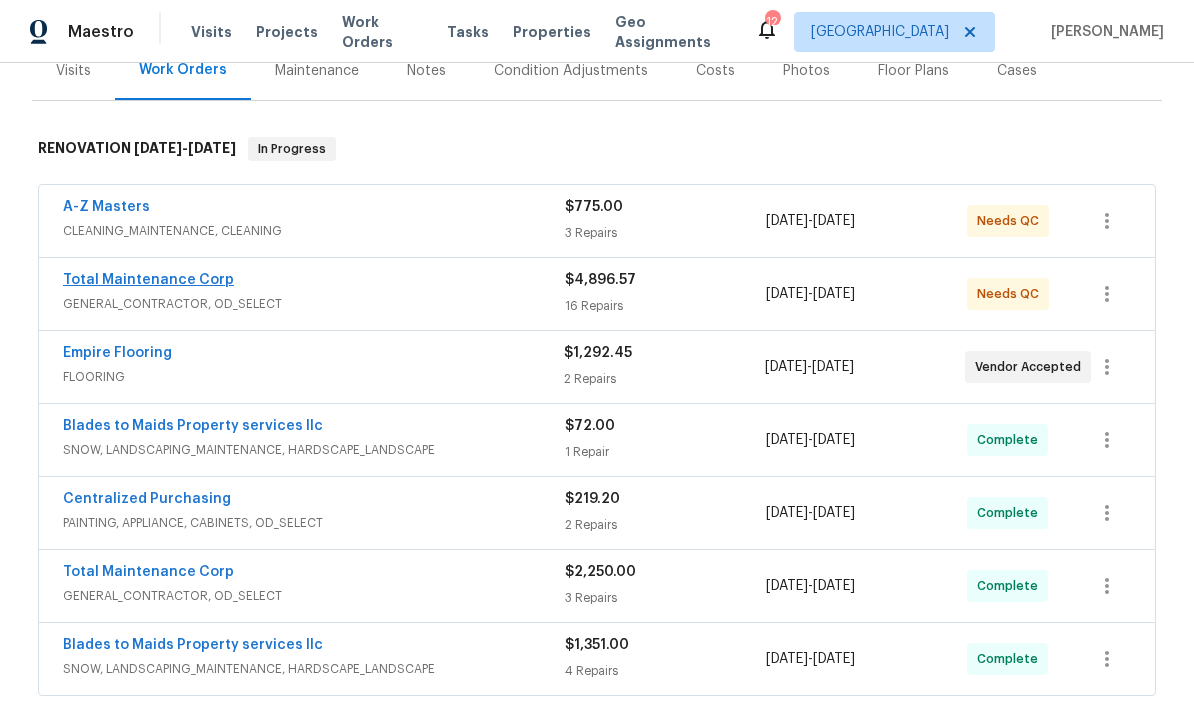 click on "Total Maintenance Corp" at bounding box center [148, 280] 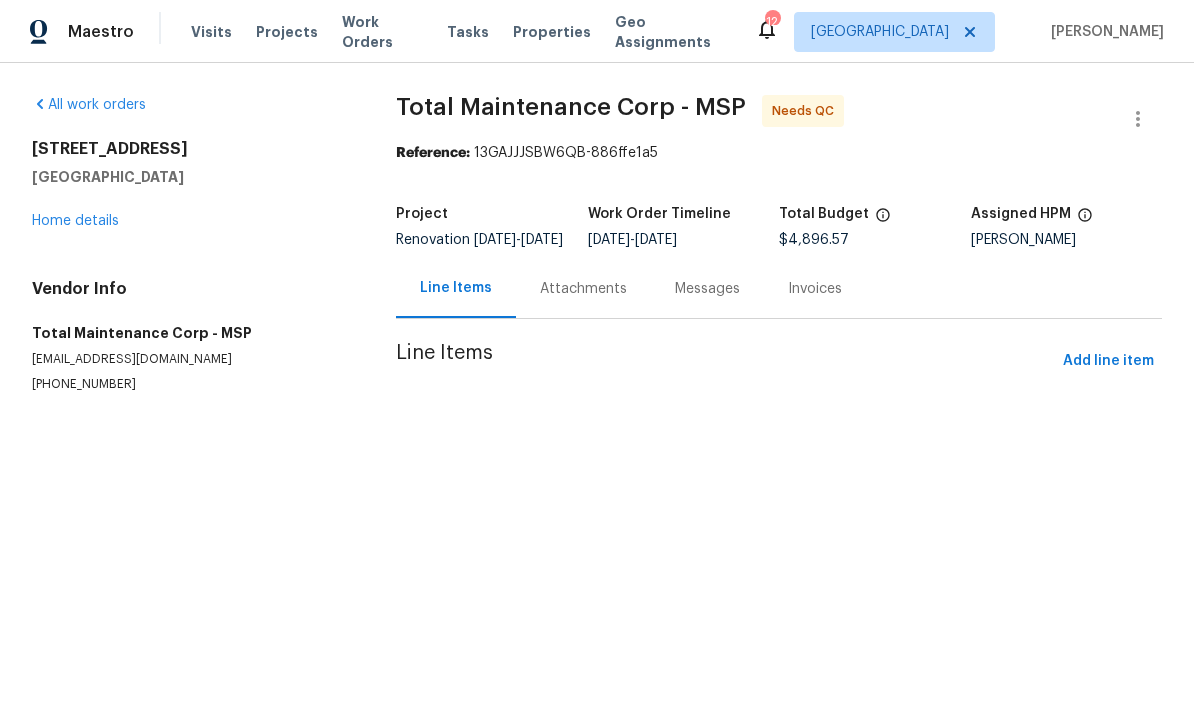 scroll, scrollTop: 0, scrollLeft: 0, axis: both 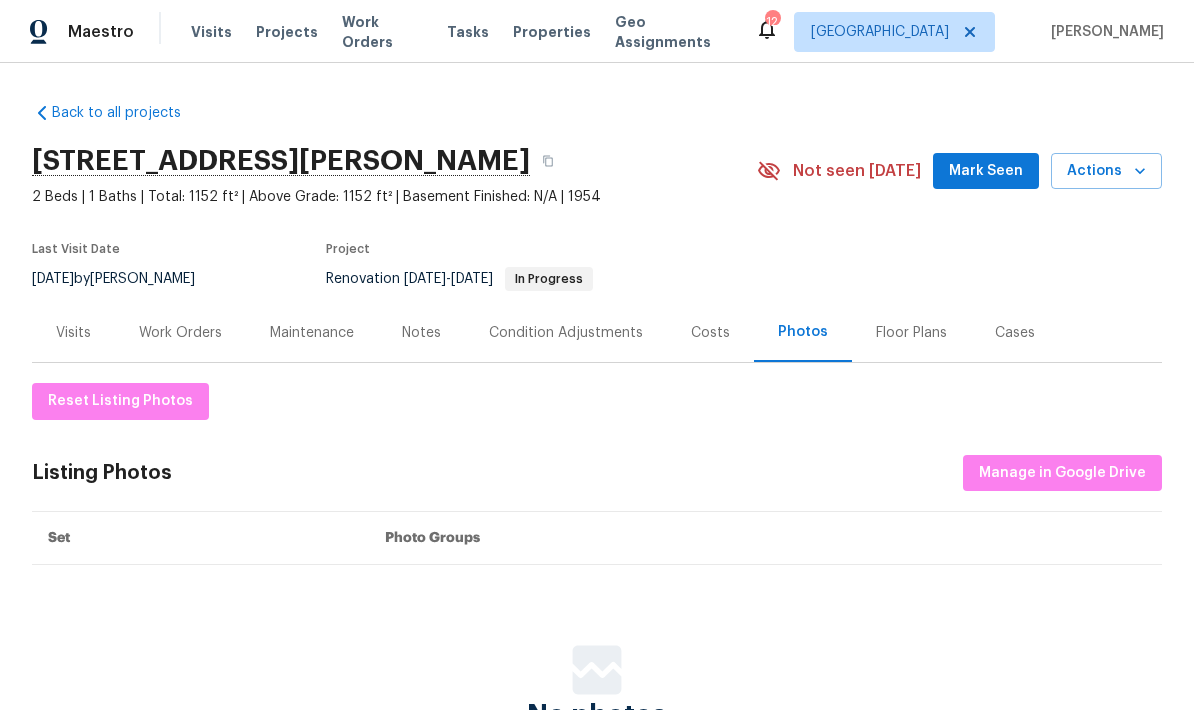 click on "Notes" at bounding box center (421, 333) 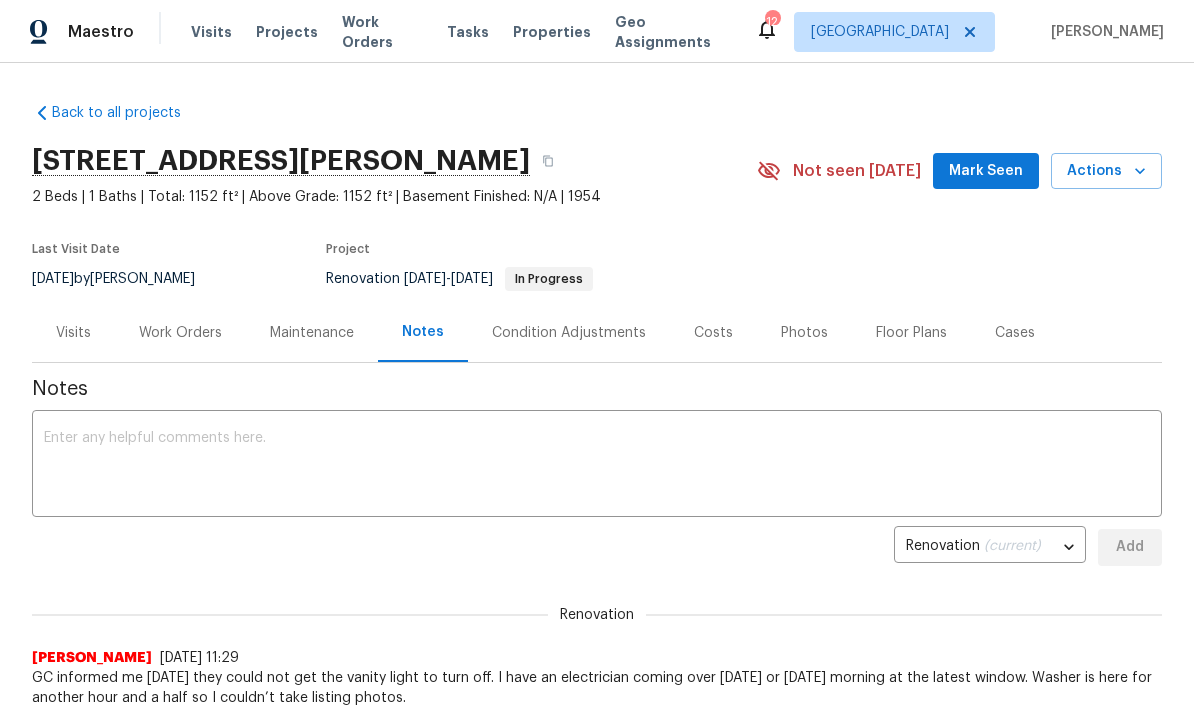 scroll, scrollTop: 0, scrollLeft: 0, axis: both 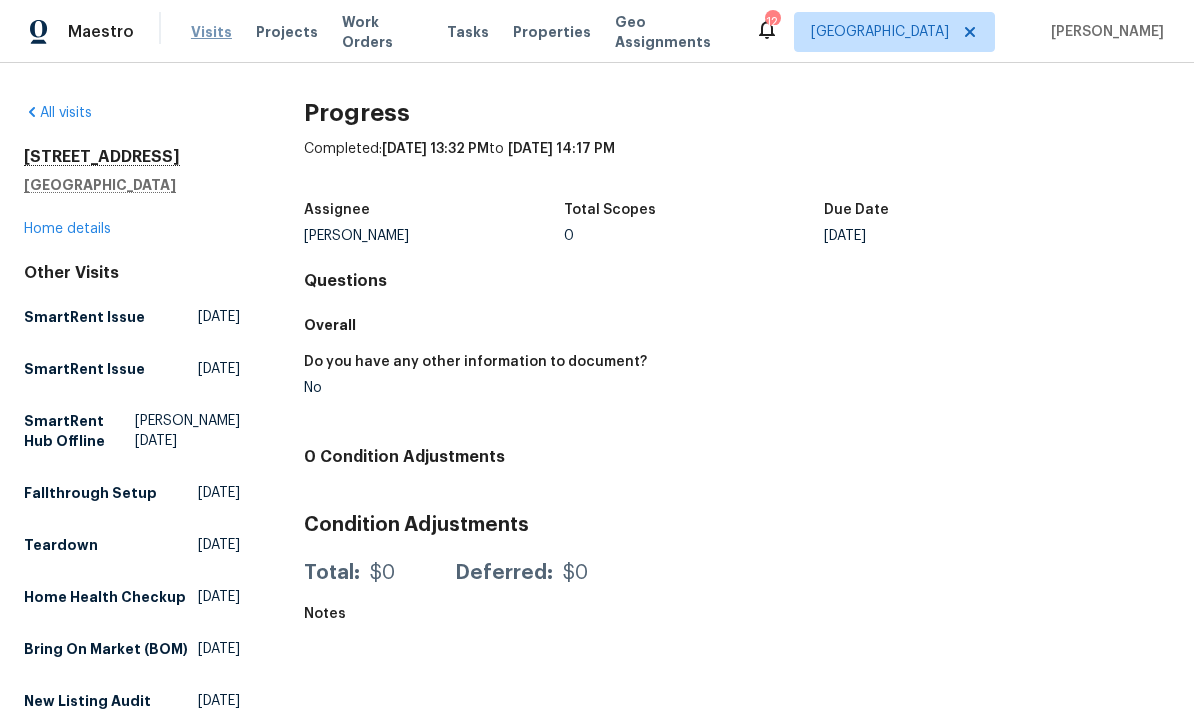 click on "Visits" at bounding box center [211, 32] 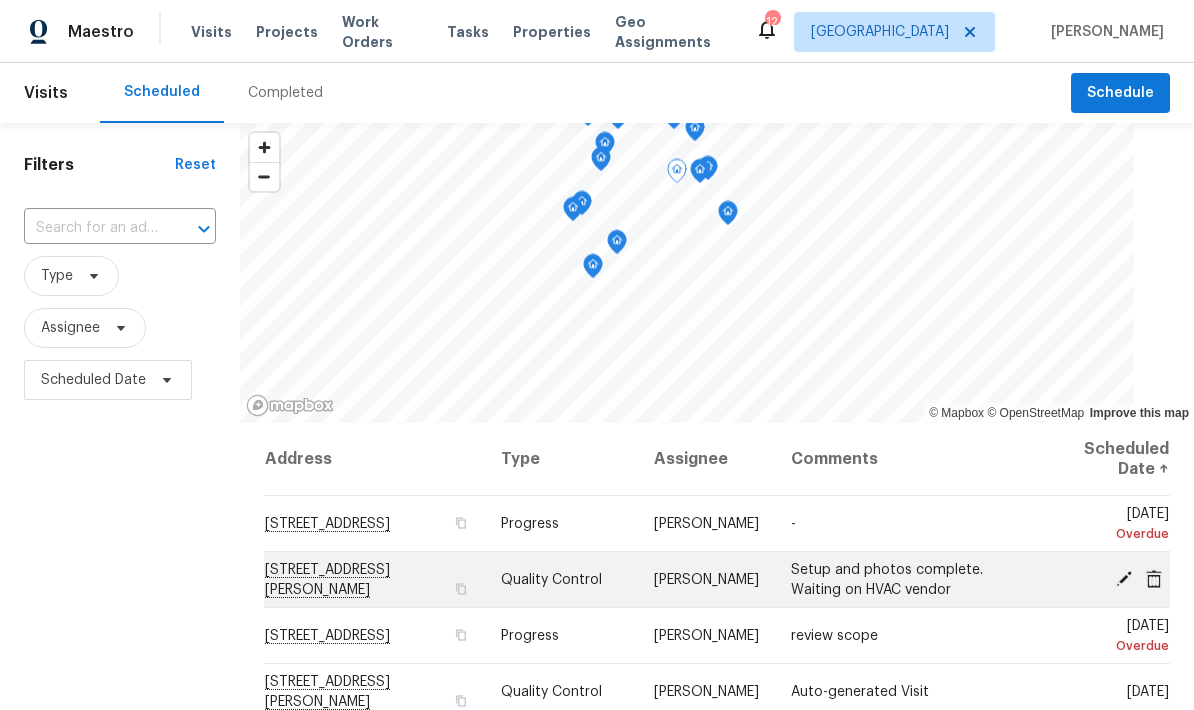 click 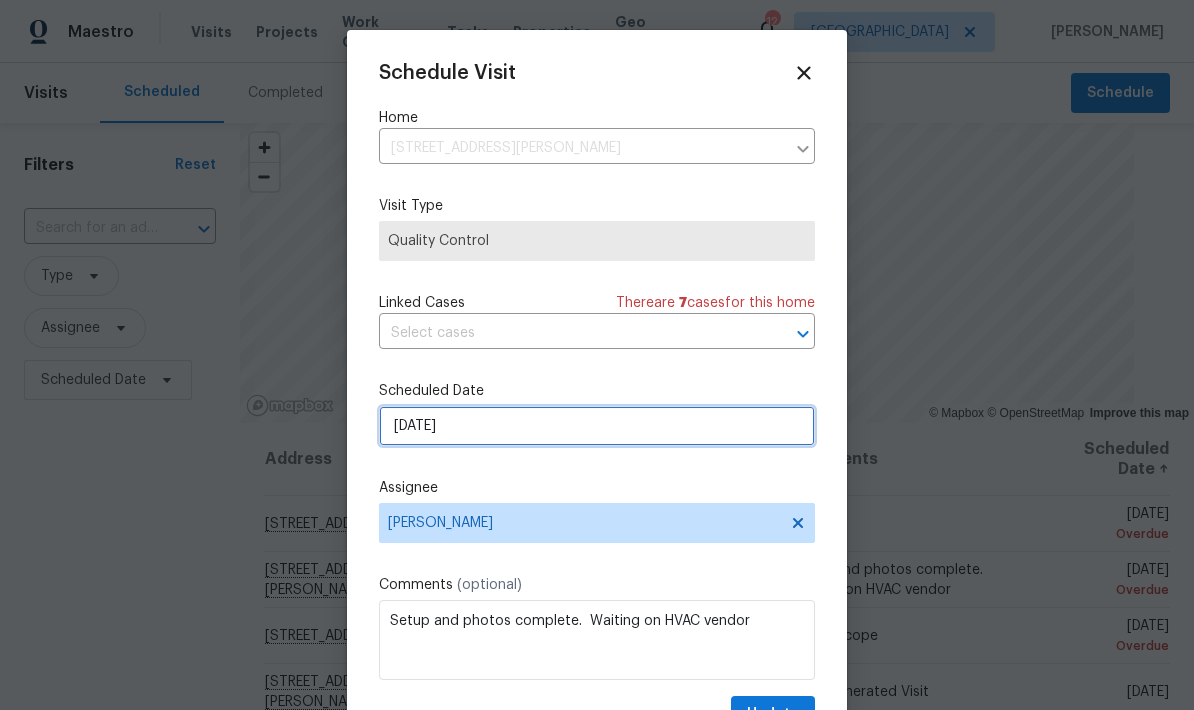 click on "7/9/2025" at bounding box center [597, 426] 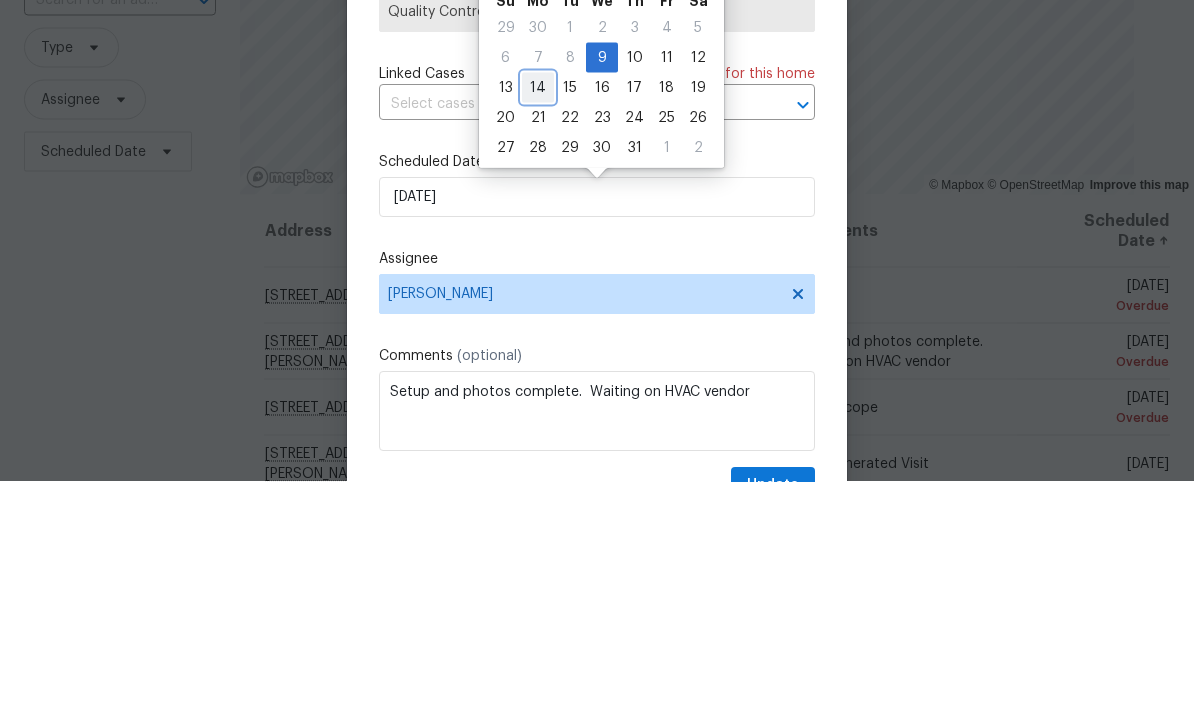 click on "14" at bounding box center [538, 316] 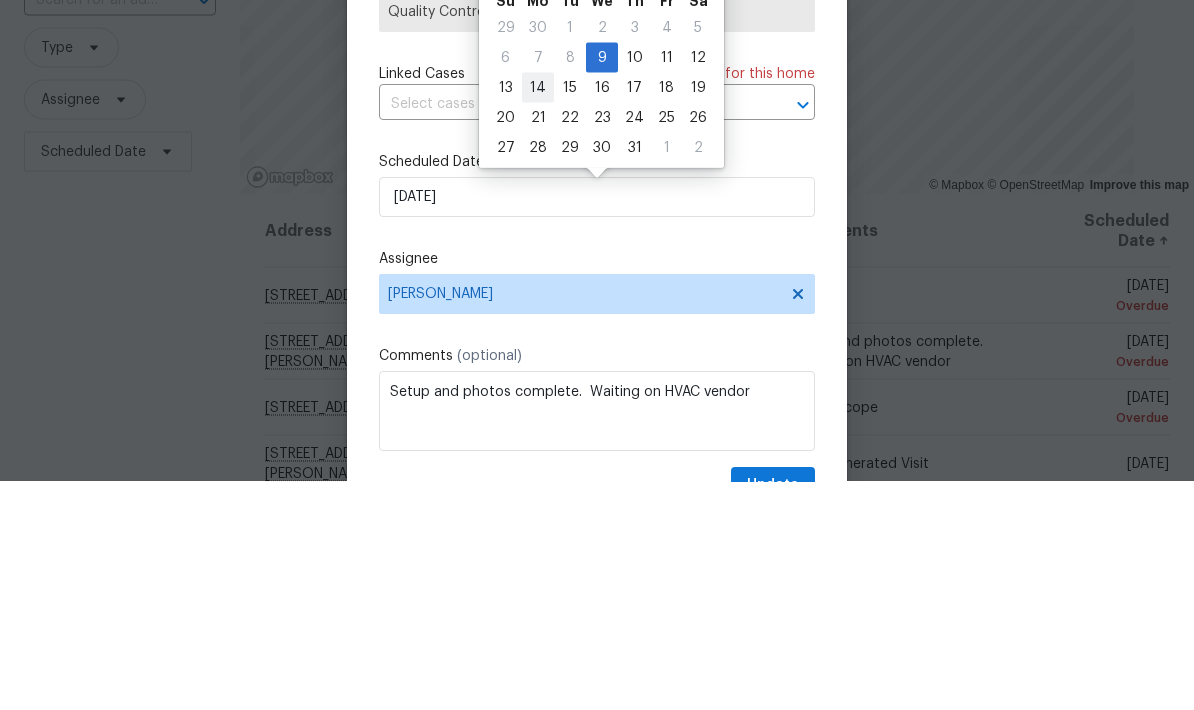 scroll, scrollTop: 80, scrollLeft: 0, axis: vertical 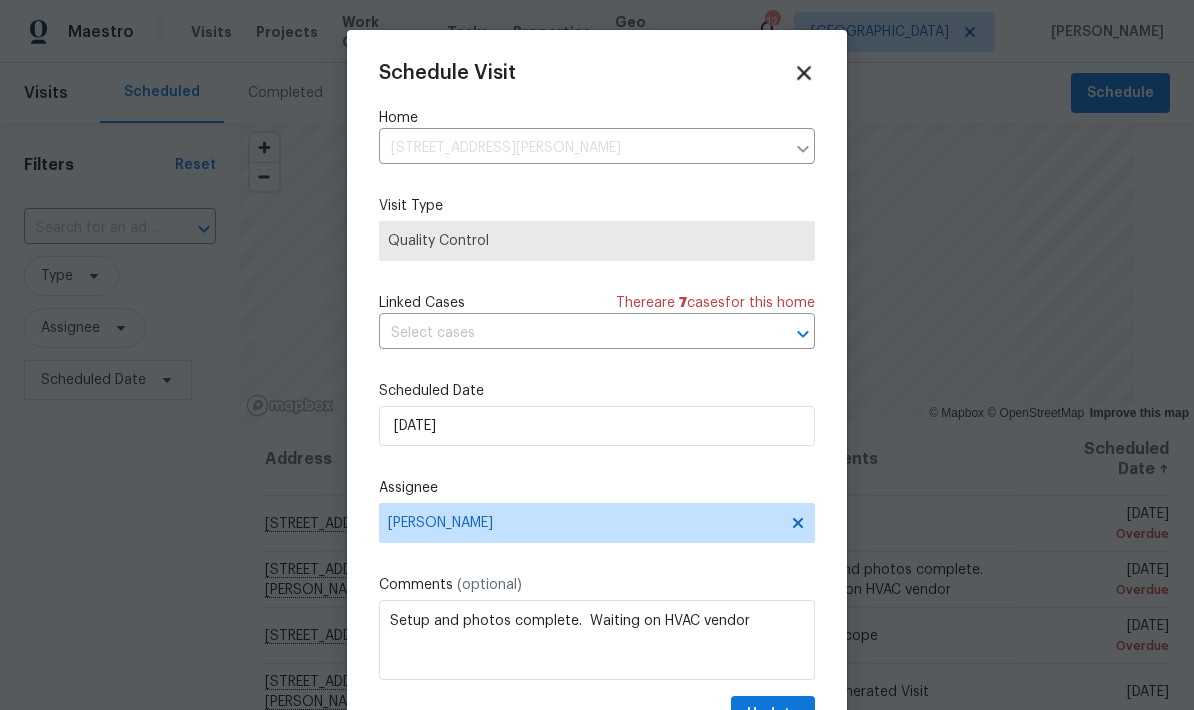 click 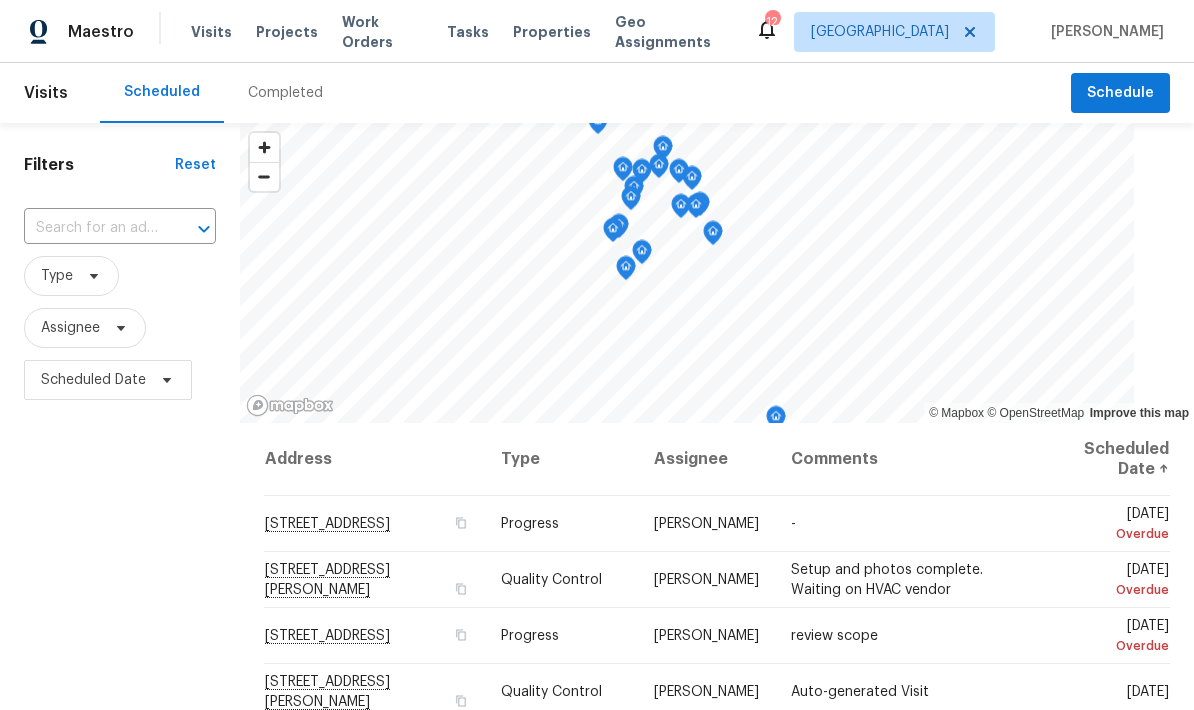 click on "Filters Reset ​ Type Assignee Scheduled Date" at bounding box center [120, 557] 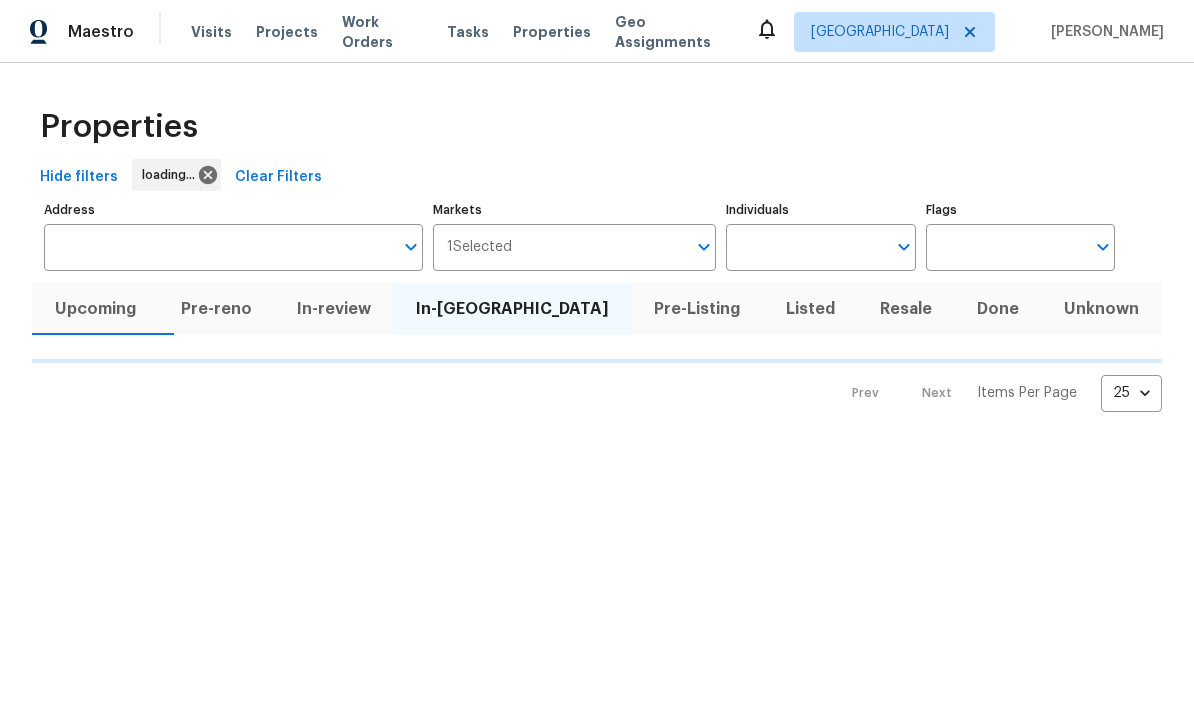 scroll, scrollTop: 0, scrollLeft: 0, axis: both 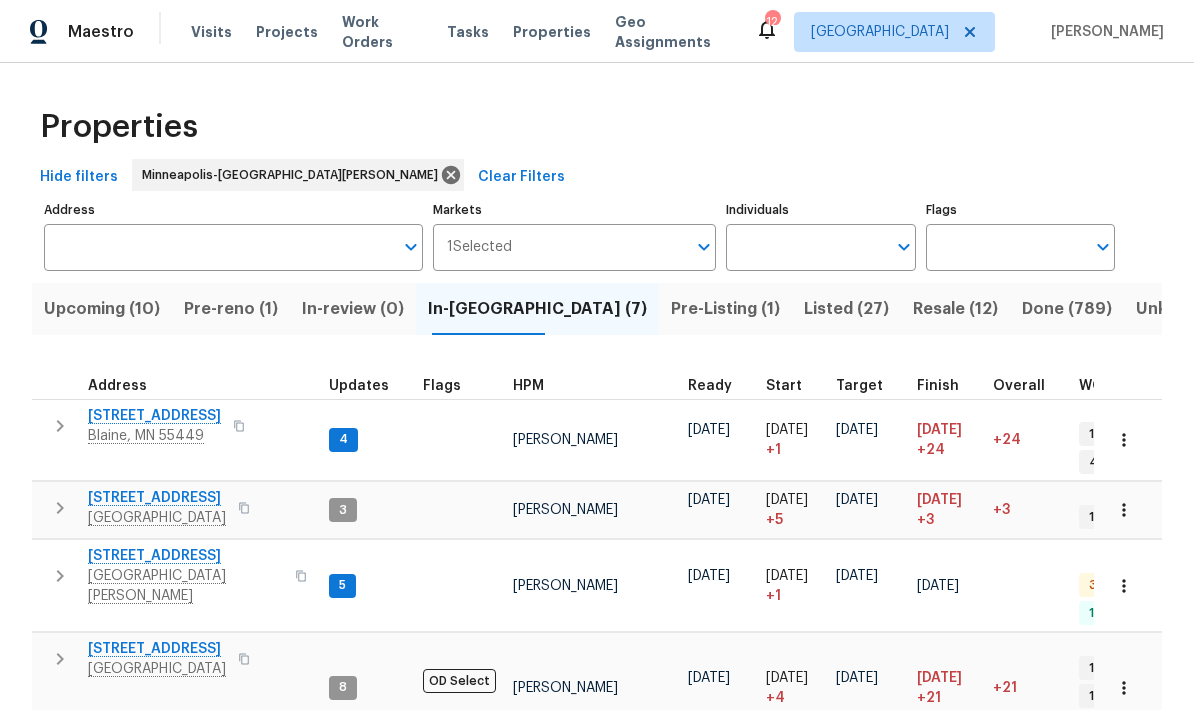 click on "Pre-reno (1)" at bounding box center (231, 309) 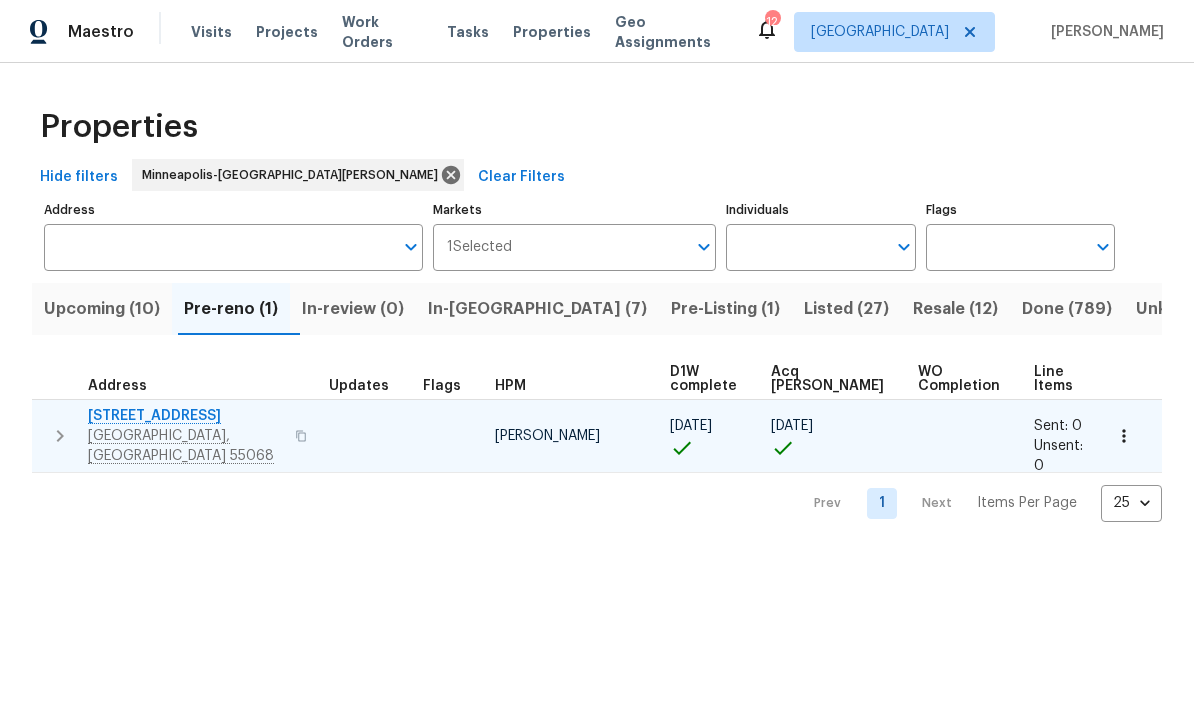 click on "1430 139th St E" at bounding box center (185, 416) 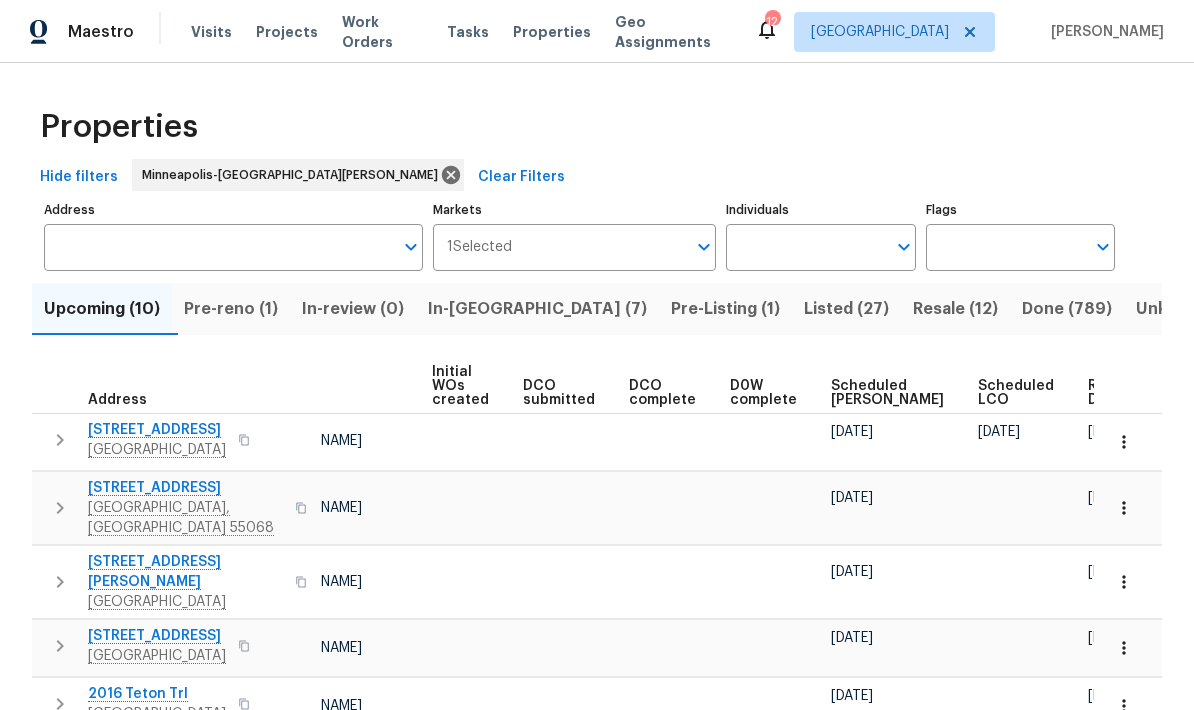 scroll, scrollTop: 0, scrollLeft: 143, axis: horizontal 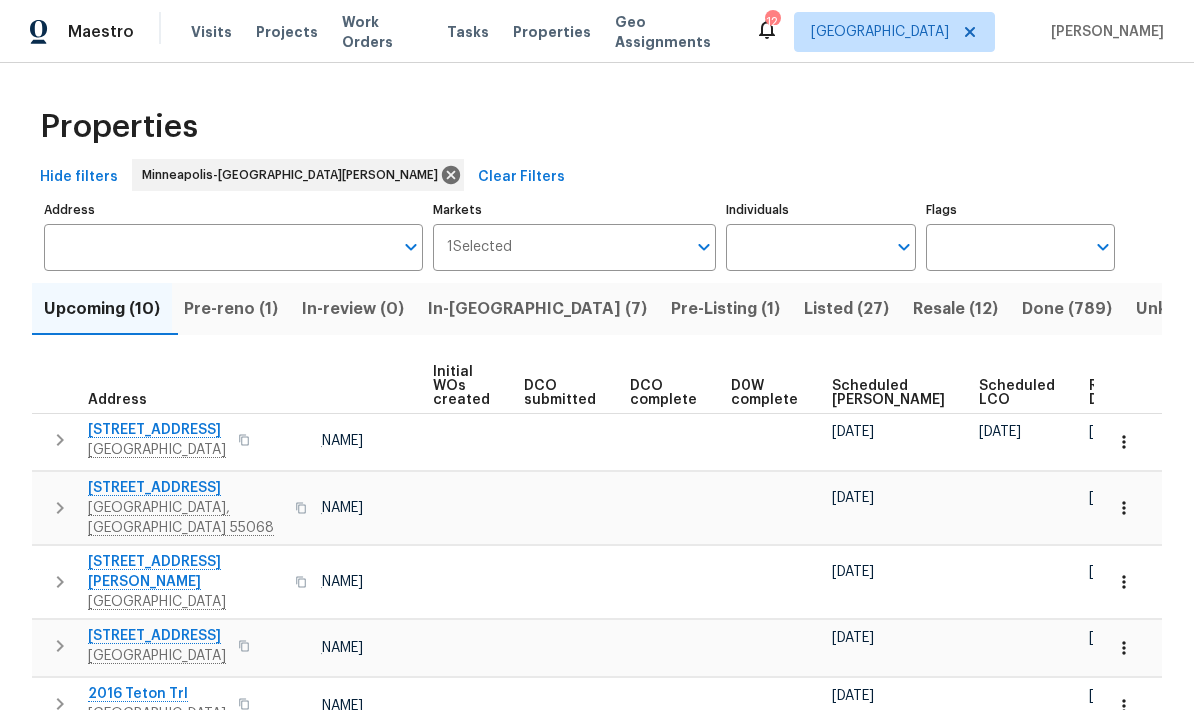 click on "Ready Date" at bounding box center (1120, 393) 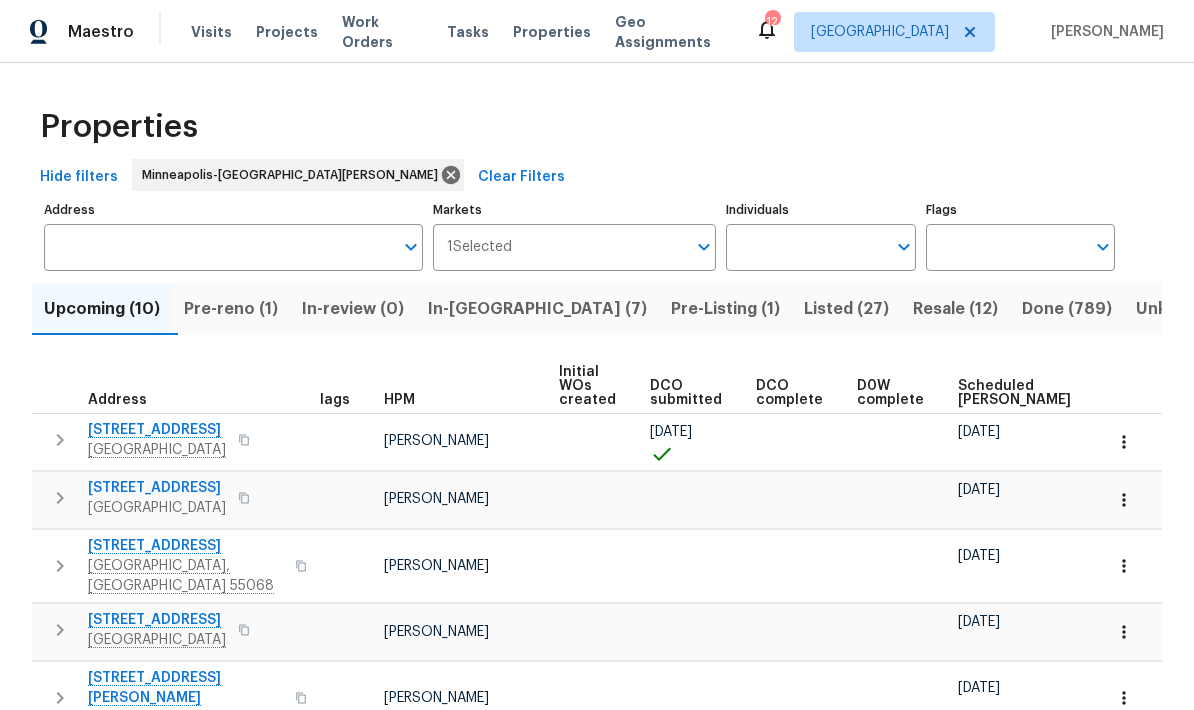 scroll, scrollTop: 0, scrollLeft: 13, axis: horizontal 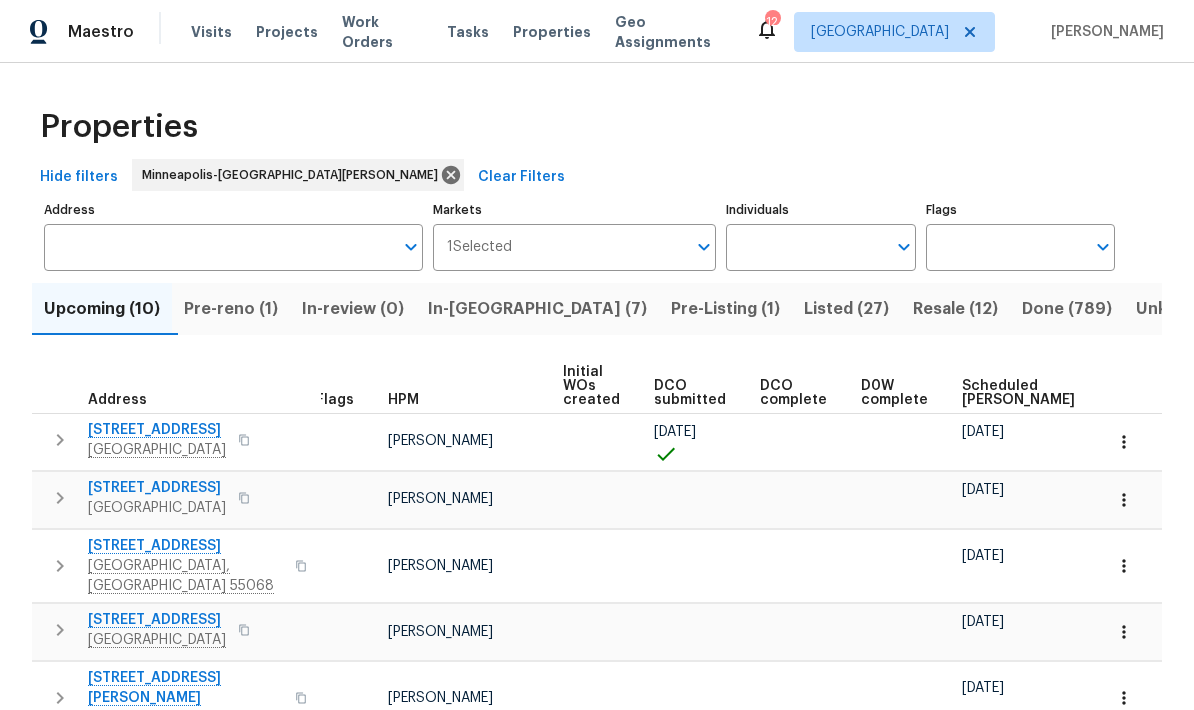 click on "In-reno (7)" at bounding box center (537, 309) 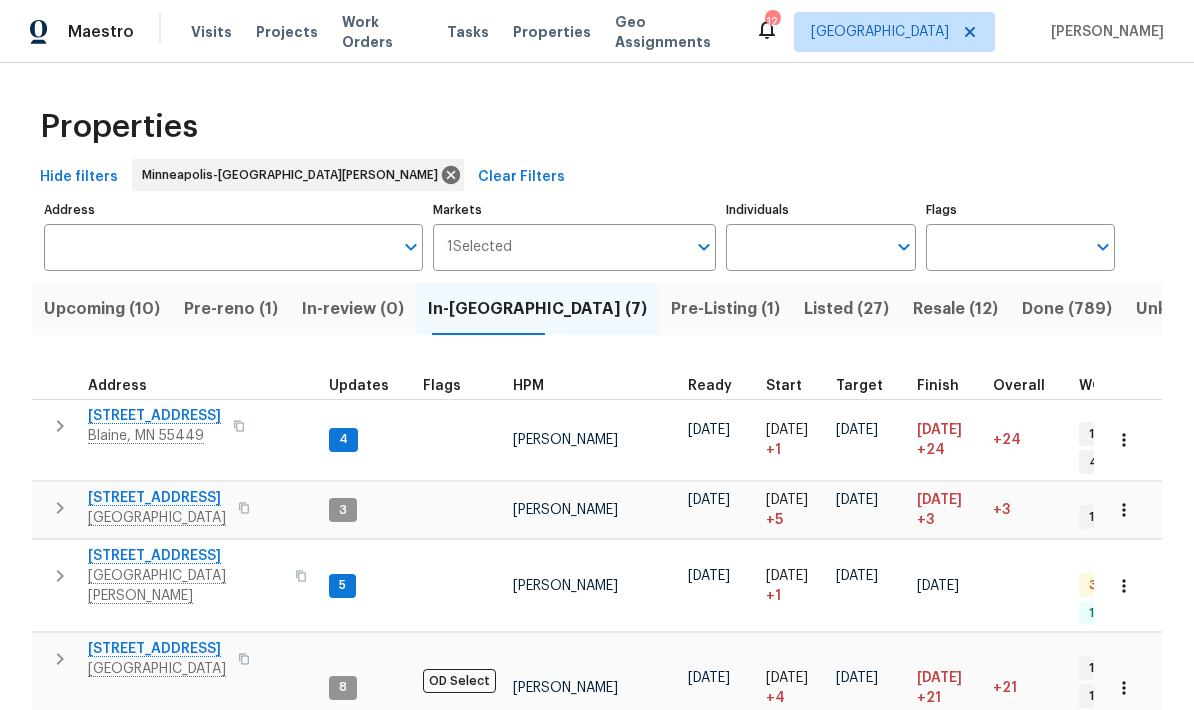 scroll, scrollTop: 16, scrollLeft: 0, axis: vertical 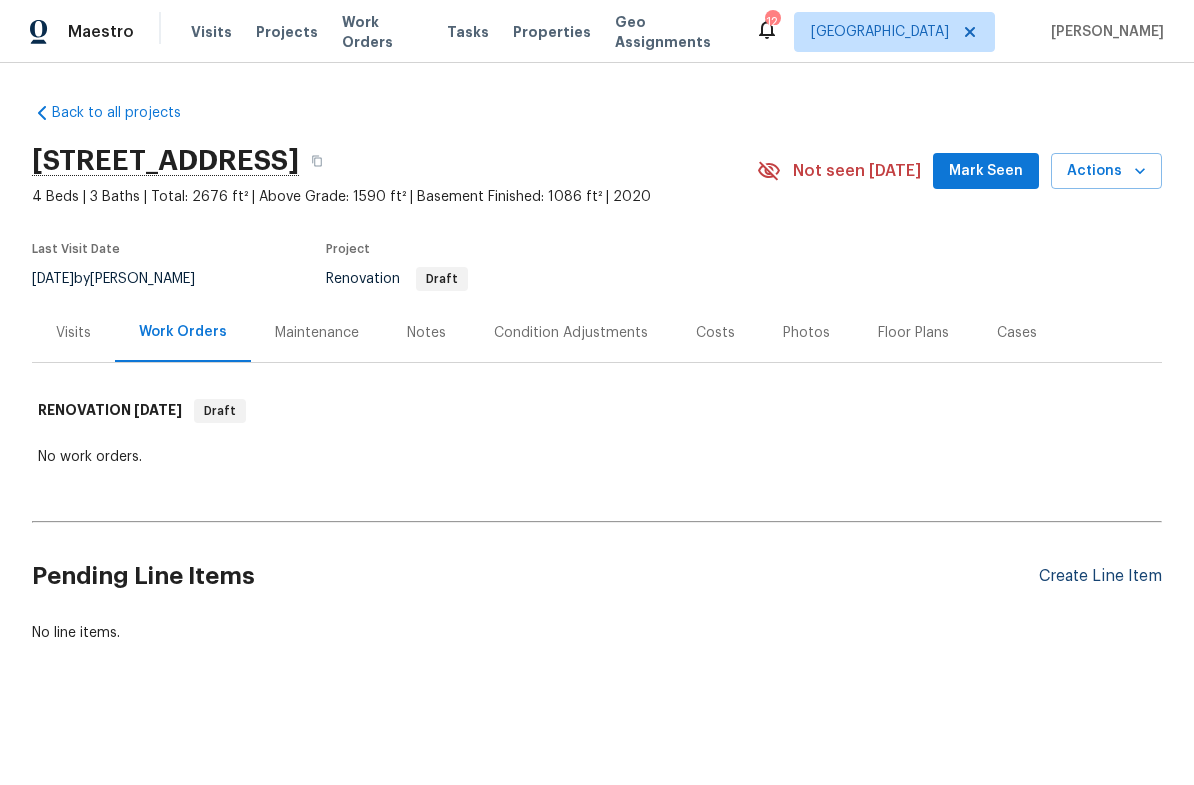 click on "Create Line Item" at bounding box center [1100, 576] 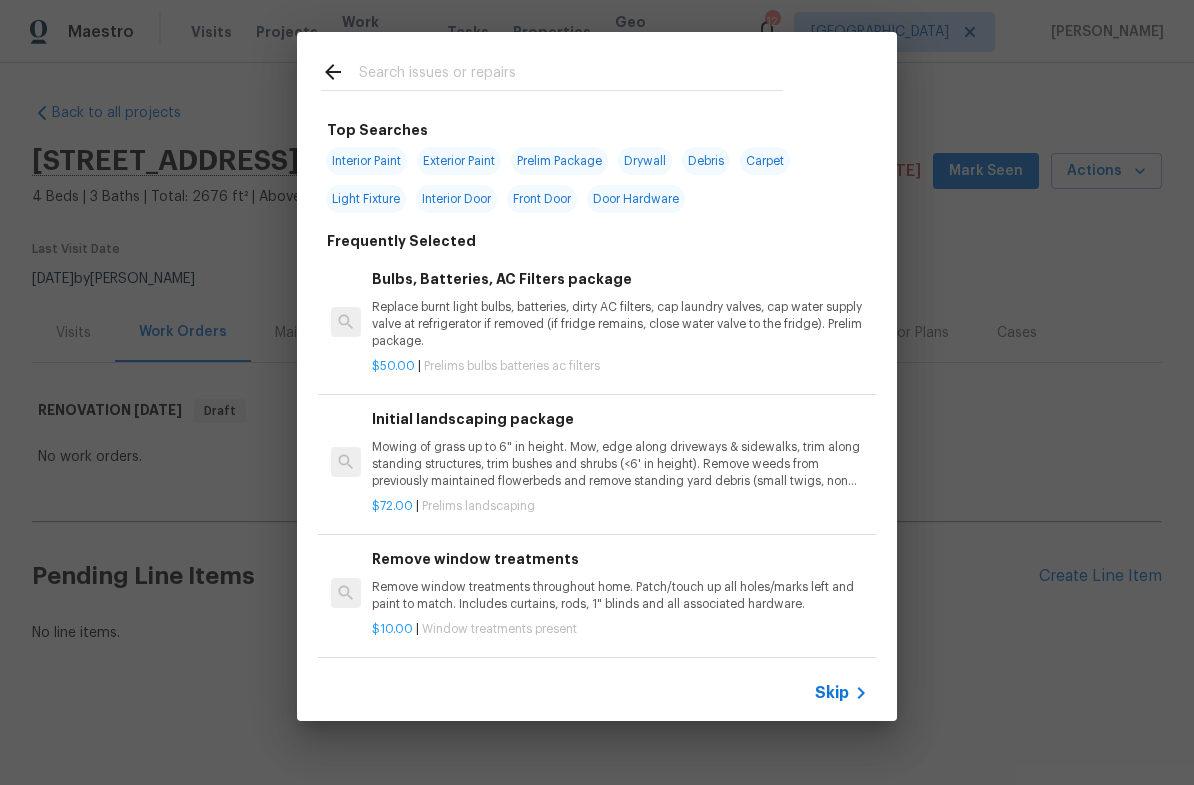 click on "Interior Paint" at bounding box center (366, 161) 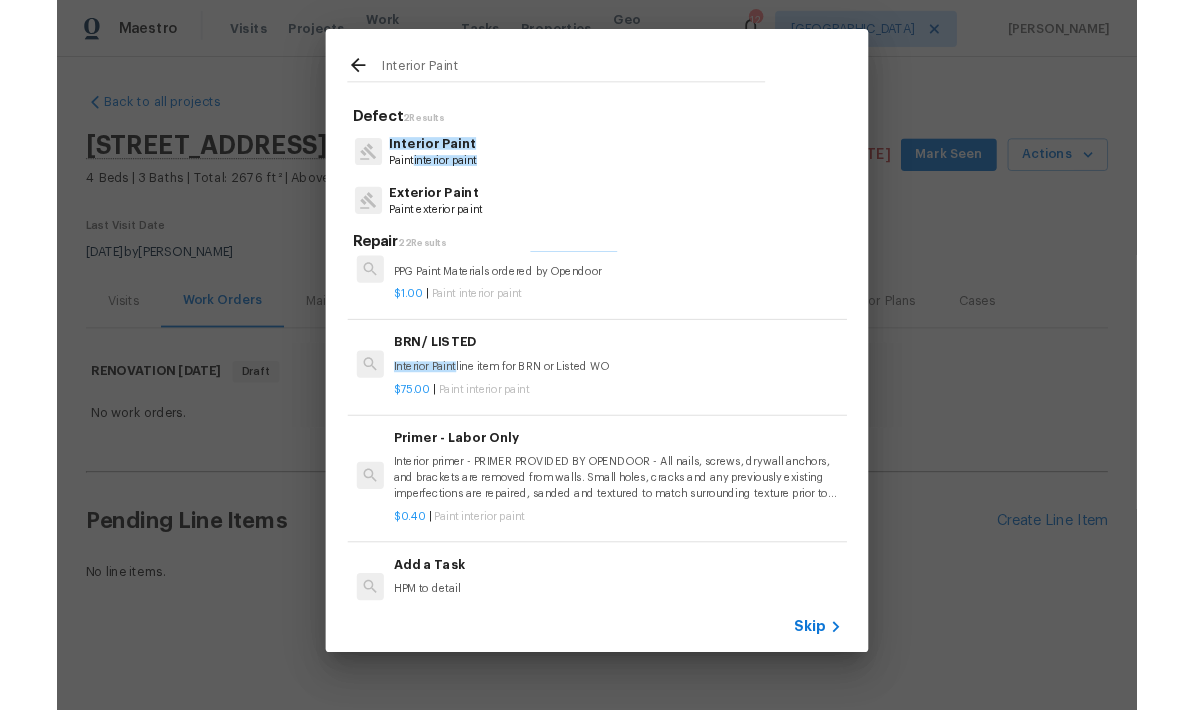 scroll, scrollTop: 314, scrollLeft: 0, axis: vertical 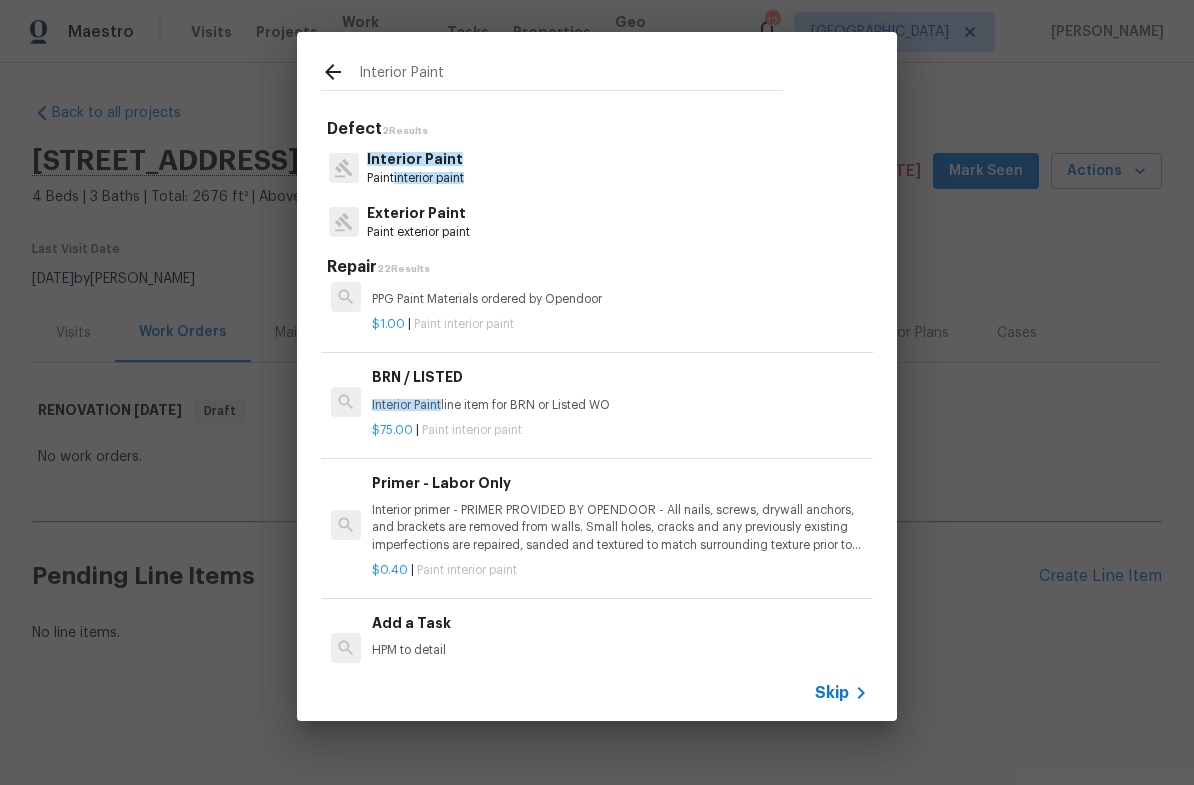 click on "Add a Task" at bounding box center (620, 623) 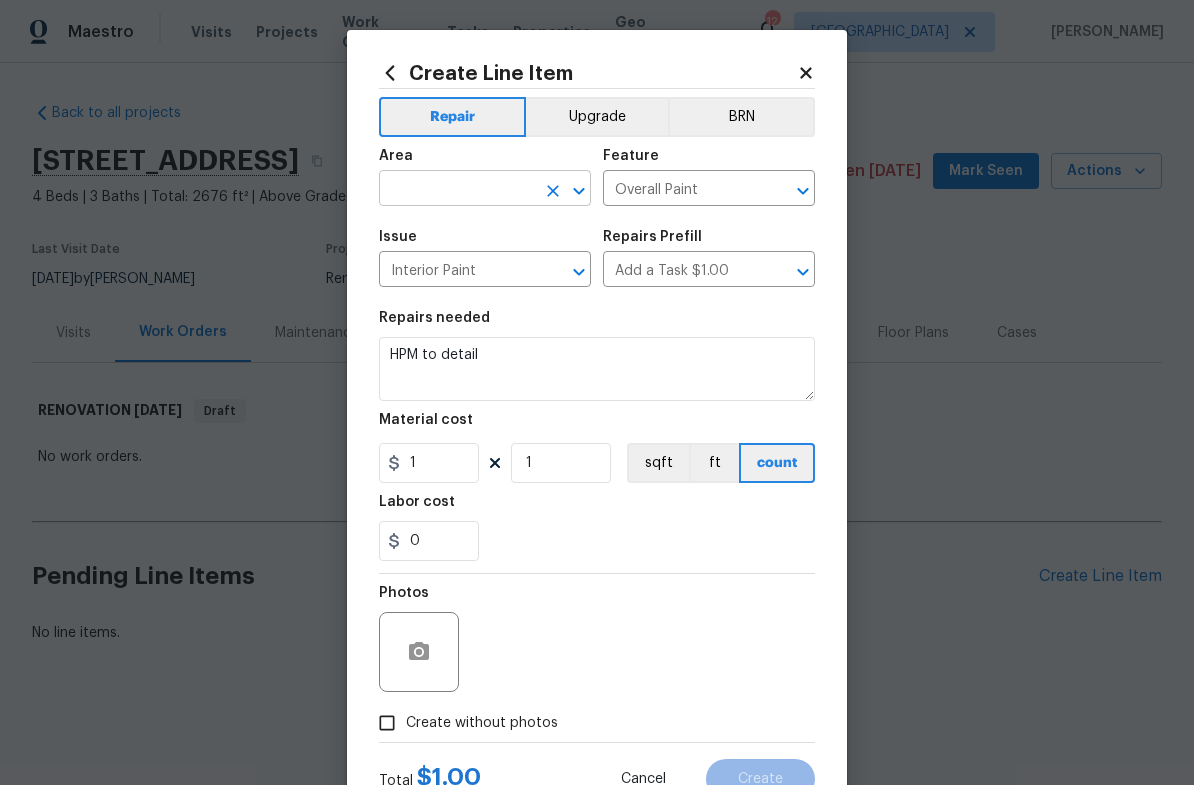 click at bounding box center [457, 190] 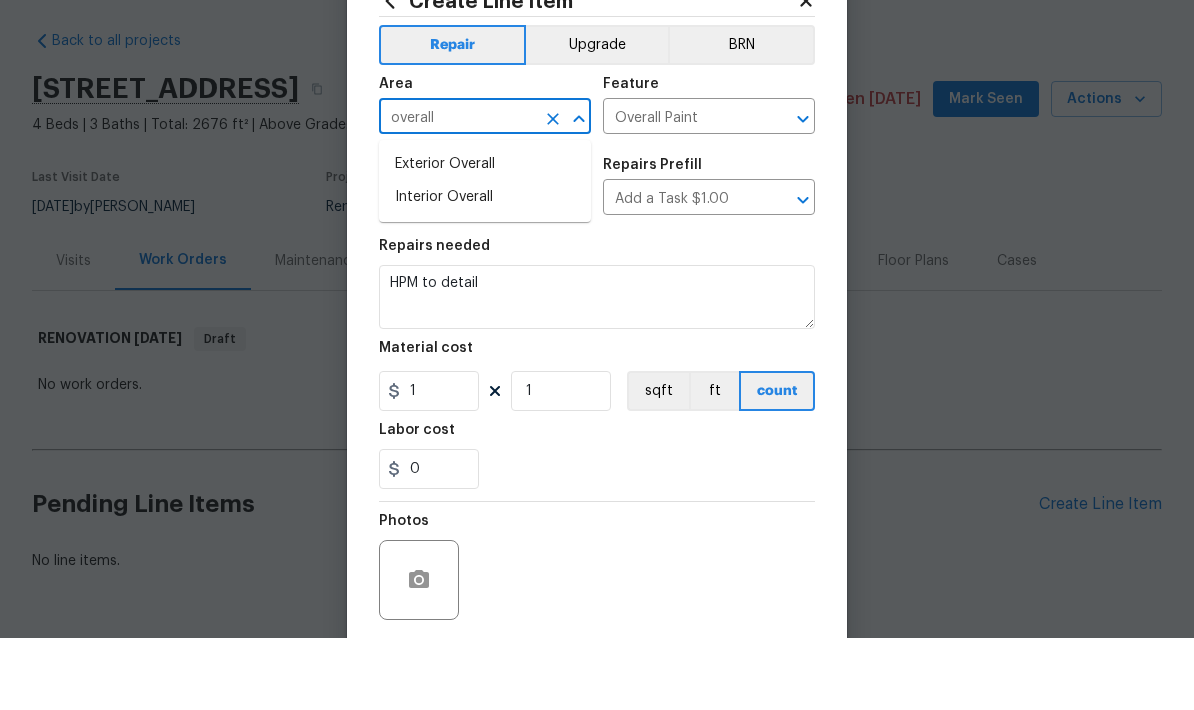 click on "Interior Overall" at bounding box center (485, 269) 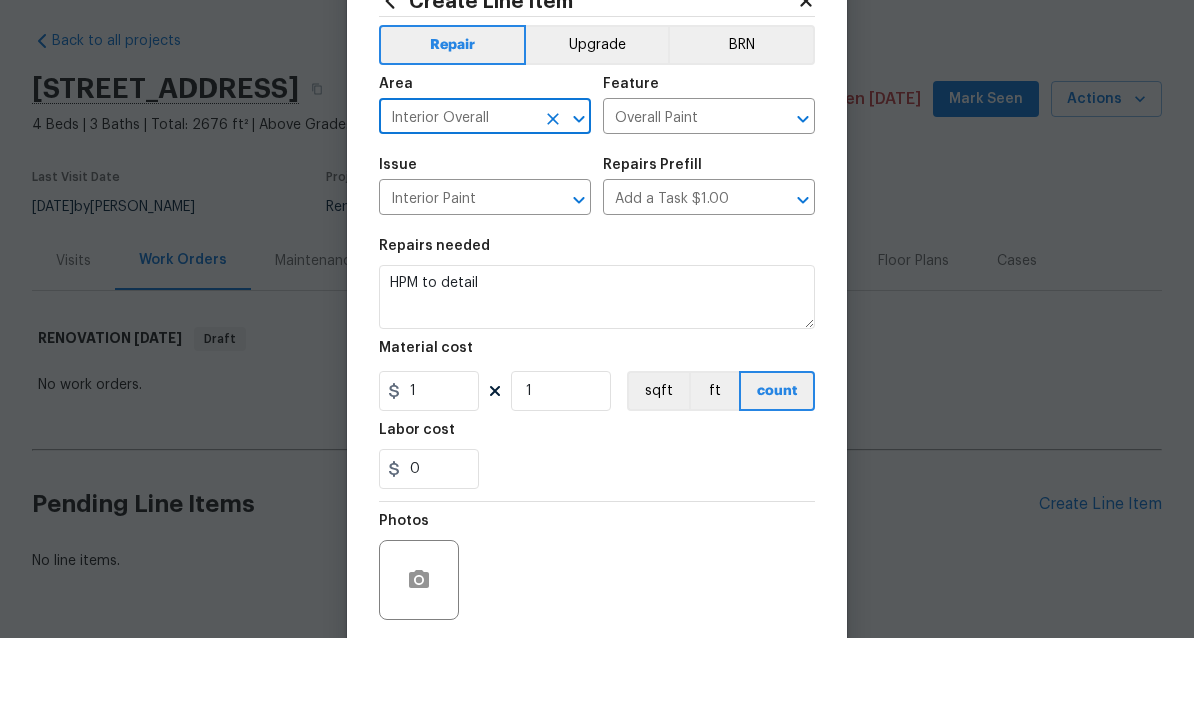 click on "Create Line Item Repair Upgrade BRN Area Interior Overall ​ Feature Overall Paint ​ Issue Interior Paint ​ Repairs Prefill Add a Task $1.00 ​ Repairs needed HPM to detail Material cost 1 1 sqft ft count Labor cost 0 Photos Create without photos Total   $ 1.00 Cancel Create" at bounding box center [597, 430] 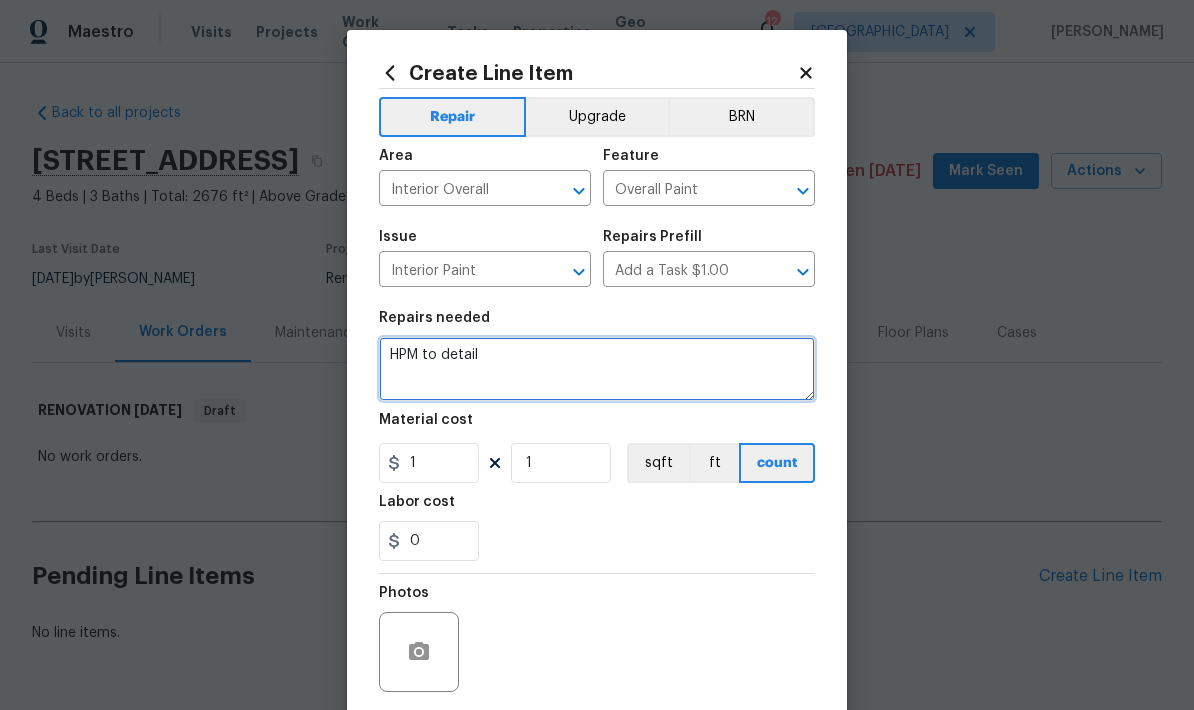 click on "HPM to detail" at bounding box center (597, 369) 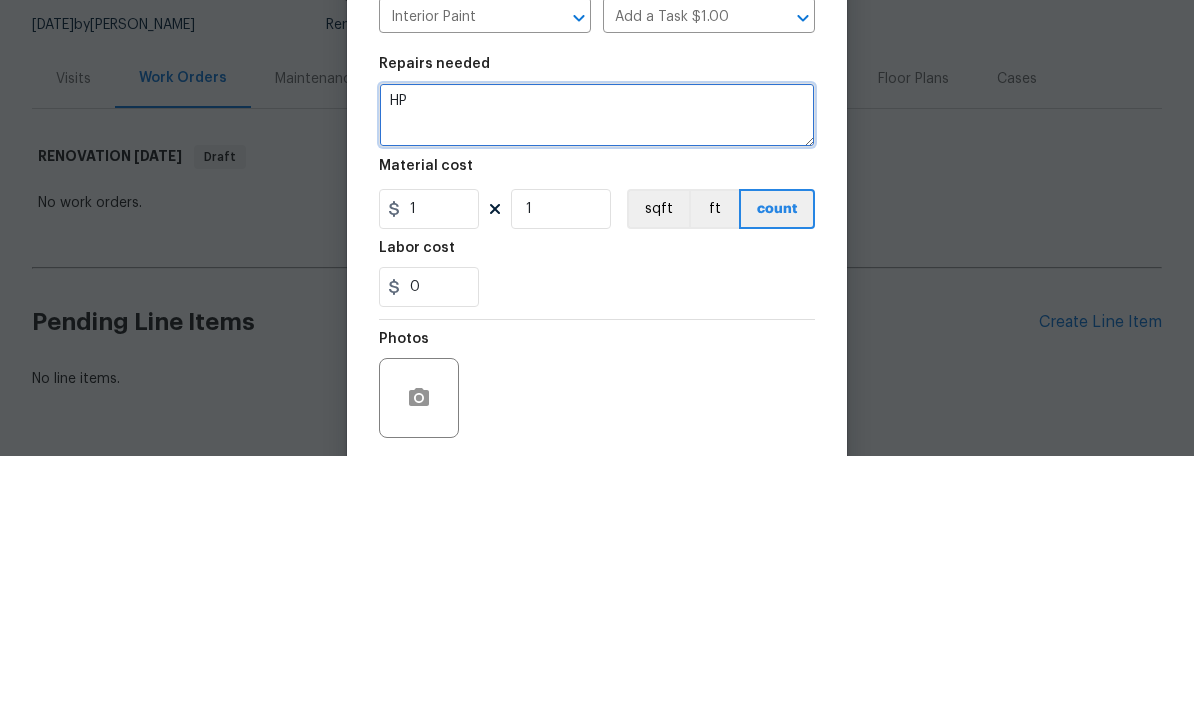 type on "H" 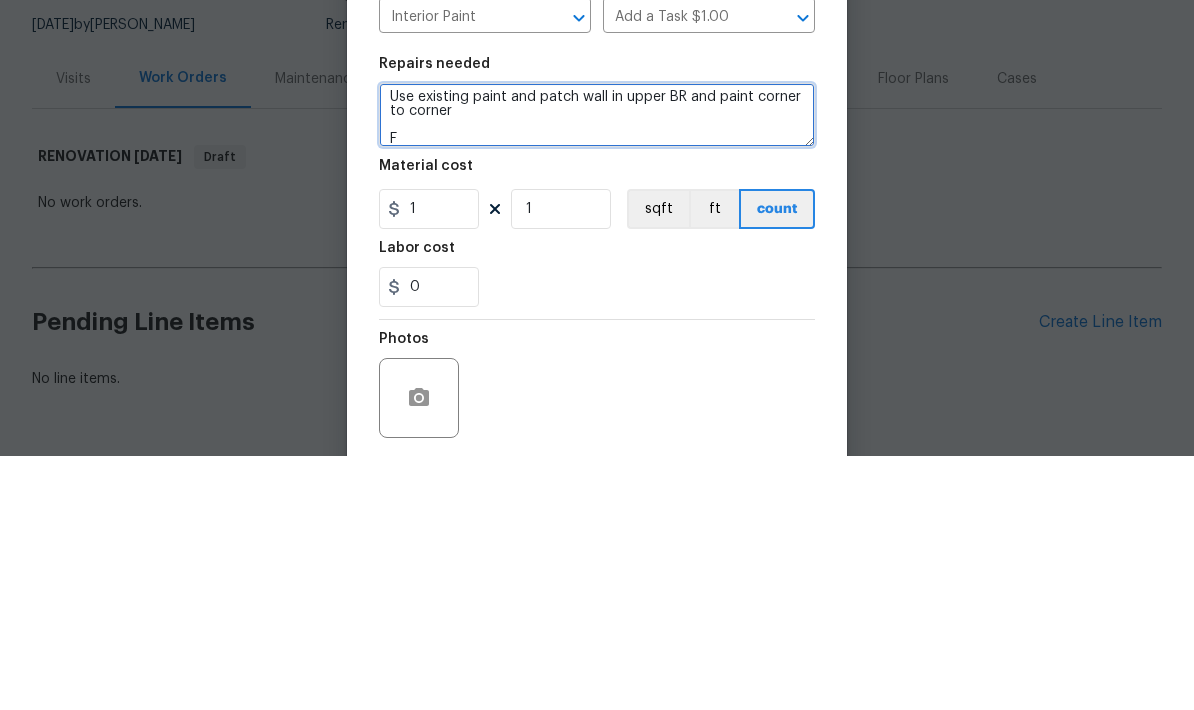scroll, scrollTop: 4, scrollLeft: 0, axis: vertical 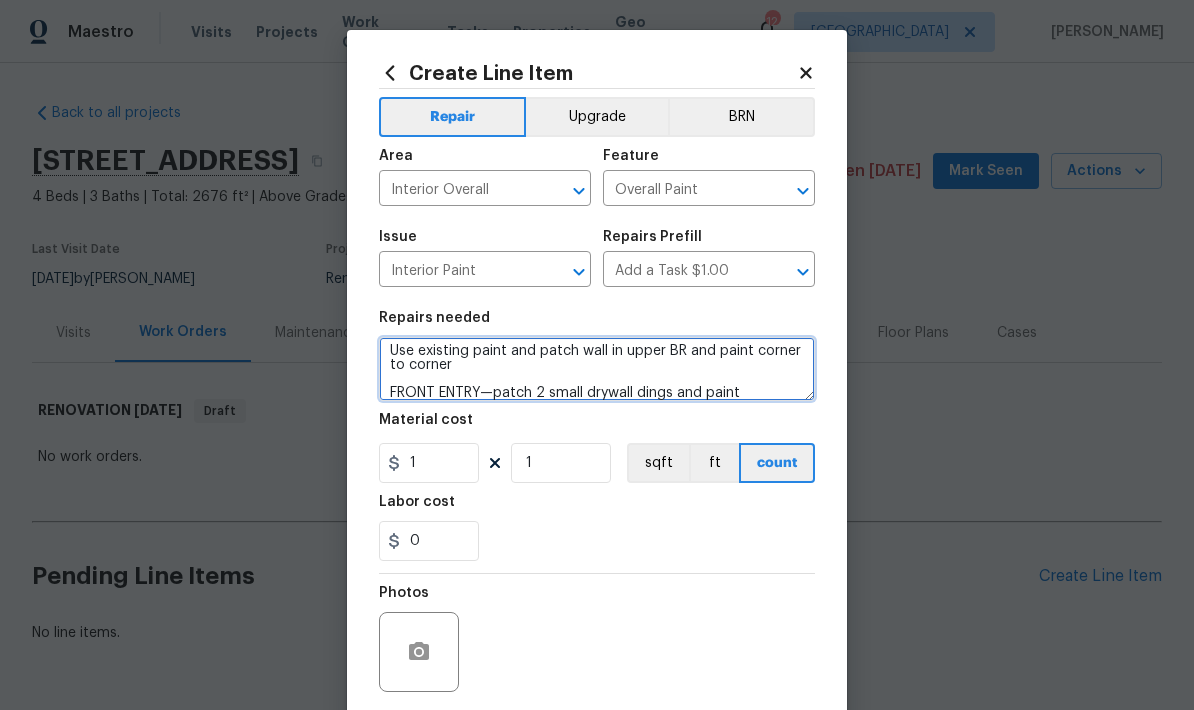 type on "Use existing paint and patch wall in upper BR and paint corner to corner
FRONT ENTRY—patch 2 small drywall dings and paint" 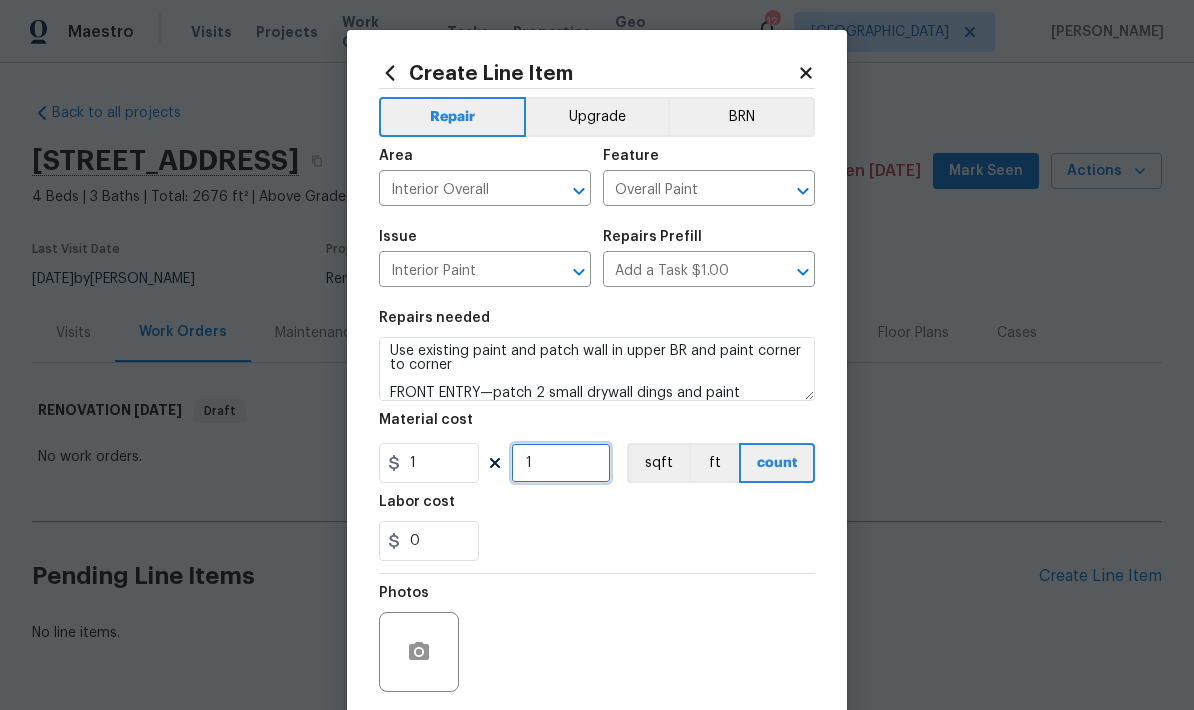 click on "1" at bounding box center [561, 463] 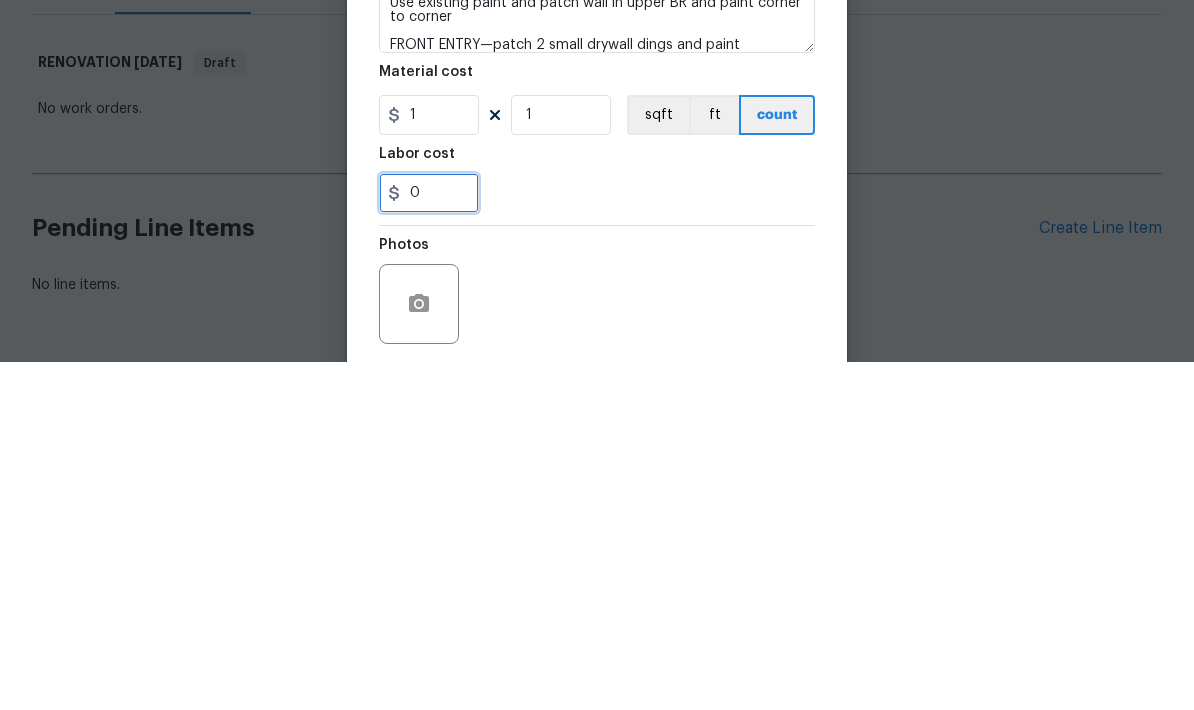 click on "0" at bounding box center [429, 541] 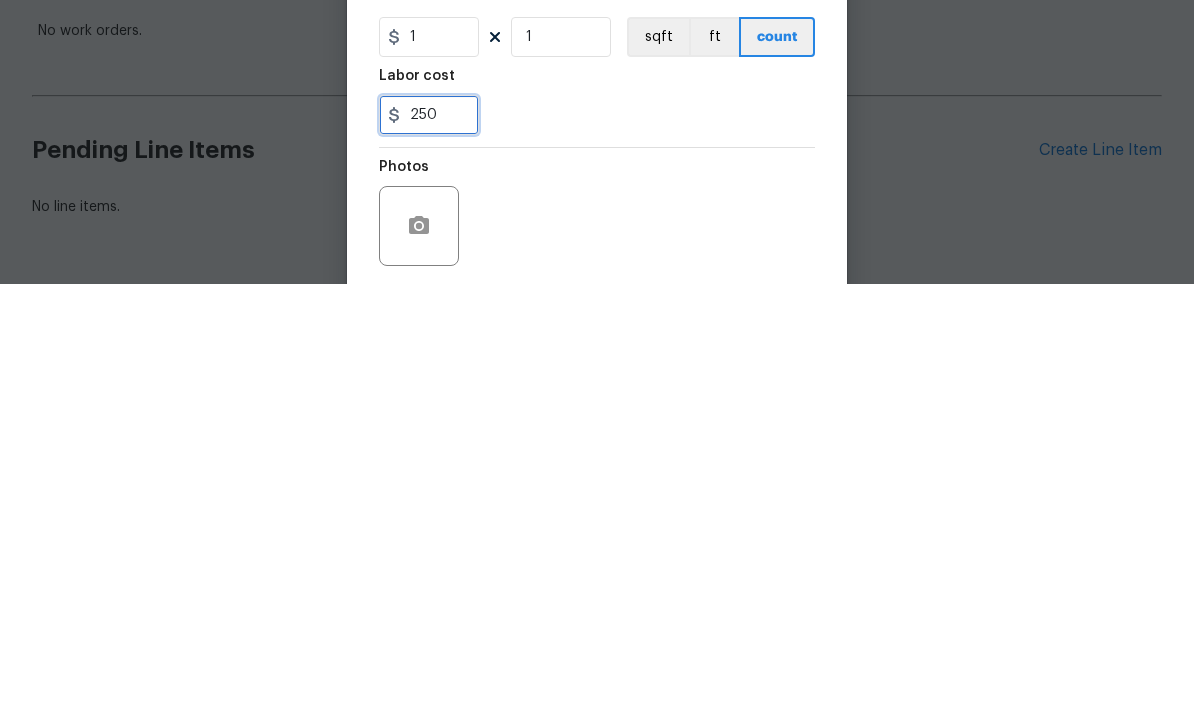type on "250" 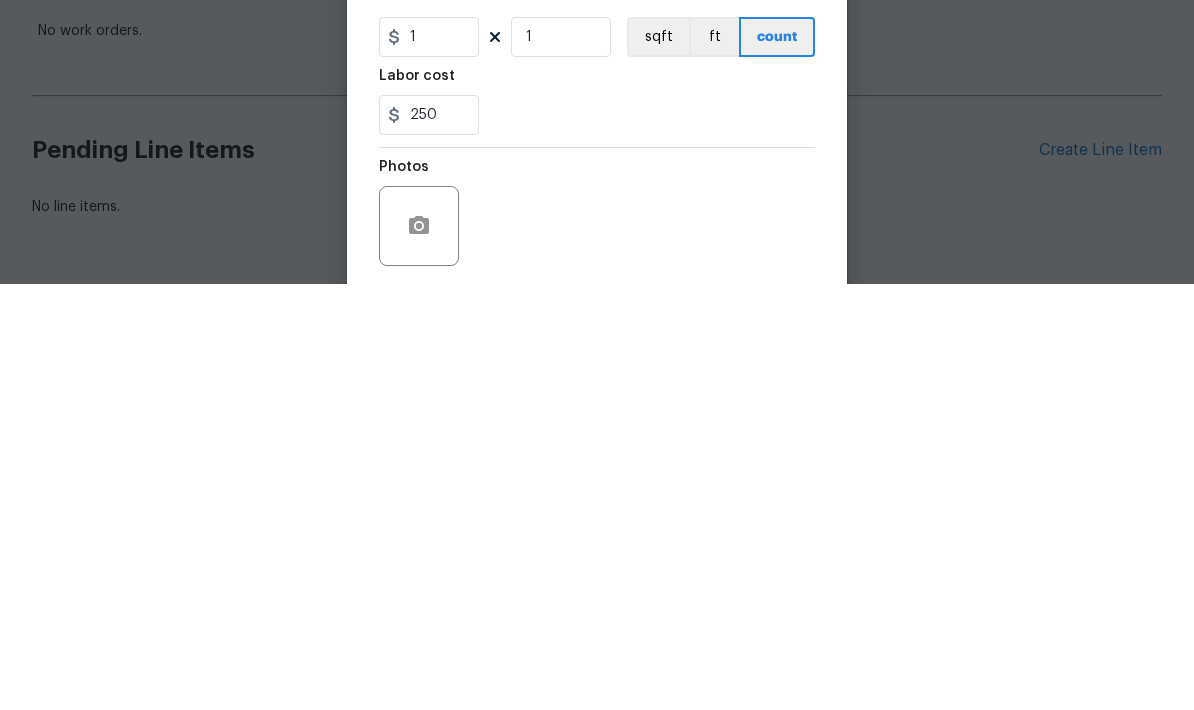 click on "250" at bounding box center [597, 541] 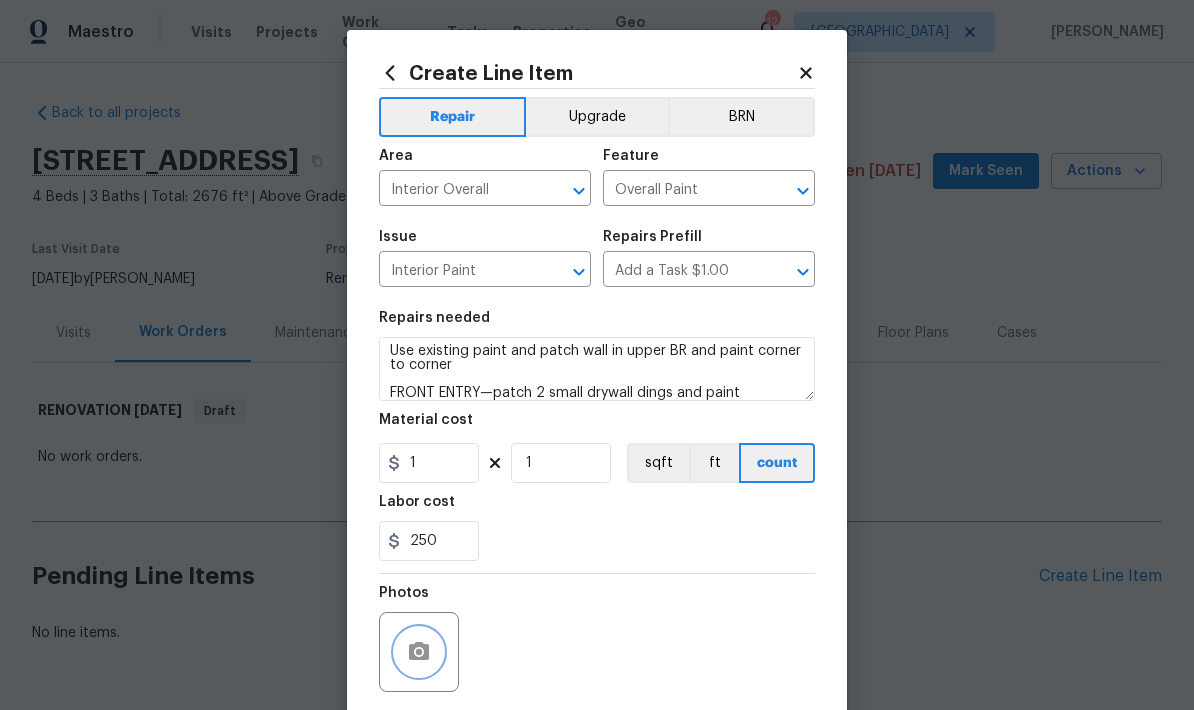 click 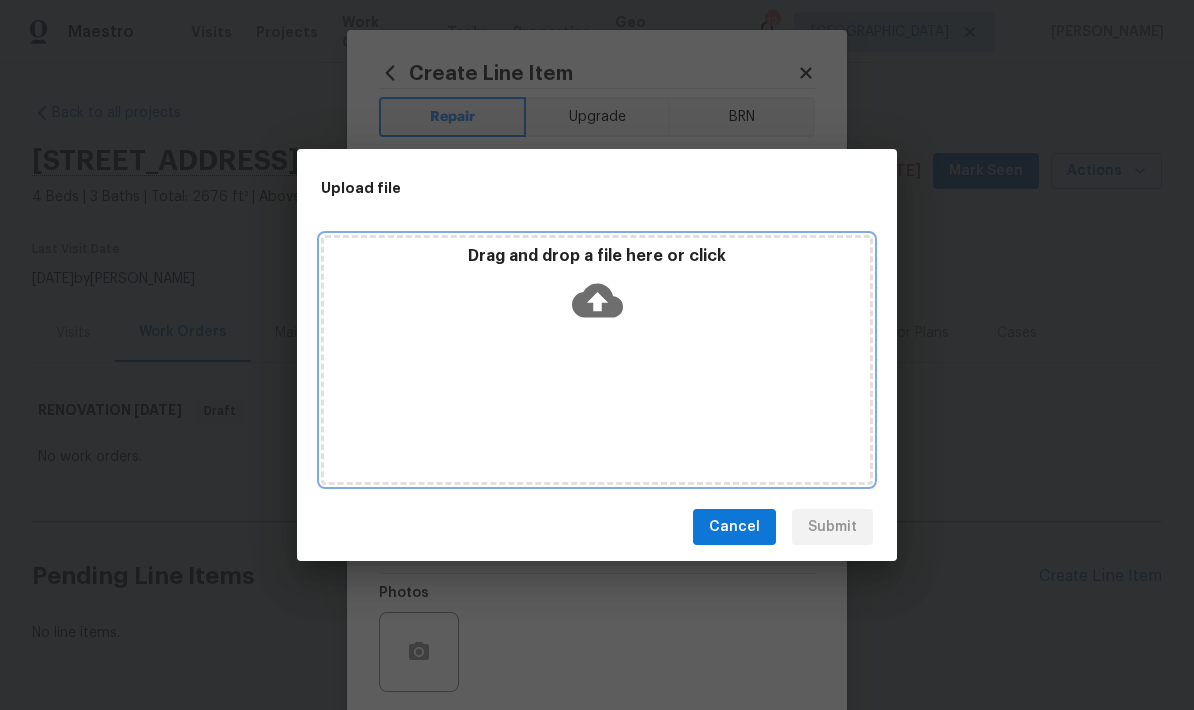 click on "Drag and drop a file here or click" at bounding box center (597, 360) 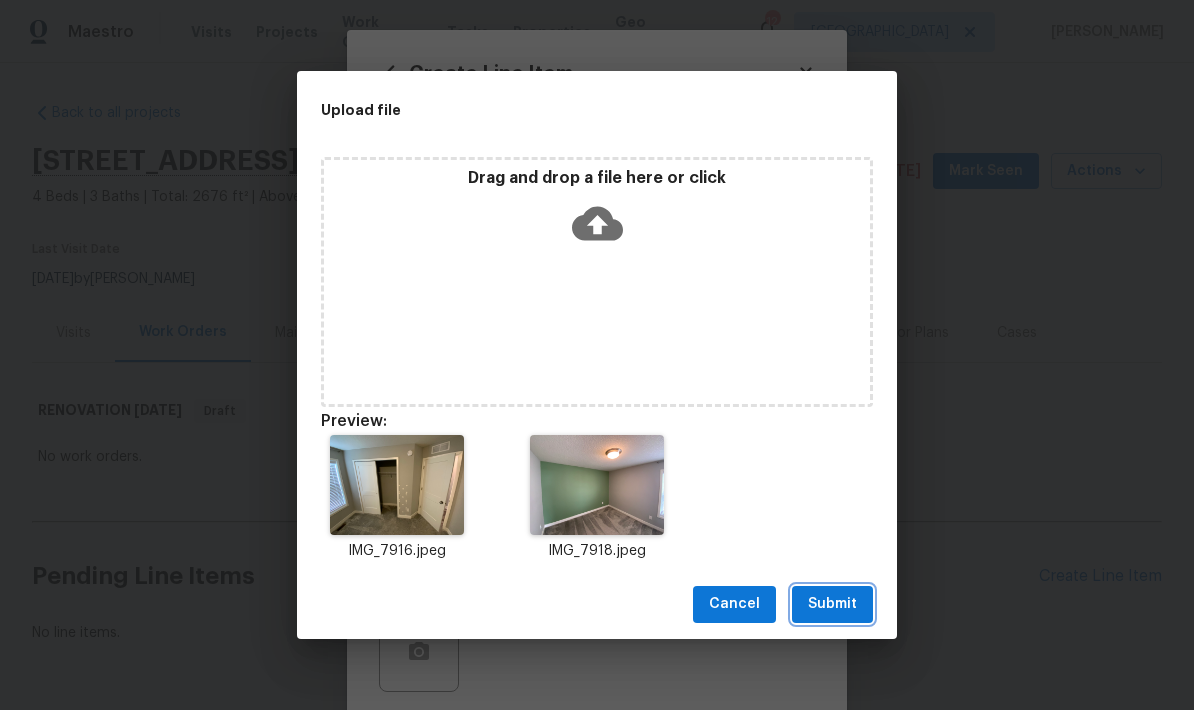 click on "Submit" at bounding box center [832, 604] 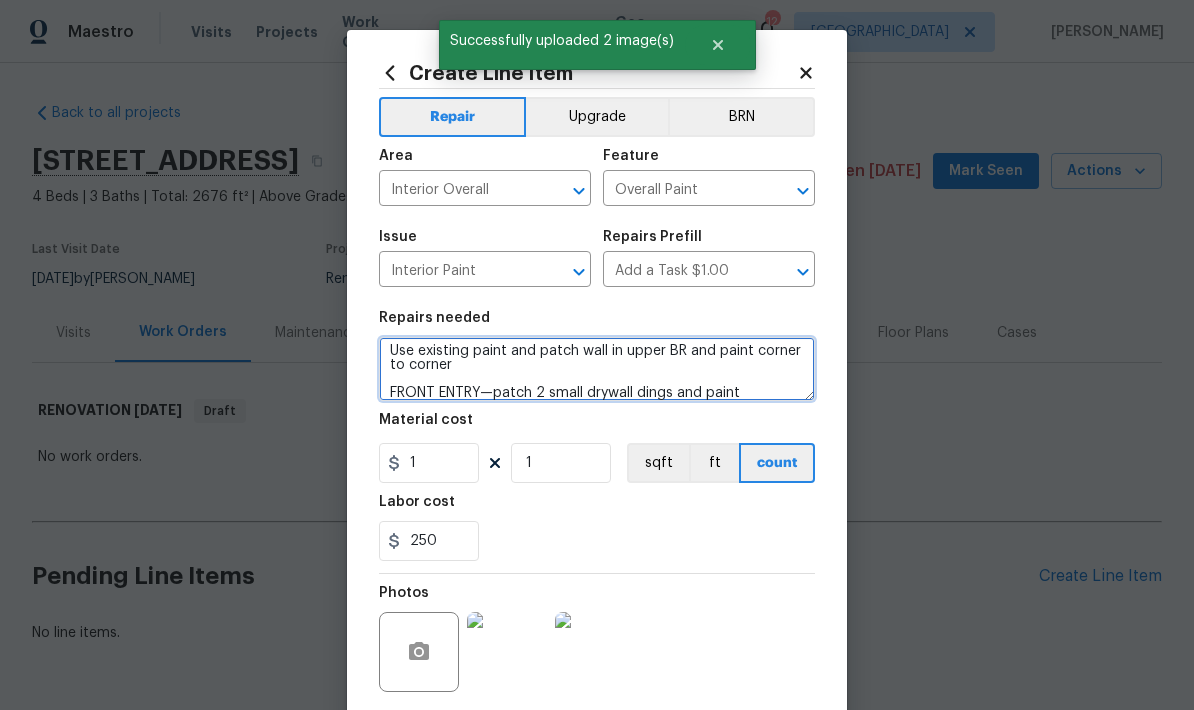 click on "Use existing paint and patch wall in upper BR and paint corner to corner
FRONT ENTRY—patch 2 small drywall dings and paint" at bounding box center (597, 369) 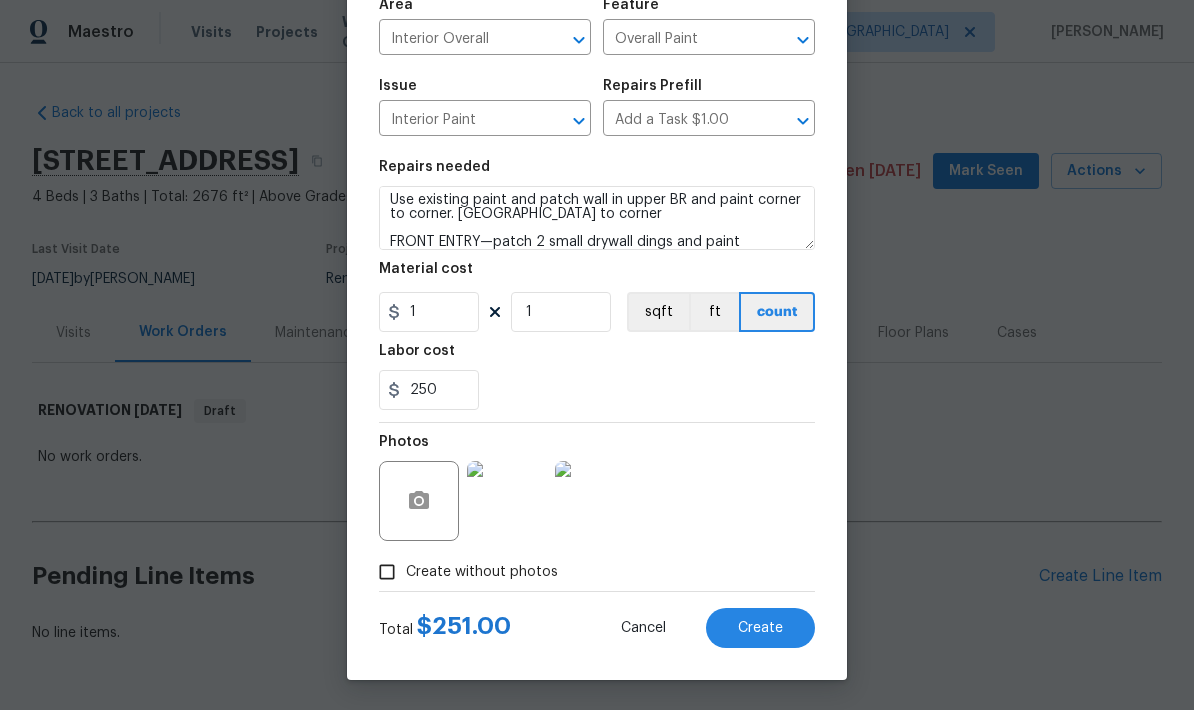 scroll, scrollTop: 155, scrollLeft: 0, axis: vertical 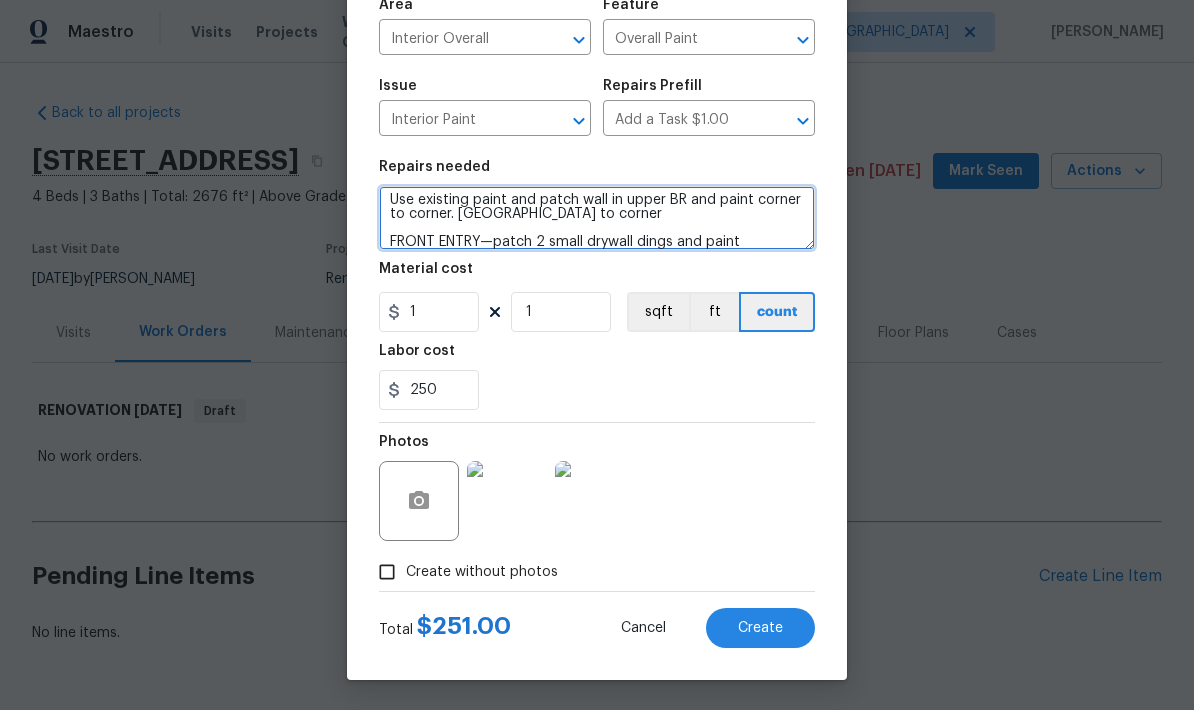 type on "Use existing paint and patch wall in upper BR and paint corner to corner. [GEOGRAPHIC_DATA] to corner
FRONT ENTRY—patch 2 small drywall dings and paint" 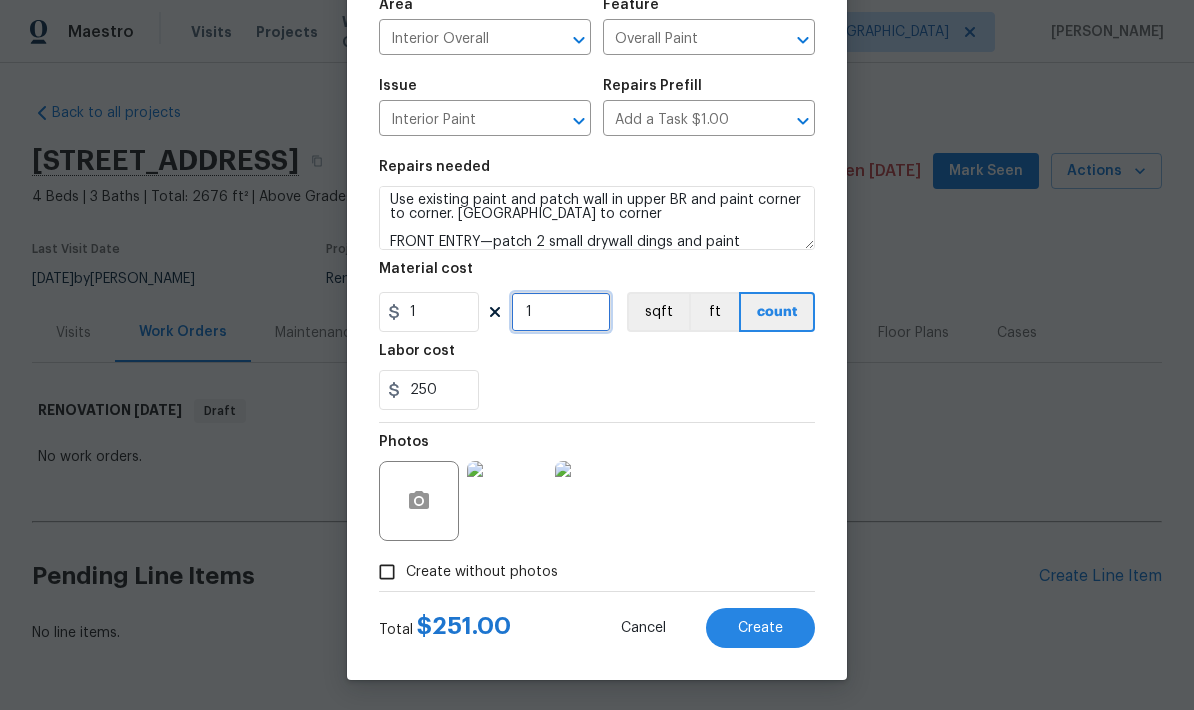 click on "1" at bounding box center (561, 312) 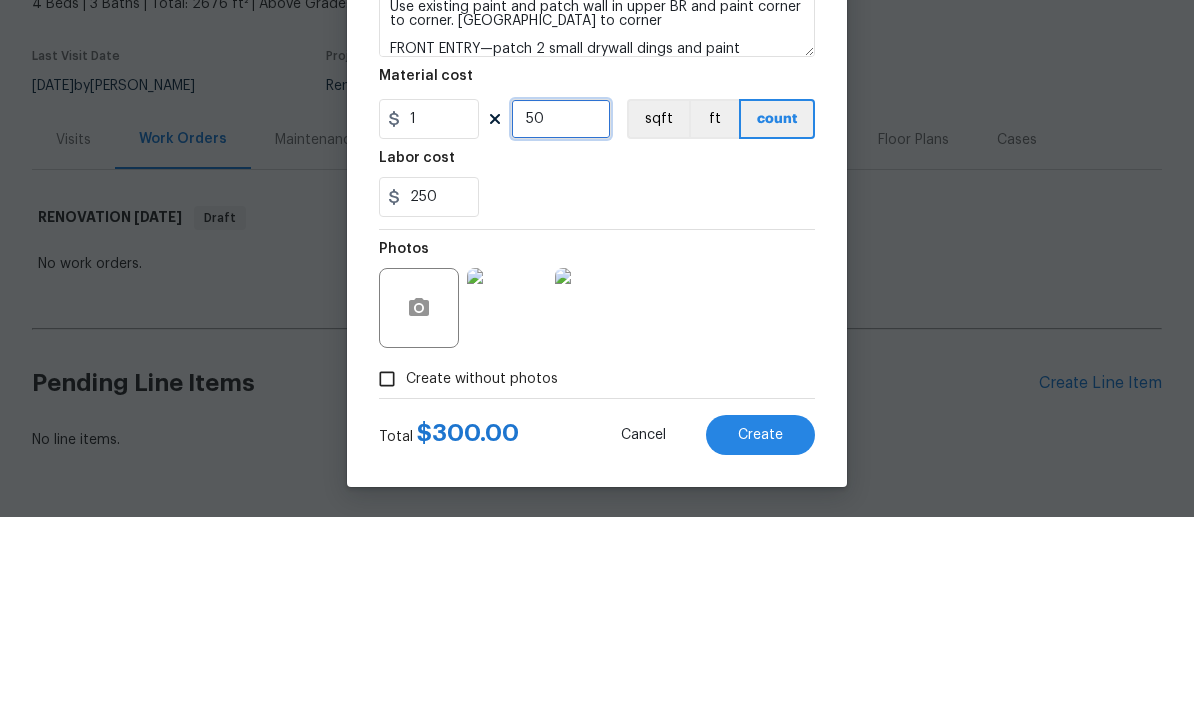 type on "50" 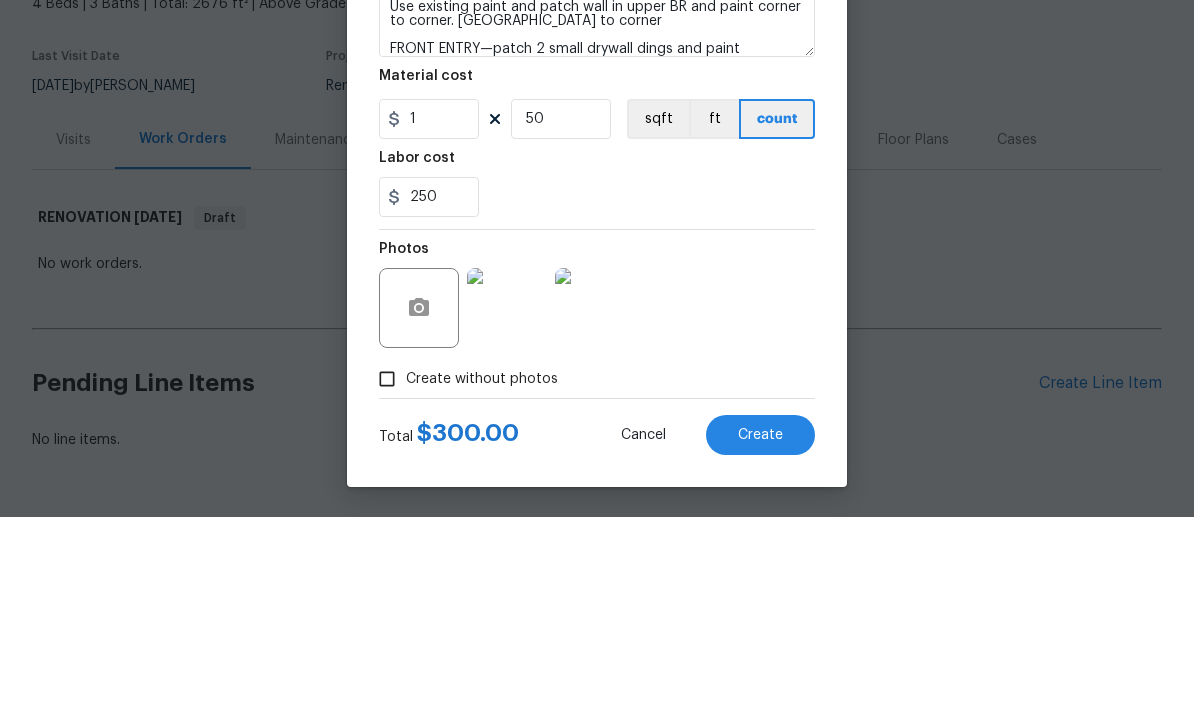 click on "250" at bounding box center [597, 390] 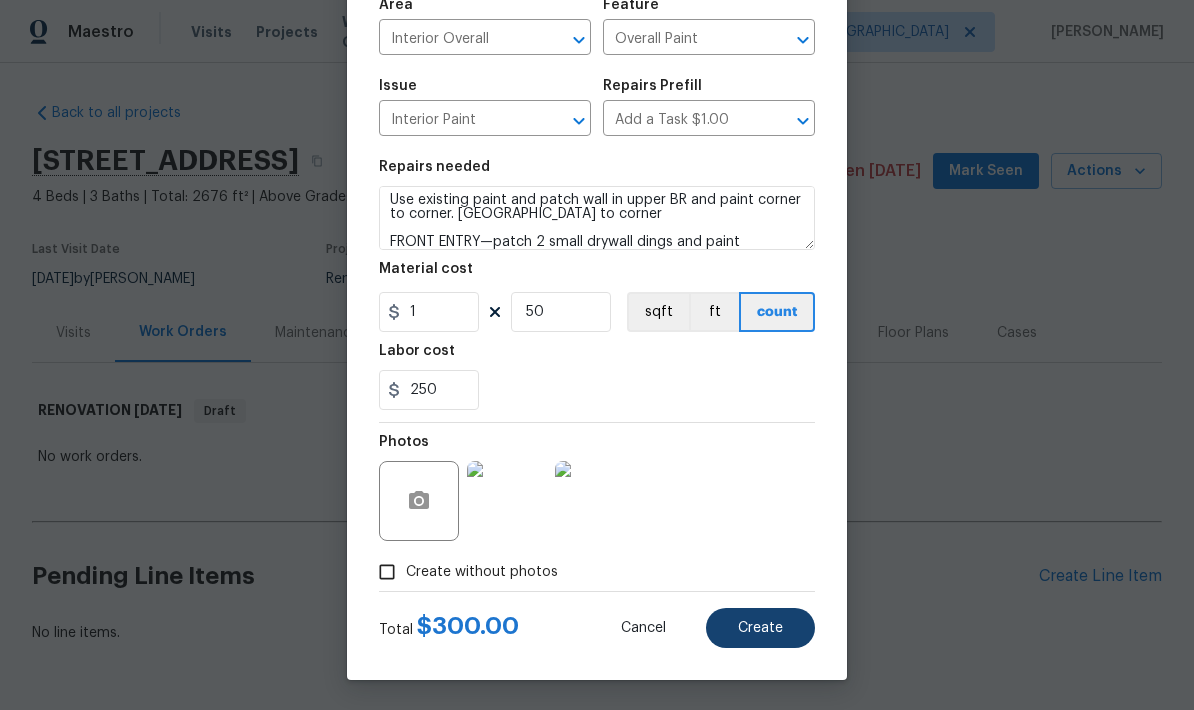 click on "Create" at bounding box center (760, 628) 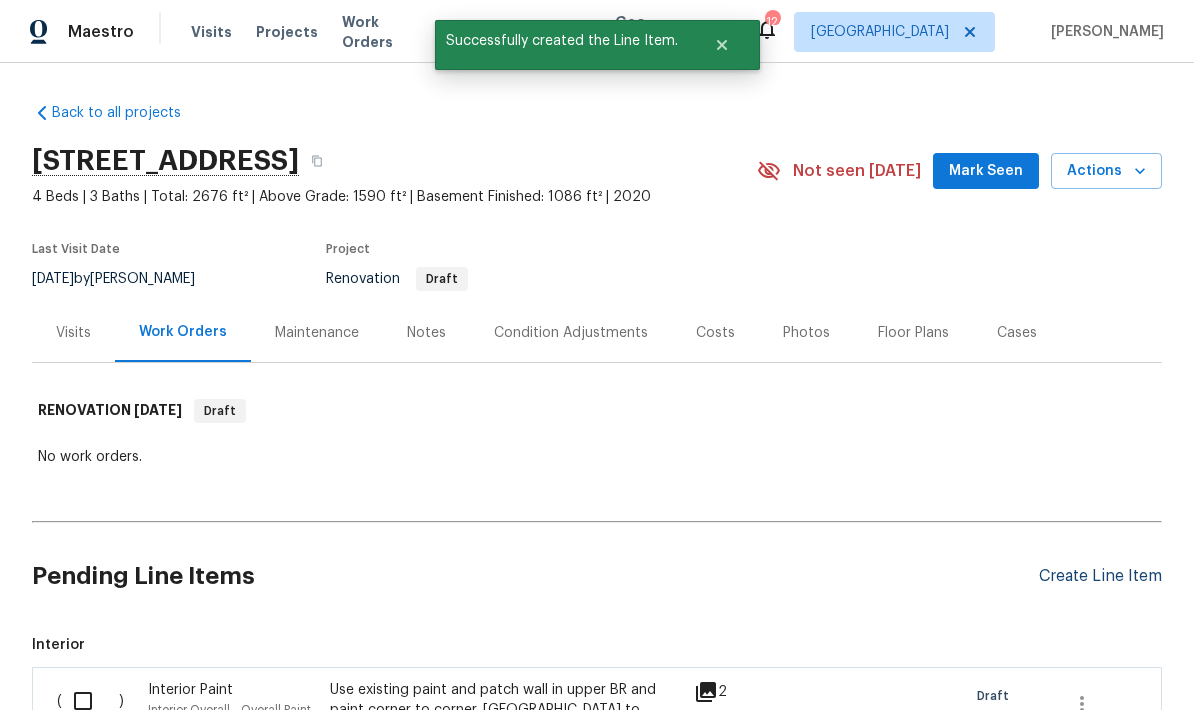 click on "Create Line Item" at bounding box center [1100, 576] 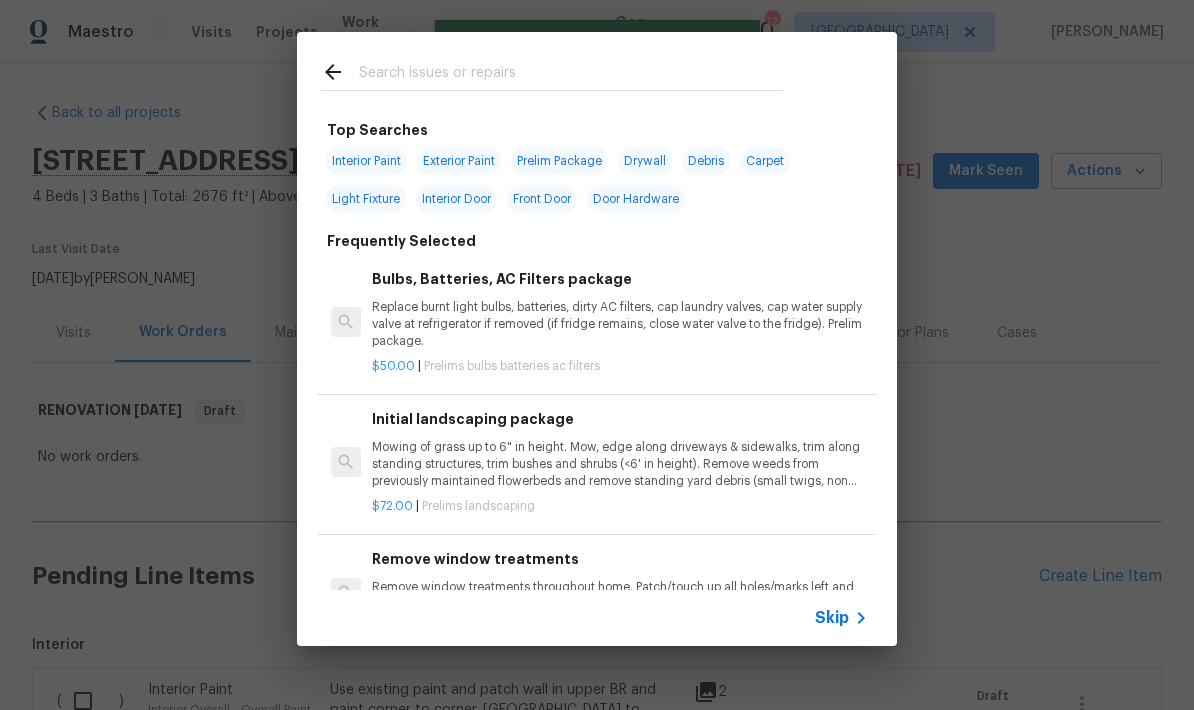 click at bounding box center [571, 75] 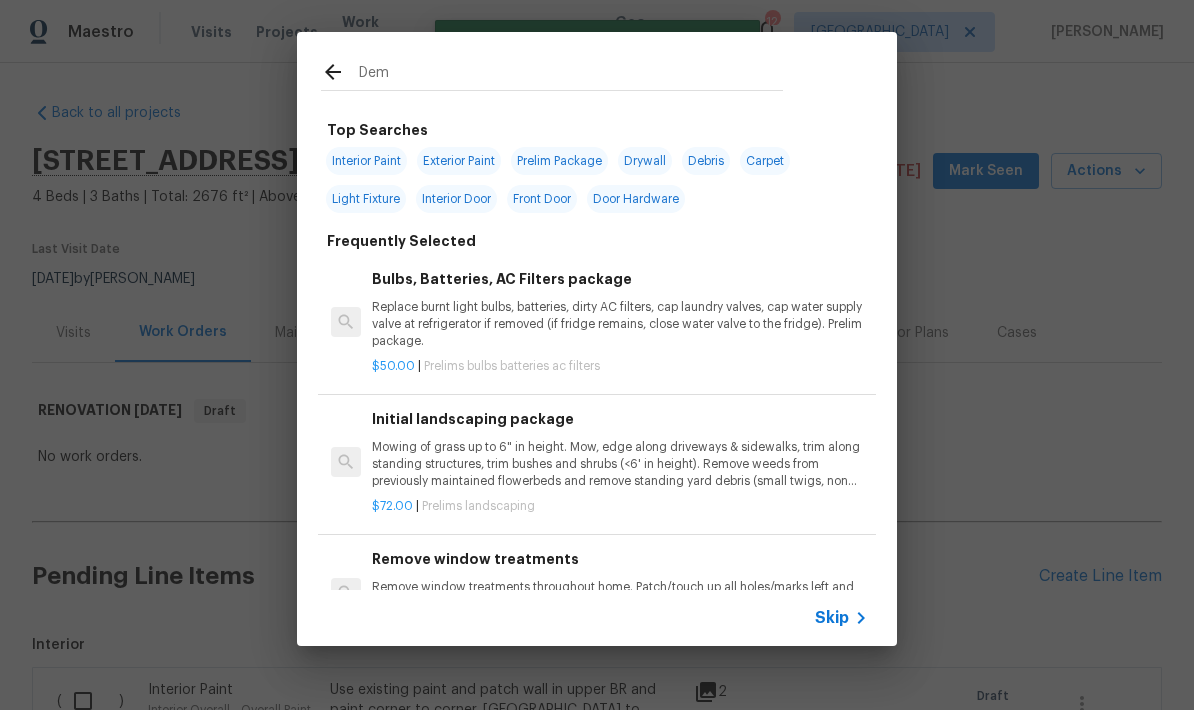 type on "Demo" 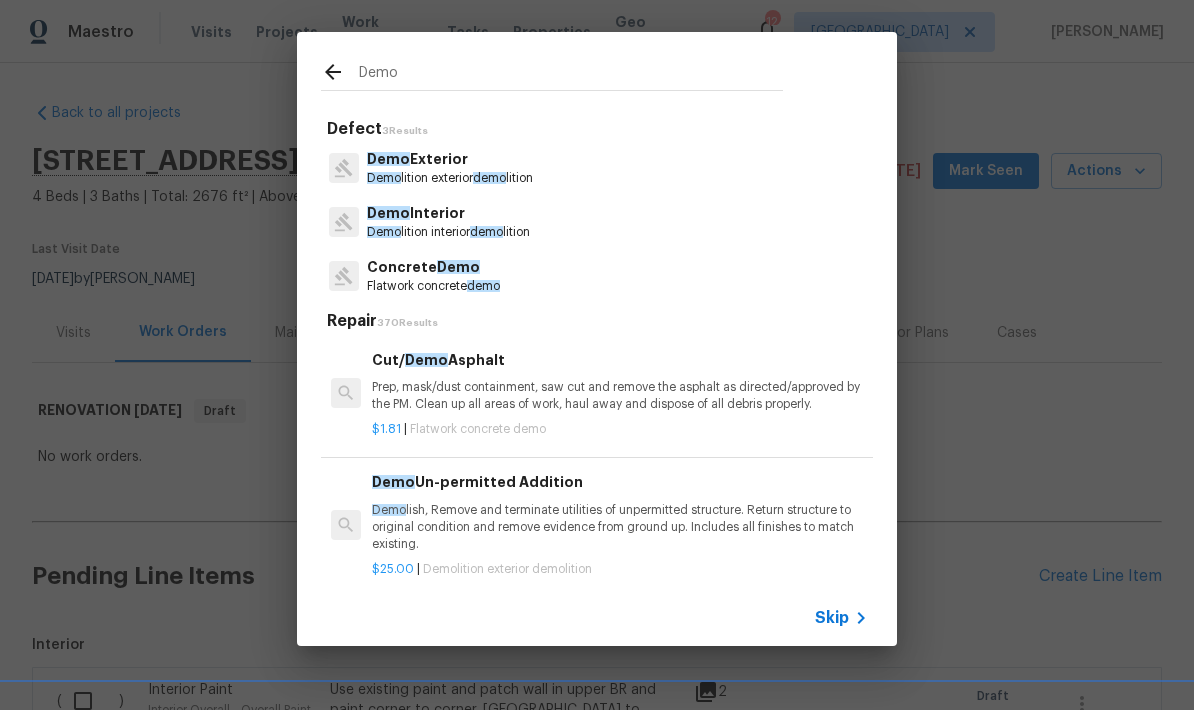 click on "Demo" at bounding box center [388, 213] 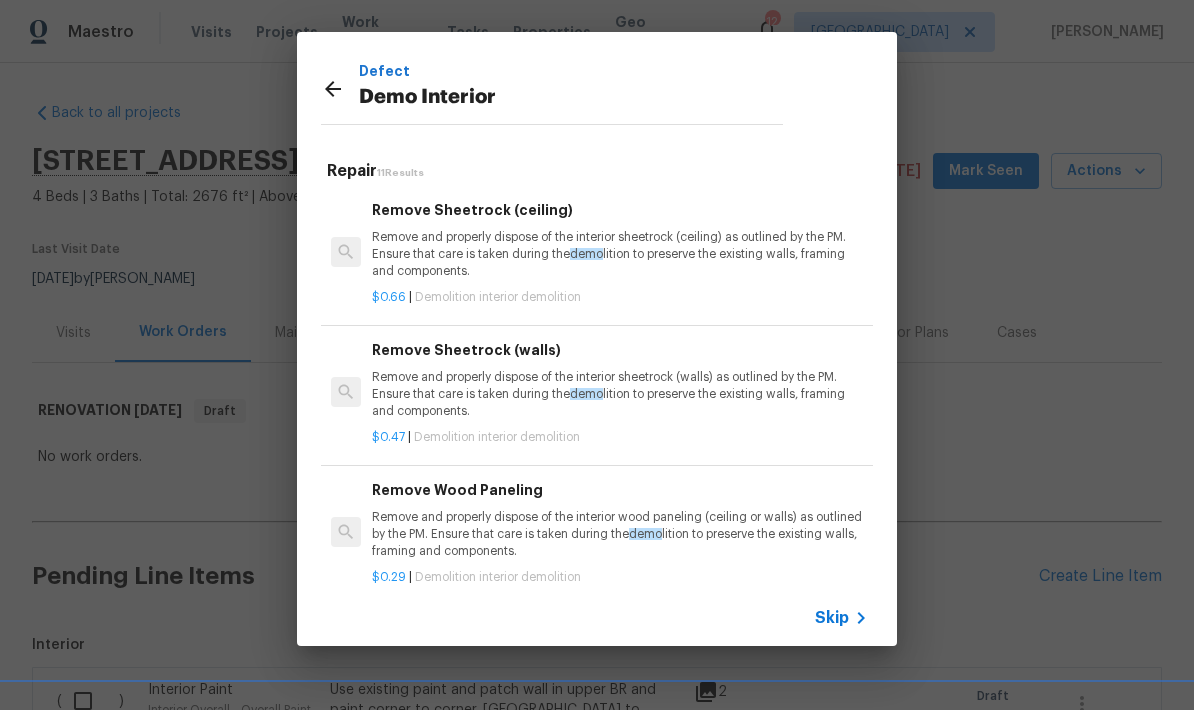 click on "Remove Sheetrock (ceiling) Remove and properly dispose of the interior sheetrock (ceiling) as outlined by the PM. Ensure that care is taken during the  demo lition to preserve the existing walls, framing and components." at bounding box center (620, 240) 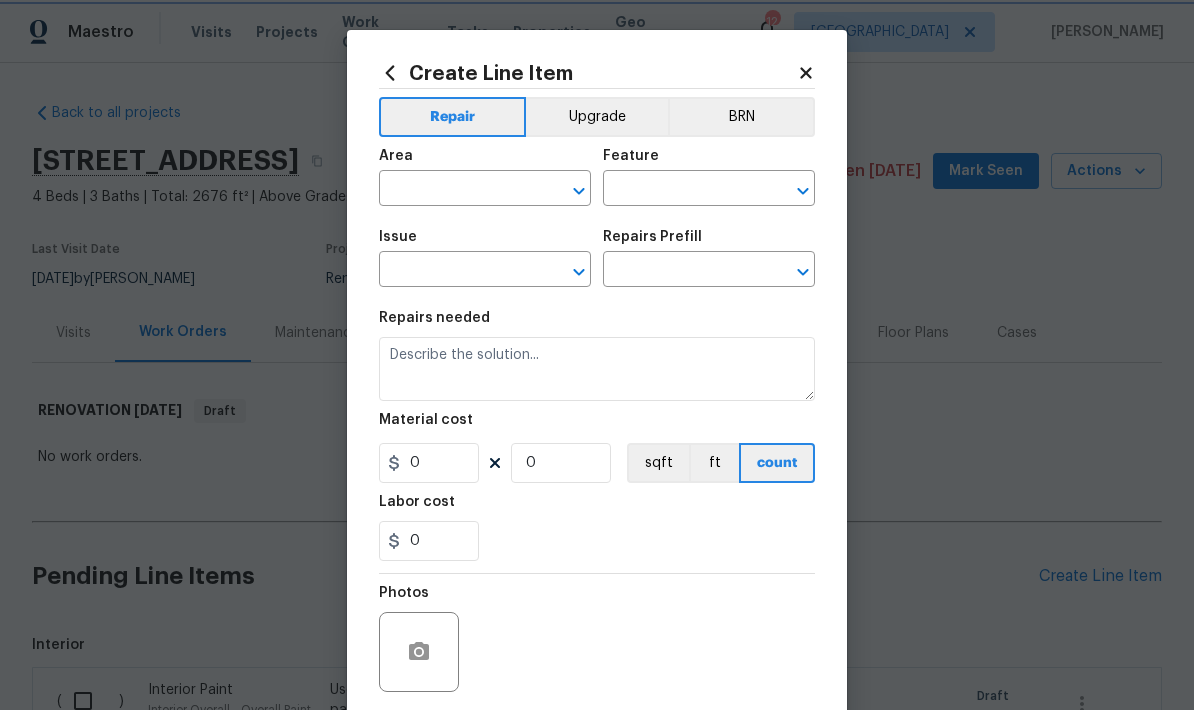 type on "Demolition" 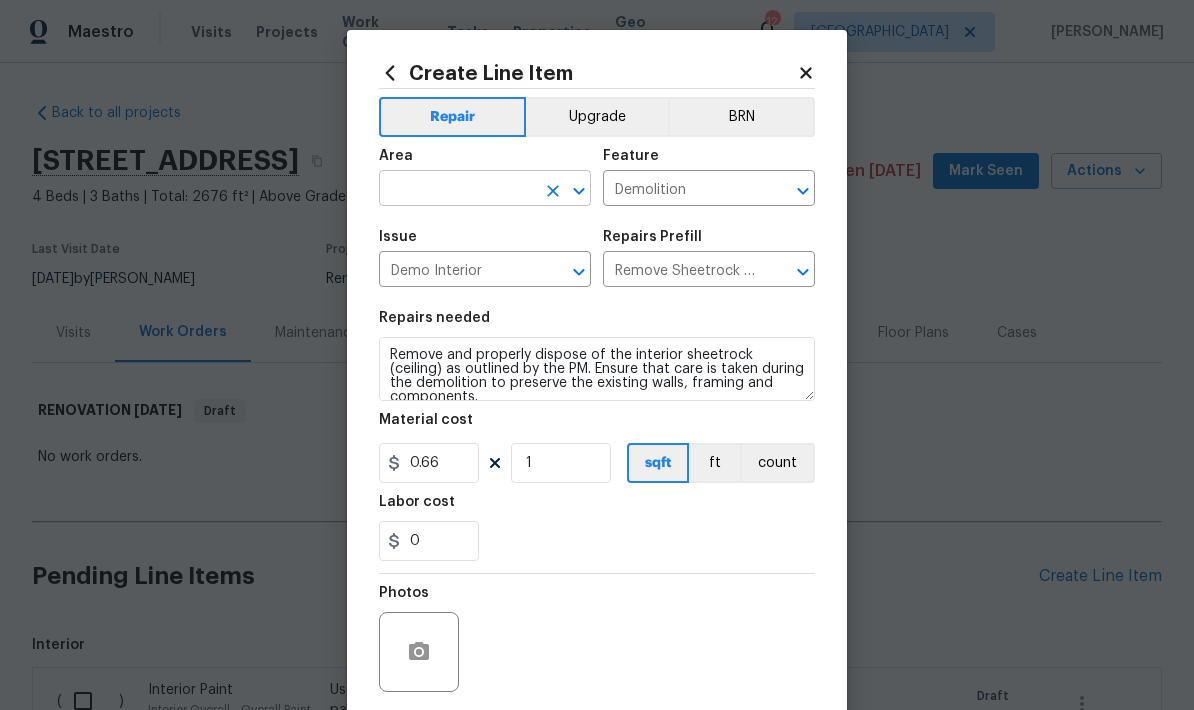 click at bounding box center (457, 190) 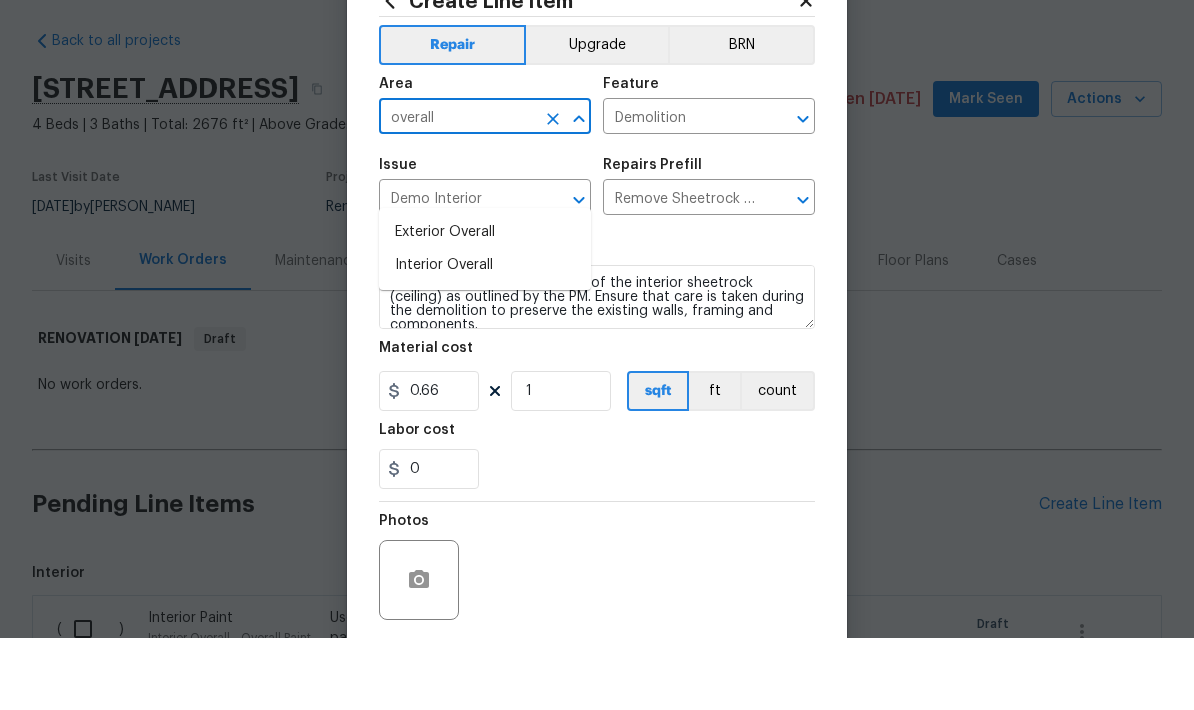 click on "Interior Overall" at bounding box center (485, 337) 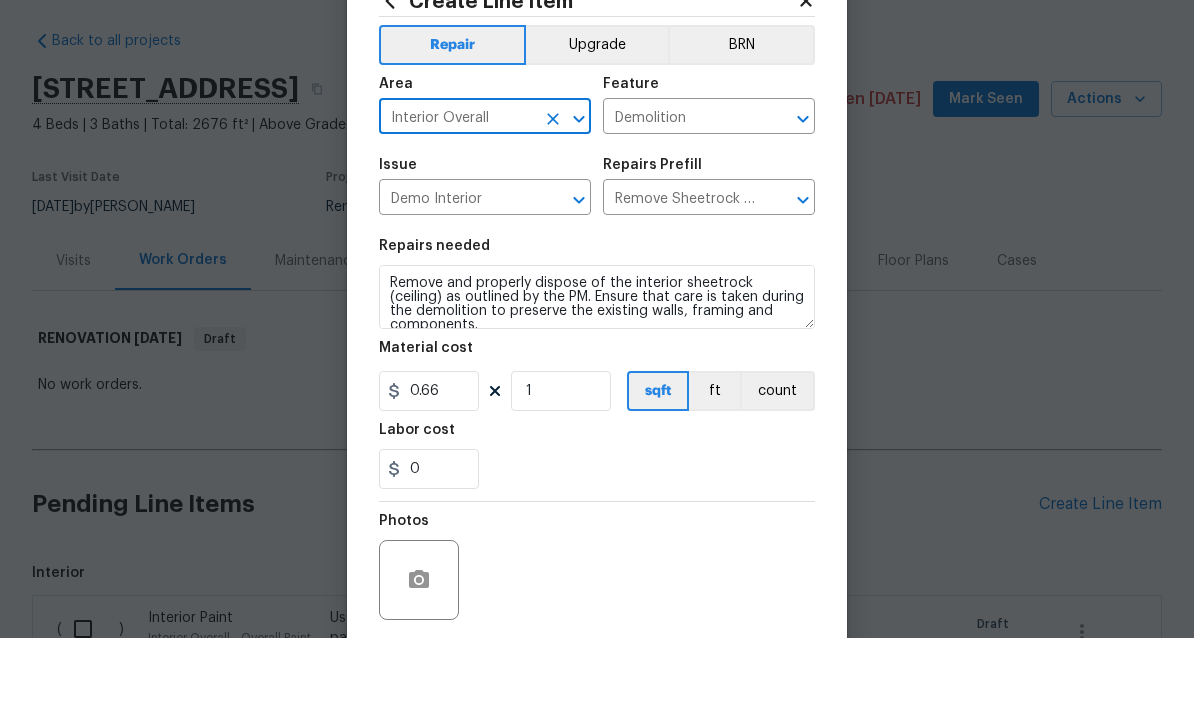 scroll, scrollTop: 80, scrollLeft: 0, axis: vertical 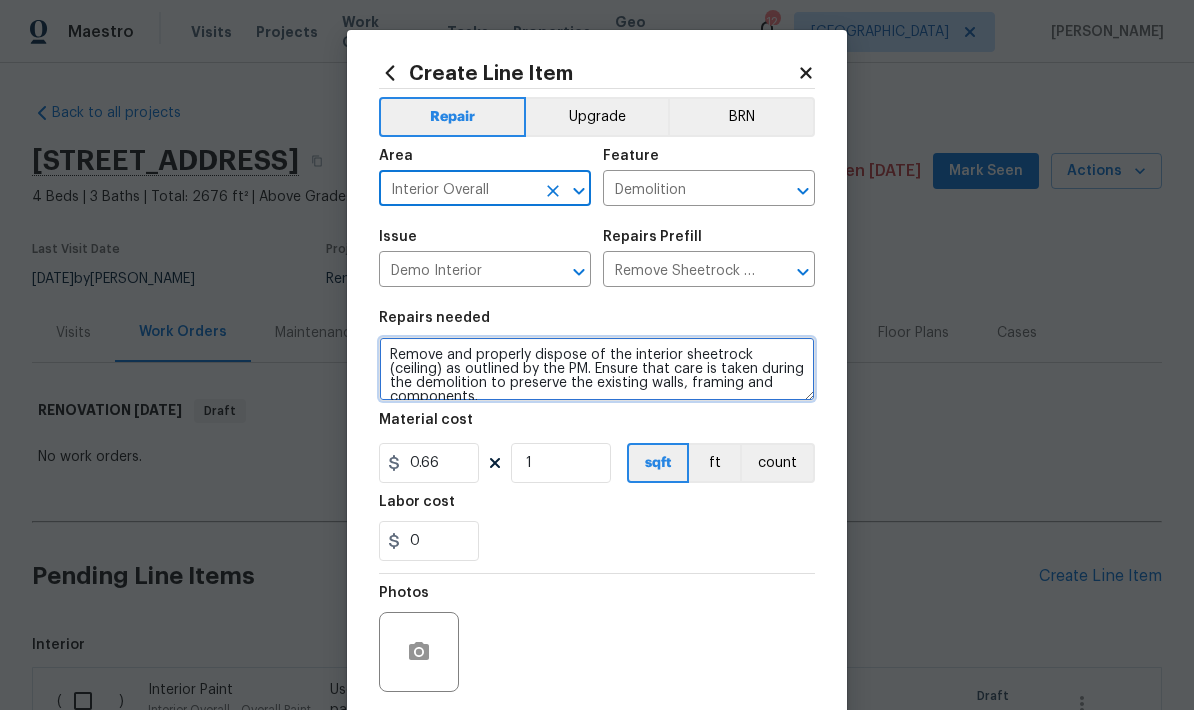 click on "Remove and properly dispose of the interior sheetrock (ceiling) as outlined by the PM. Ensure that care is taken during the demolition to preserve the existing walls, framing and components." at bounding box center [597, 369] 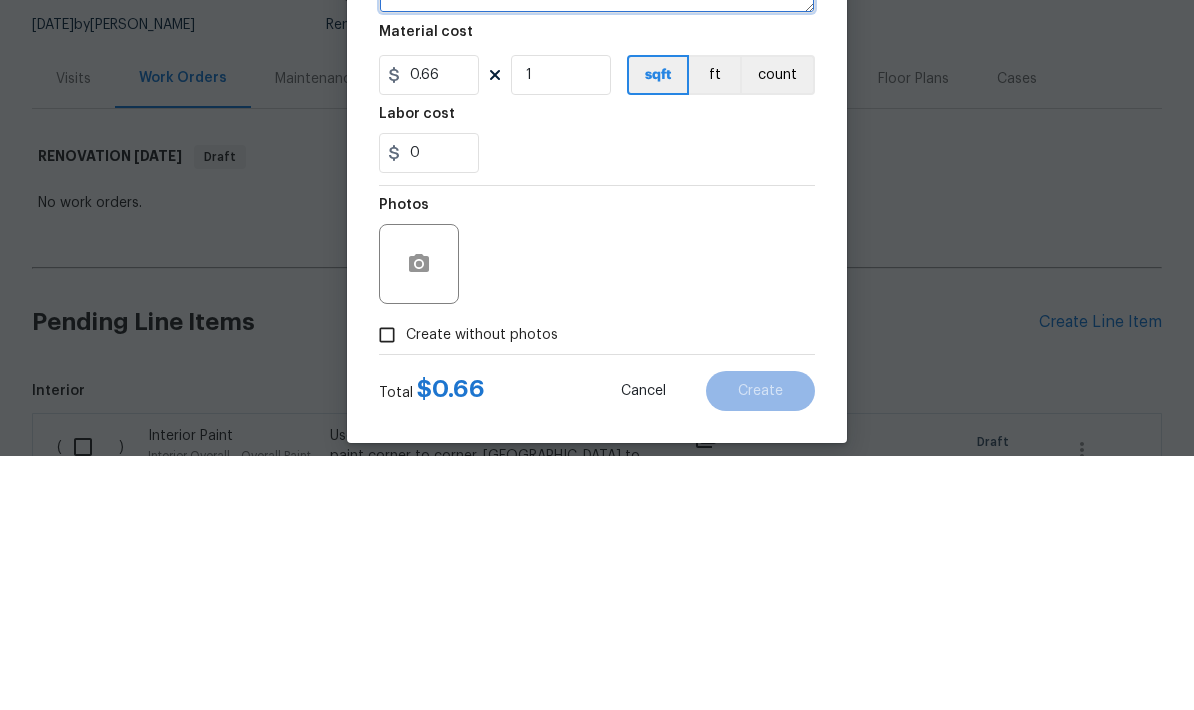 scroll, scrollTop: 135, scrollLeft: 0, axis: vertical 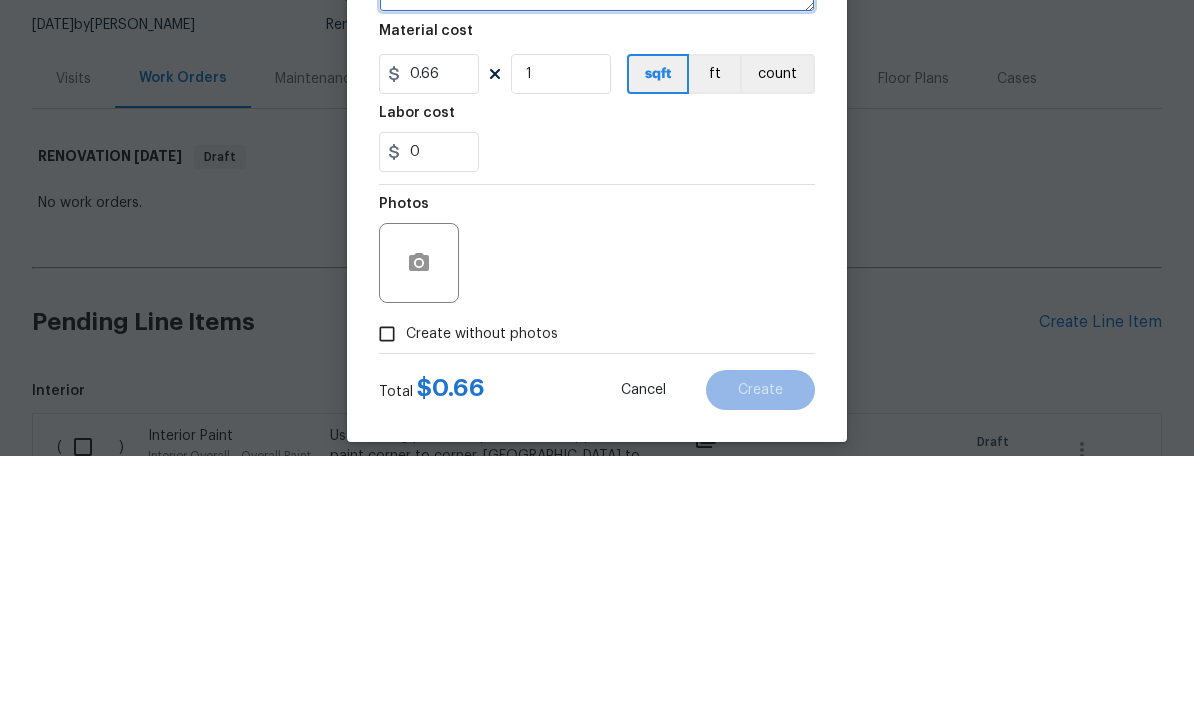 type on "Remove contents from lower fridge" 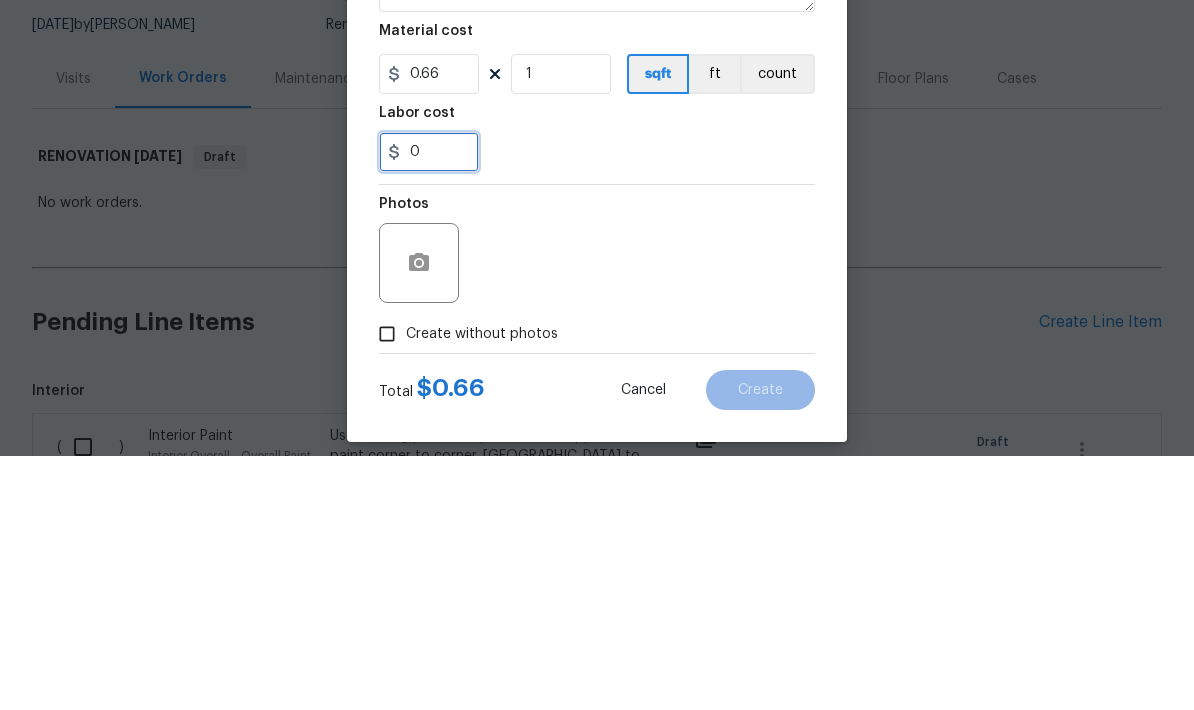 click on "0" at bounding box center (429, 406) 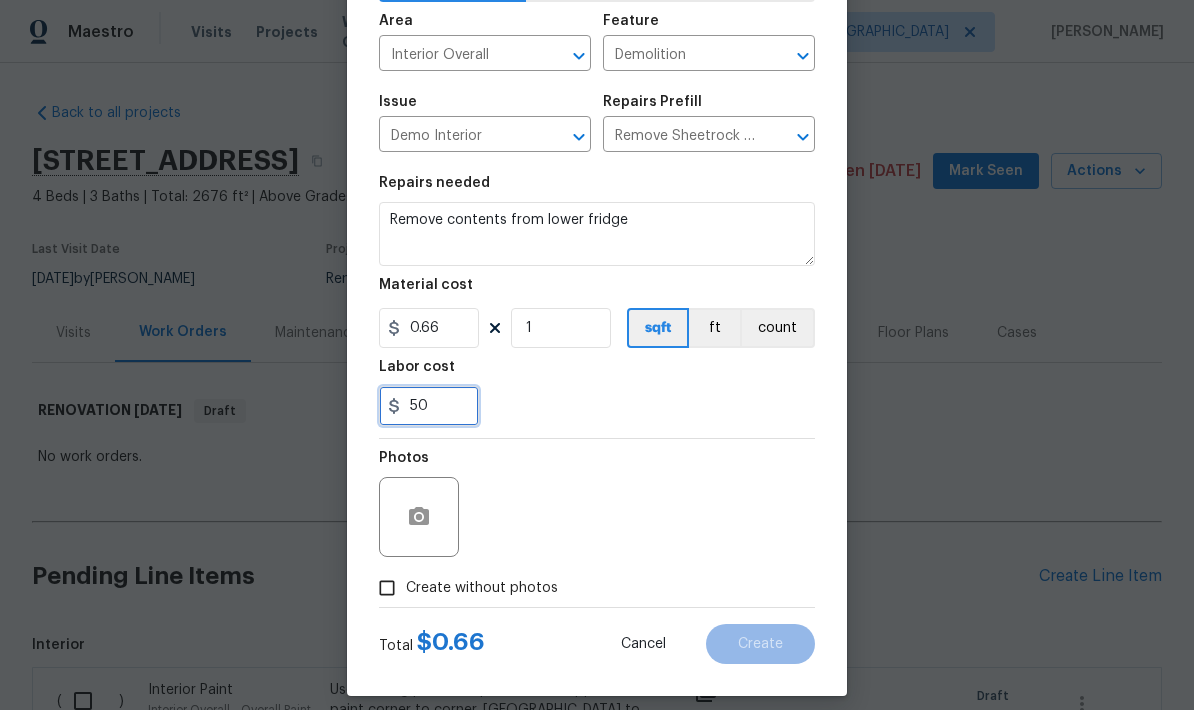 type on "50" 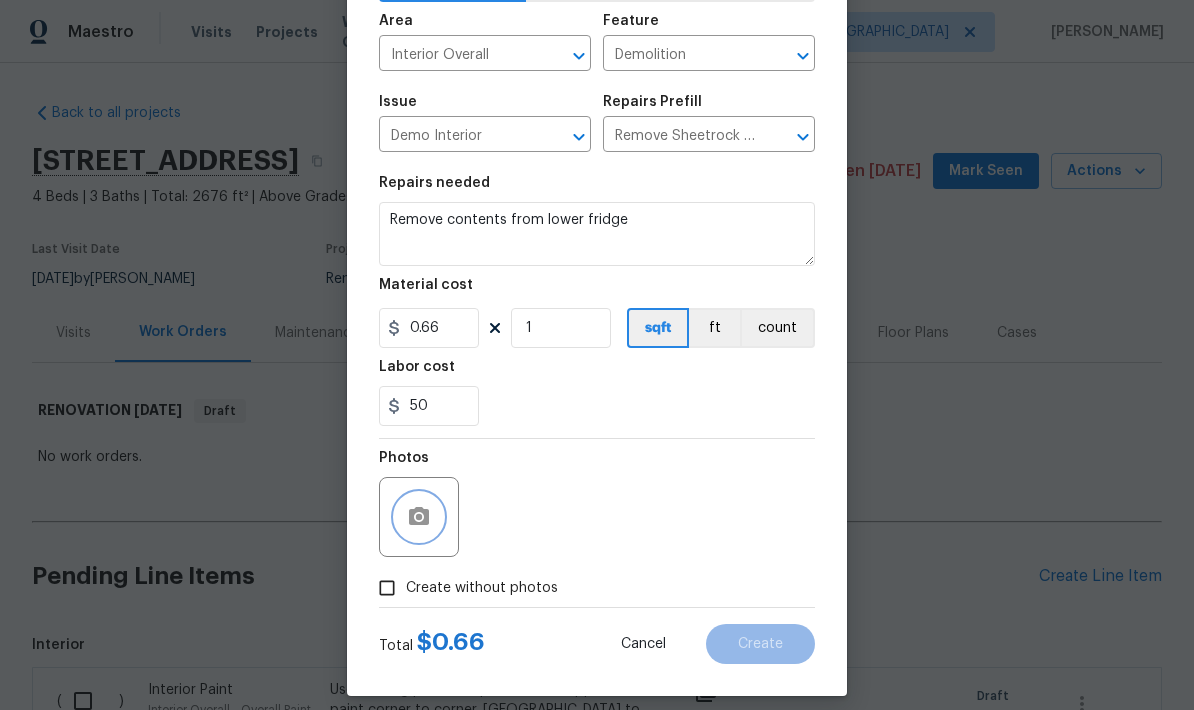 click 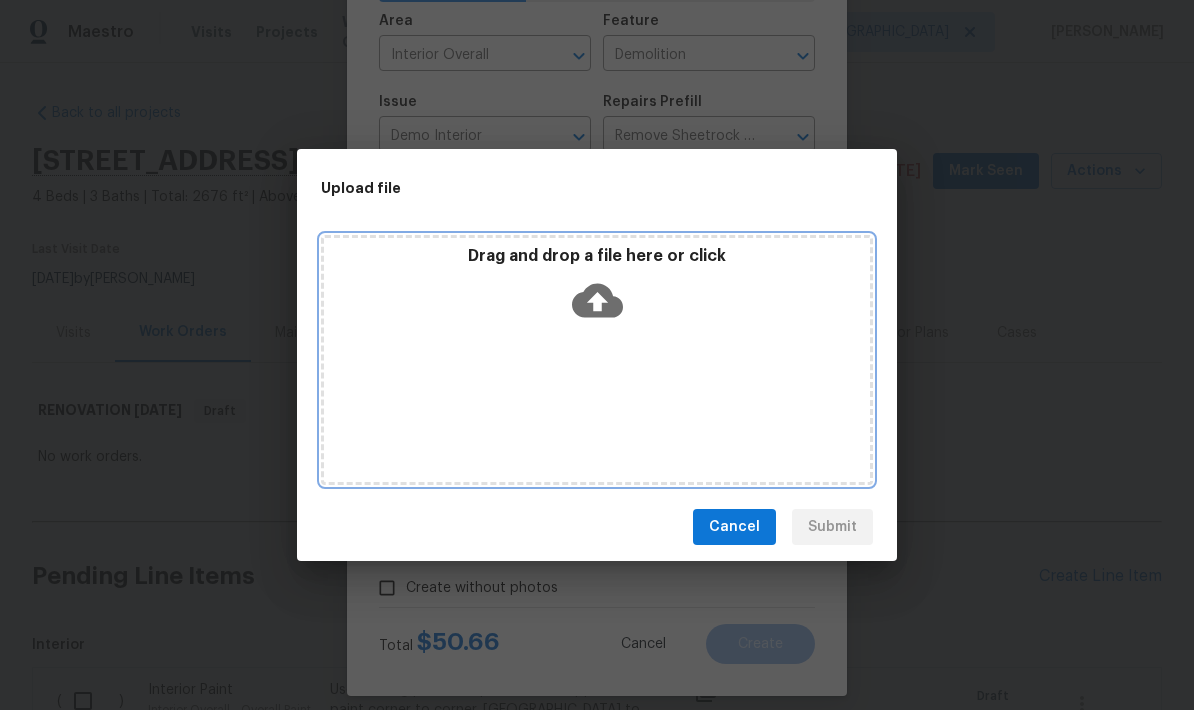 click on "Drag and drop a file here or click" at bounding box center (597, 360) 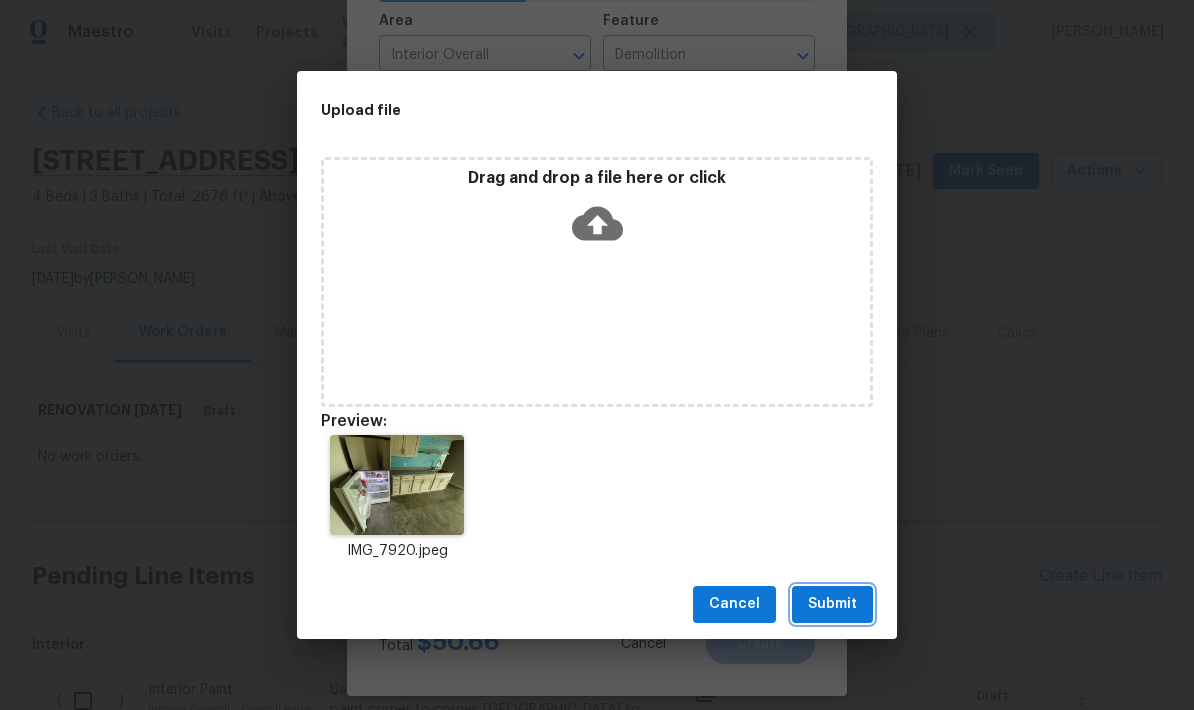 click on "Submit" at bounding box center [832, 604] 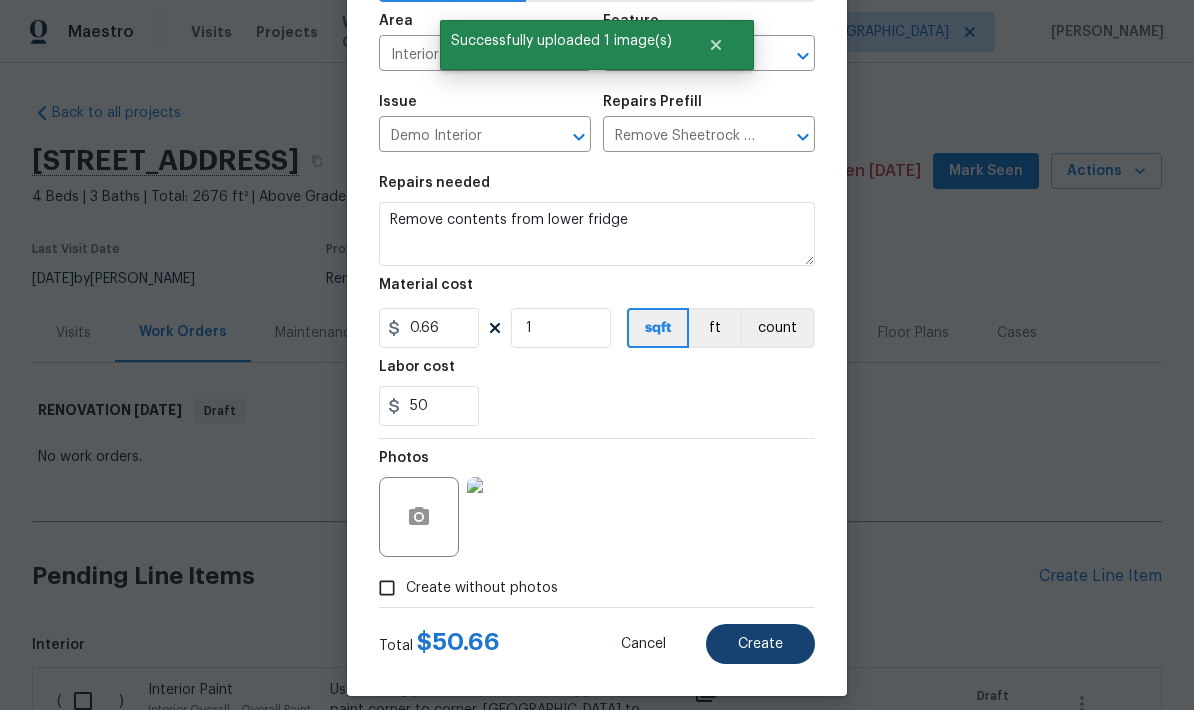 click on "Create" at bounding box center (760, 644) 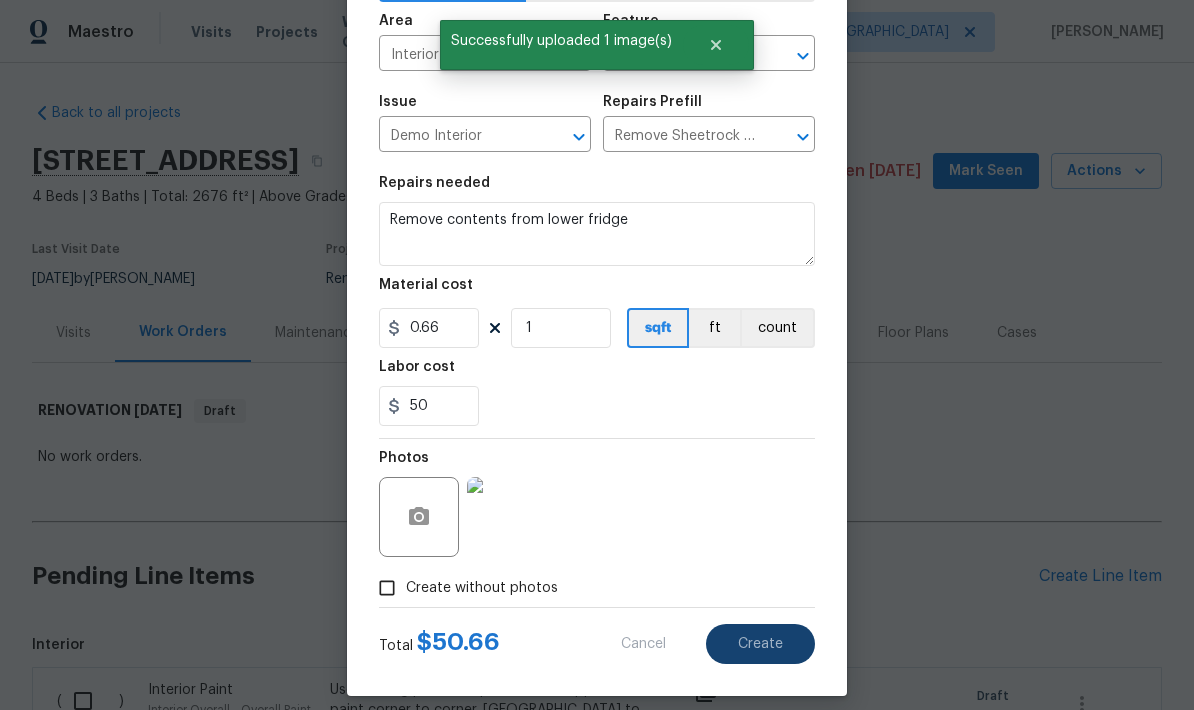 type on "0" 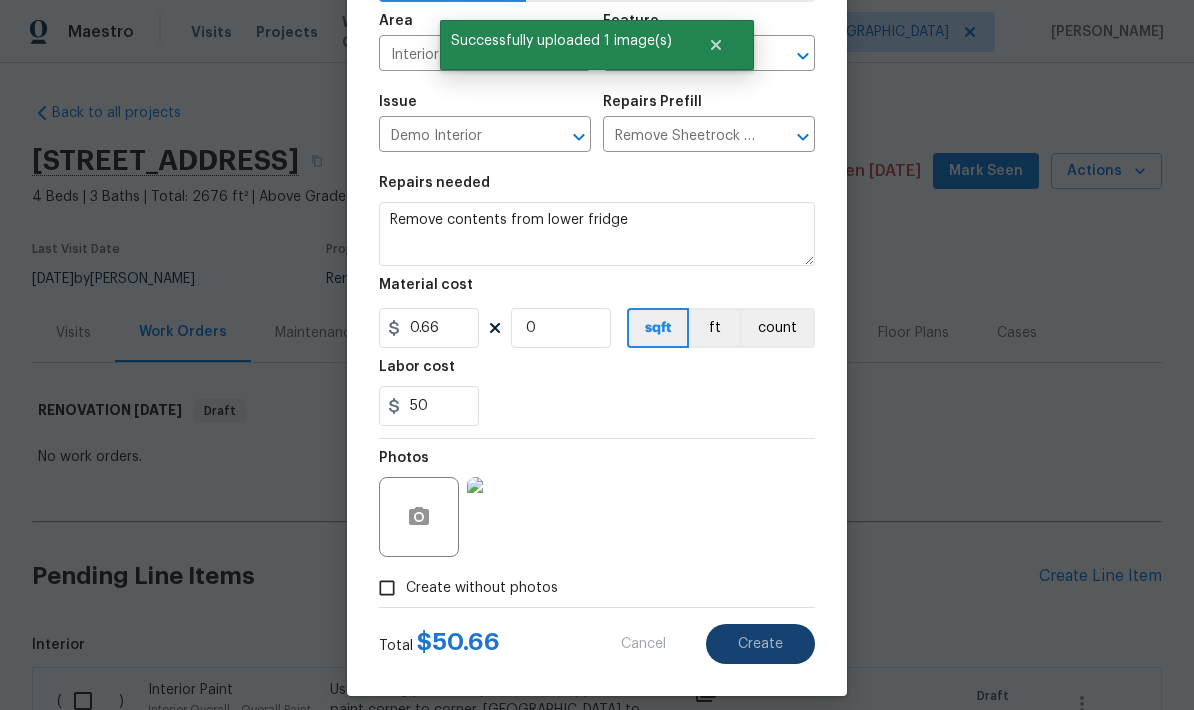type 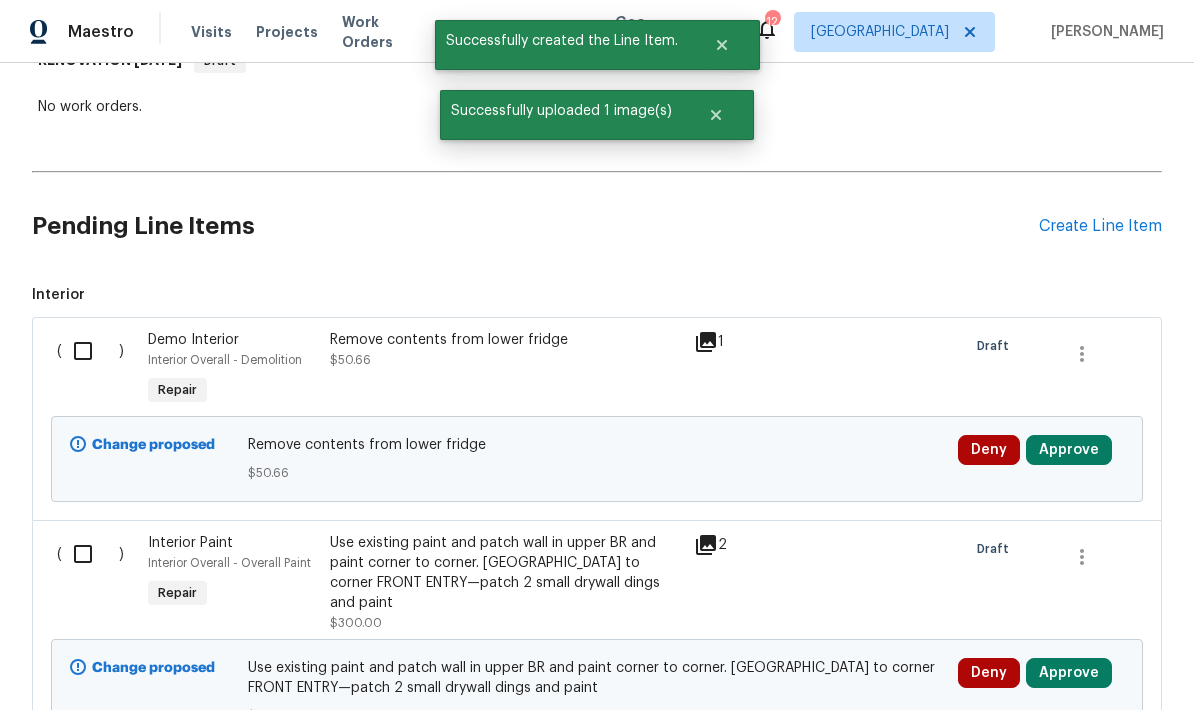 scroll, scrollTop: 352, scrollLeft: 0, axis: vertical 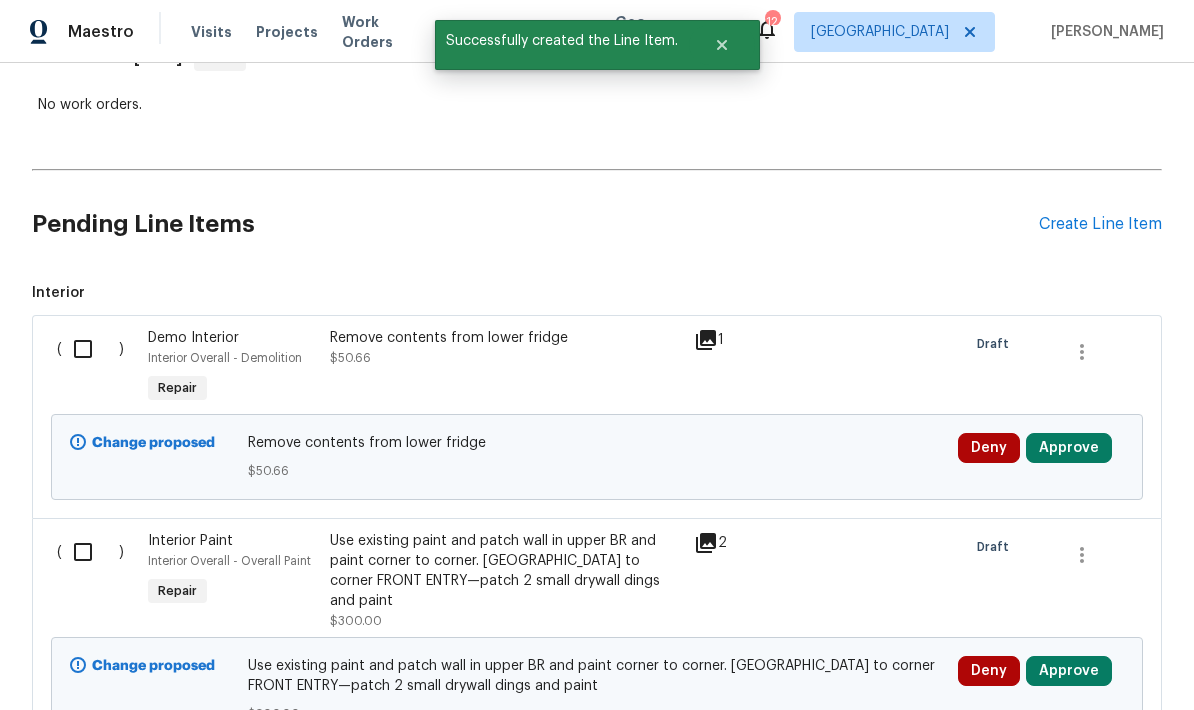 click on "Use existing paint and patch wall in upper BR and paint corner to corner. [GEOGRAPHIC_DATA] to corner
FRONT ENTRY—patch 2 small drywall dings and paint" at bounding box center (506, 571) 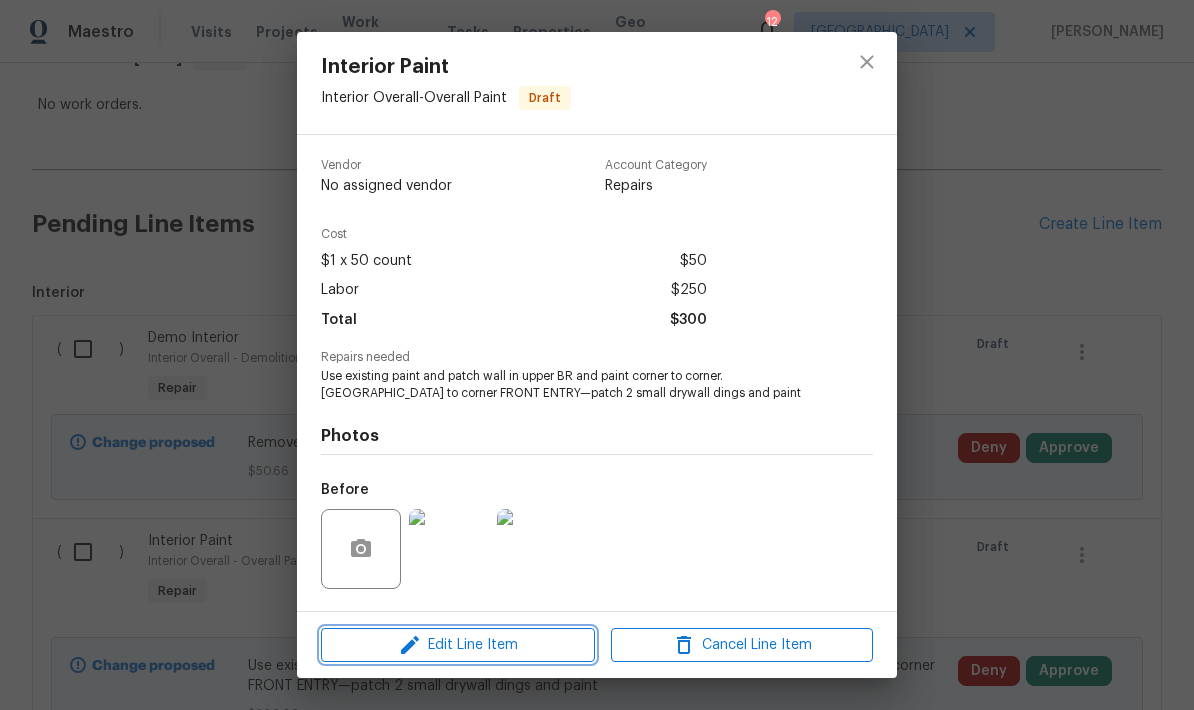 click on "Edit Line Item" at bounding box center [458, 645] 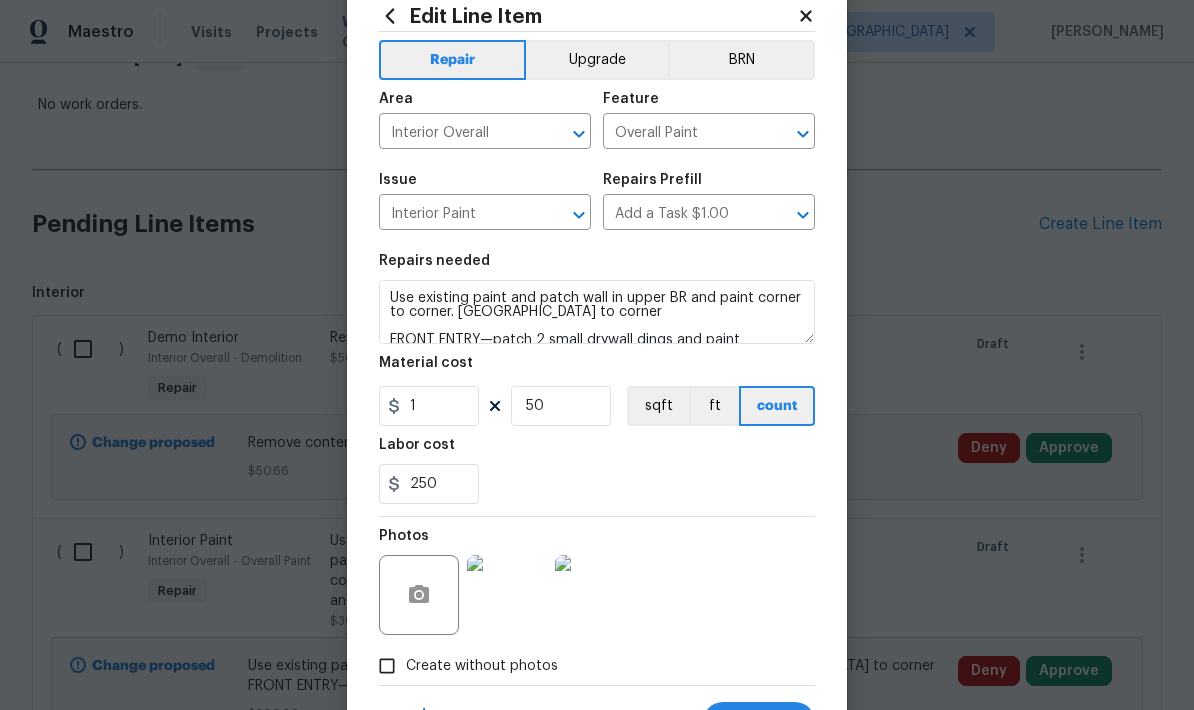 scroll, scrollTop: 126, scrollLeft: 0, axis: vertical 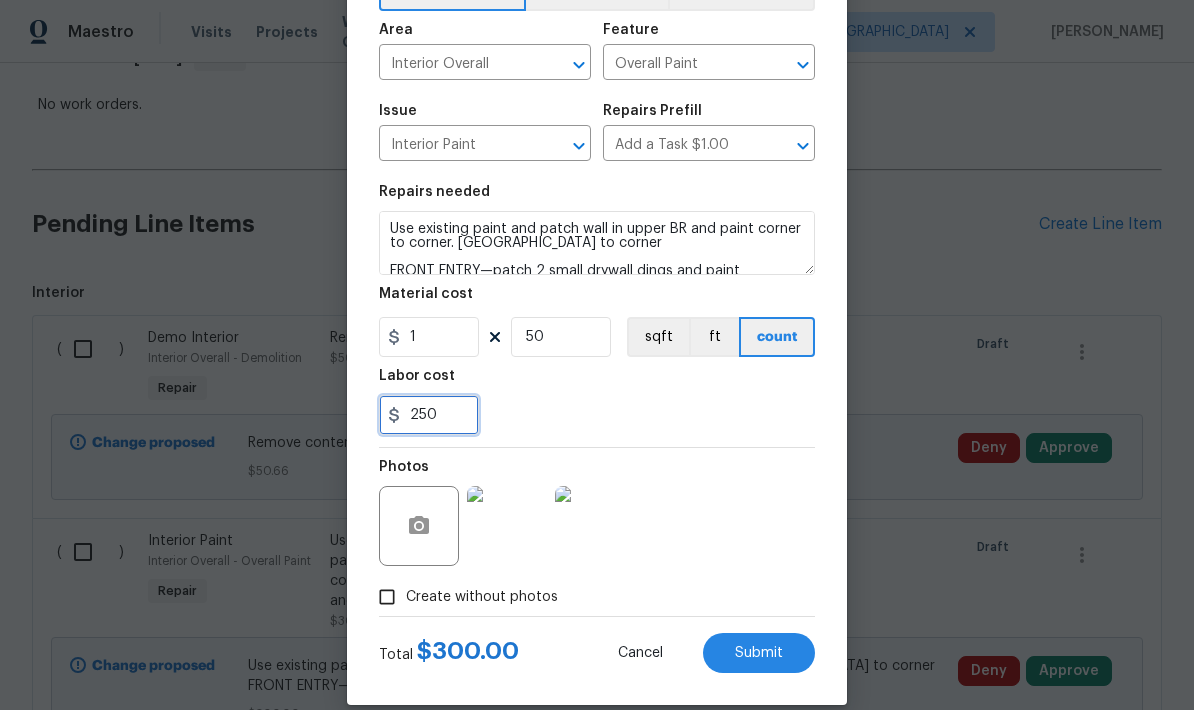 click on "250" at bounding box center (429, 415) 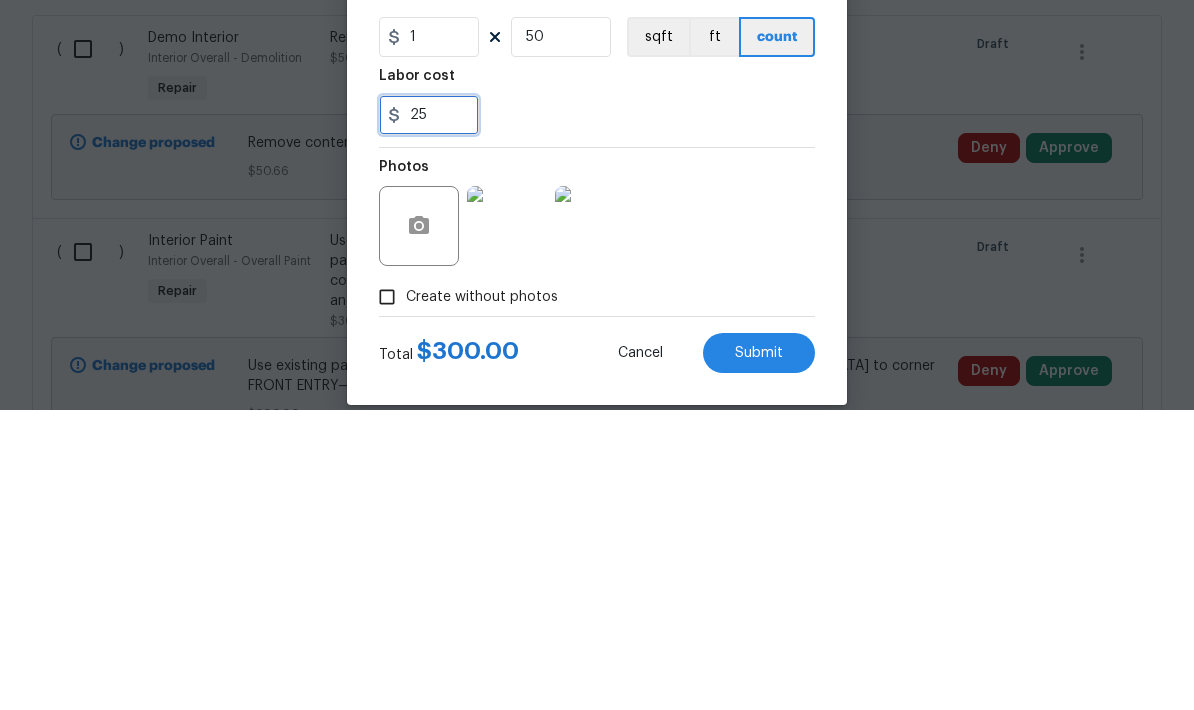 type on "2" 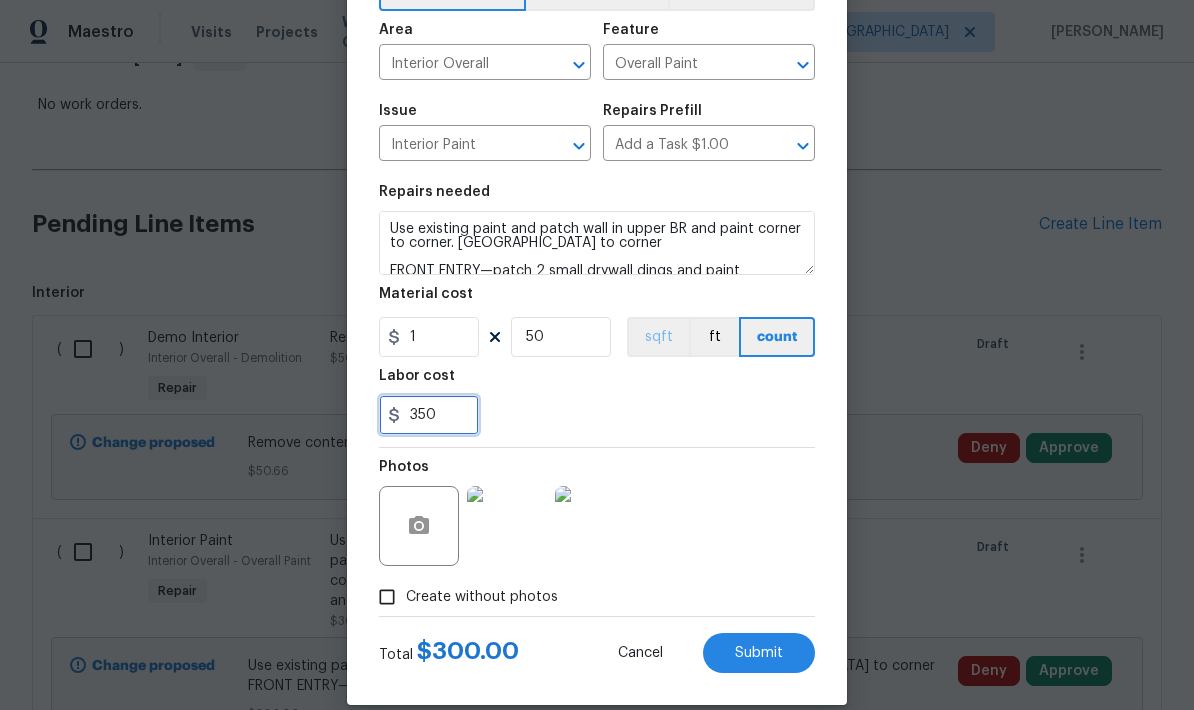 type on "350" 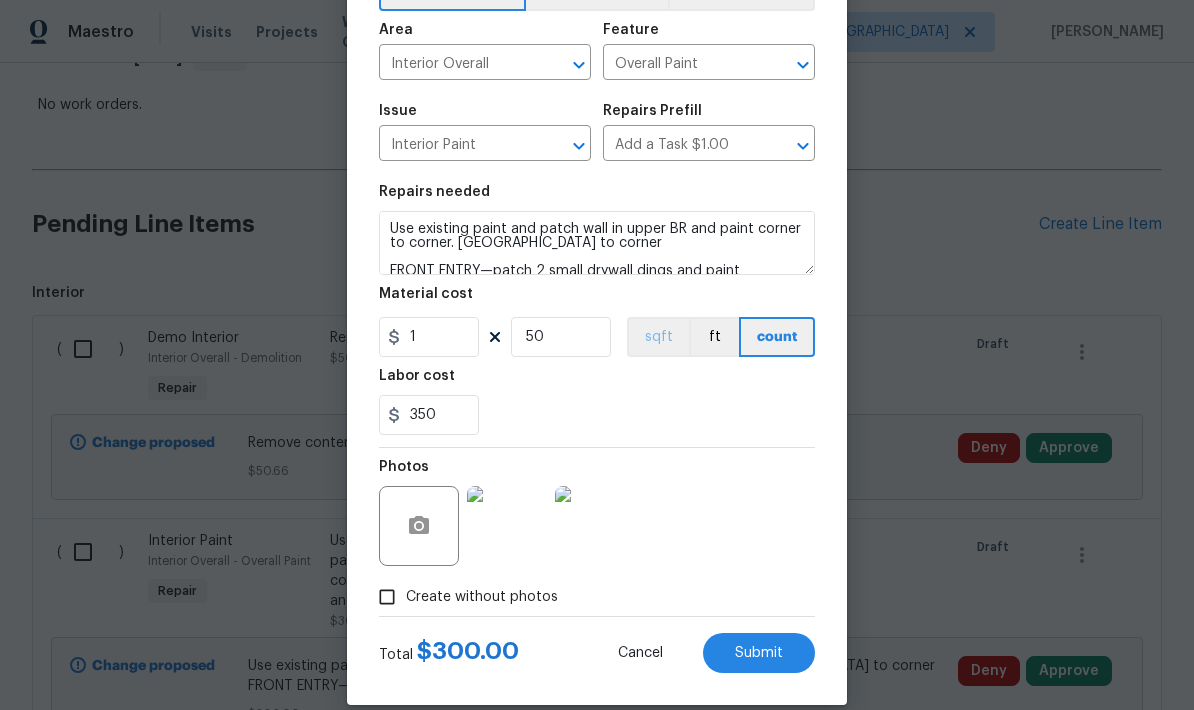 click on "sqft" at bounding box center [658, 337] 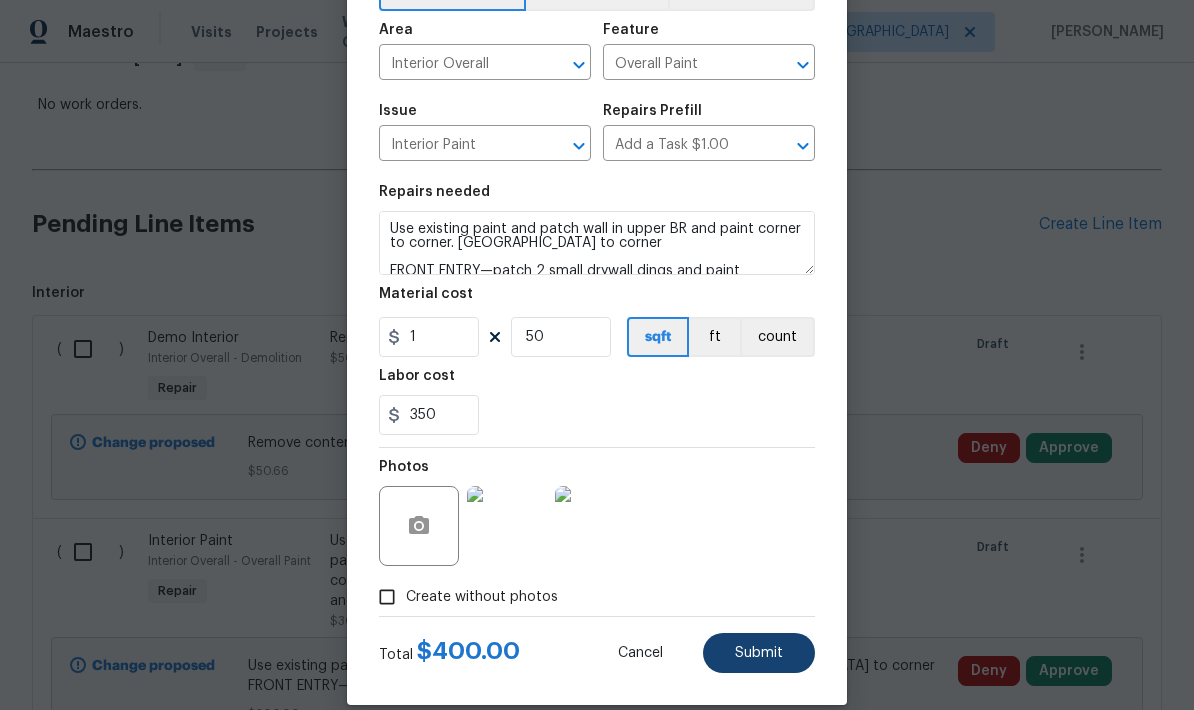 click on "Submit" at bounding box center [759, 653] 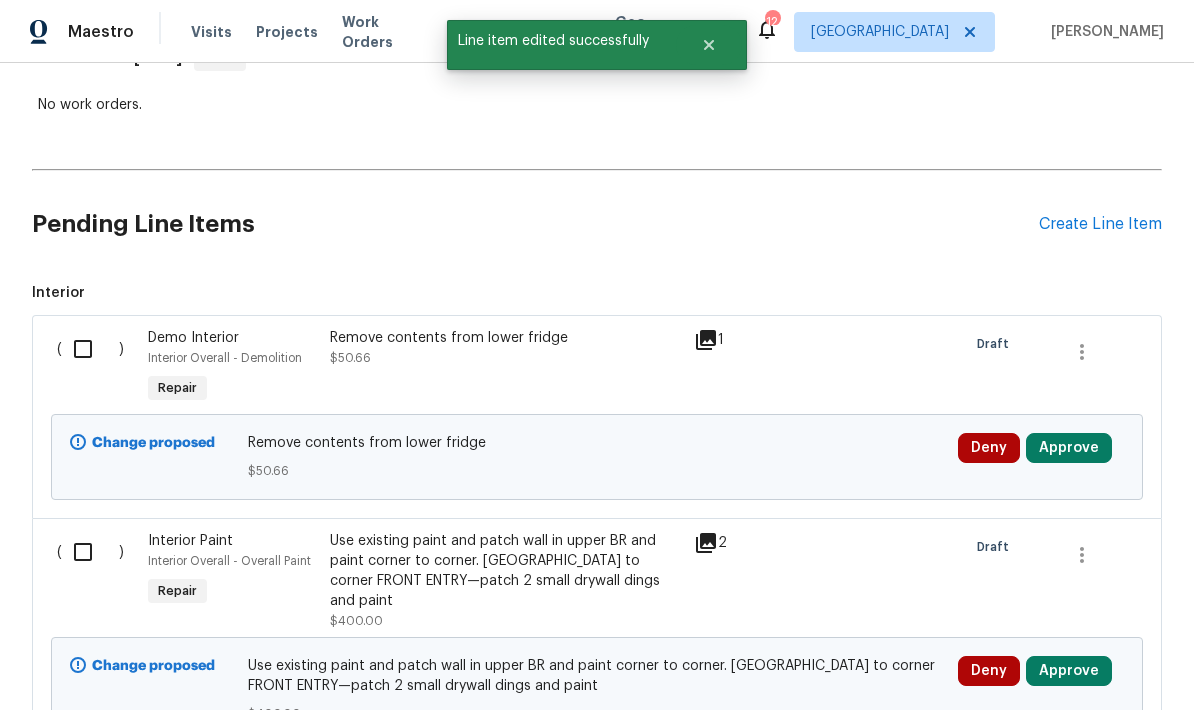 scroll, scrollTop: 0, scrollLeft: 0, axis: both 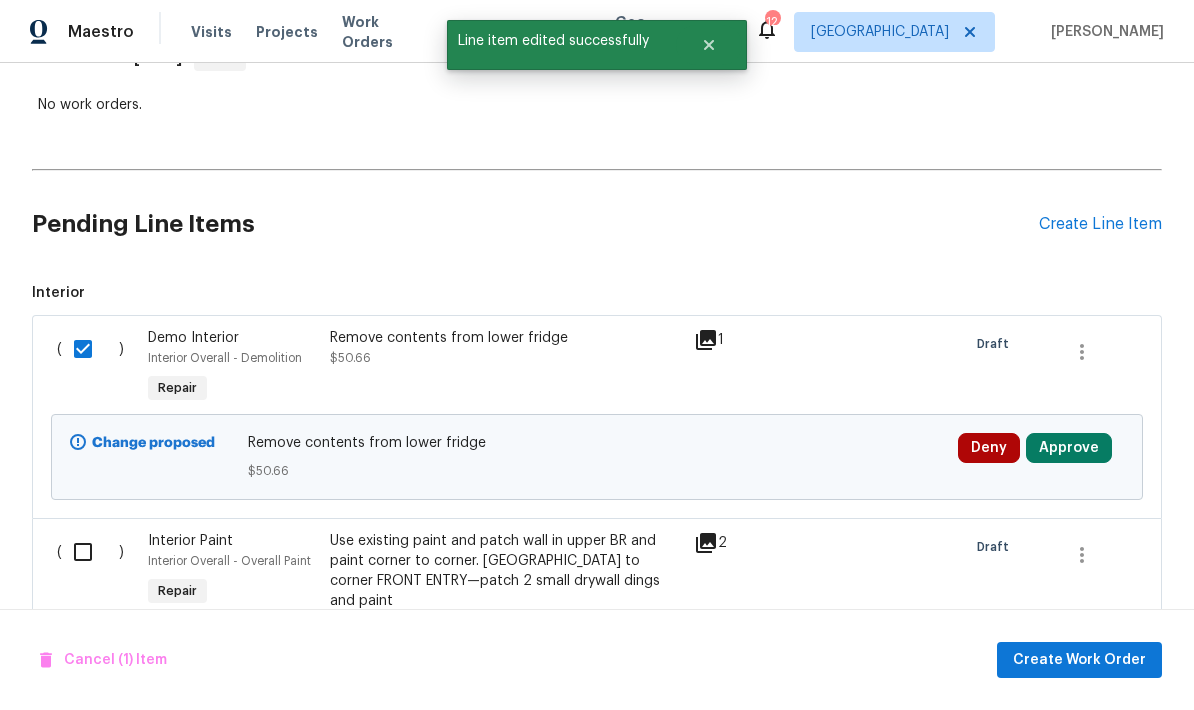 click at bounding box center (90, 552) 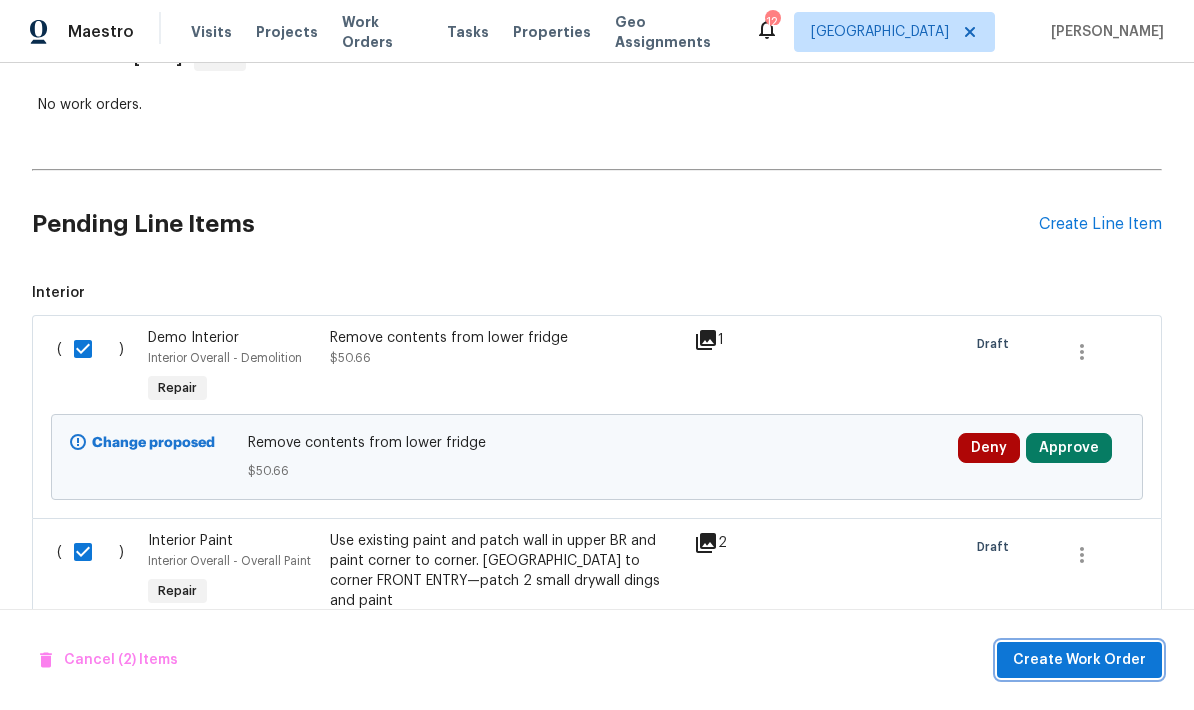 click on "Create Work Order" at bounding box center (1079, 660) 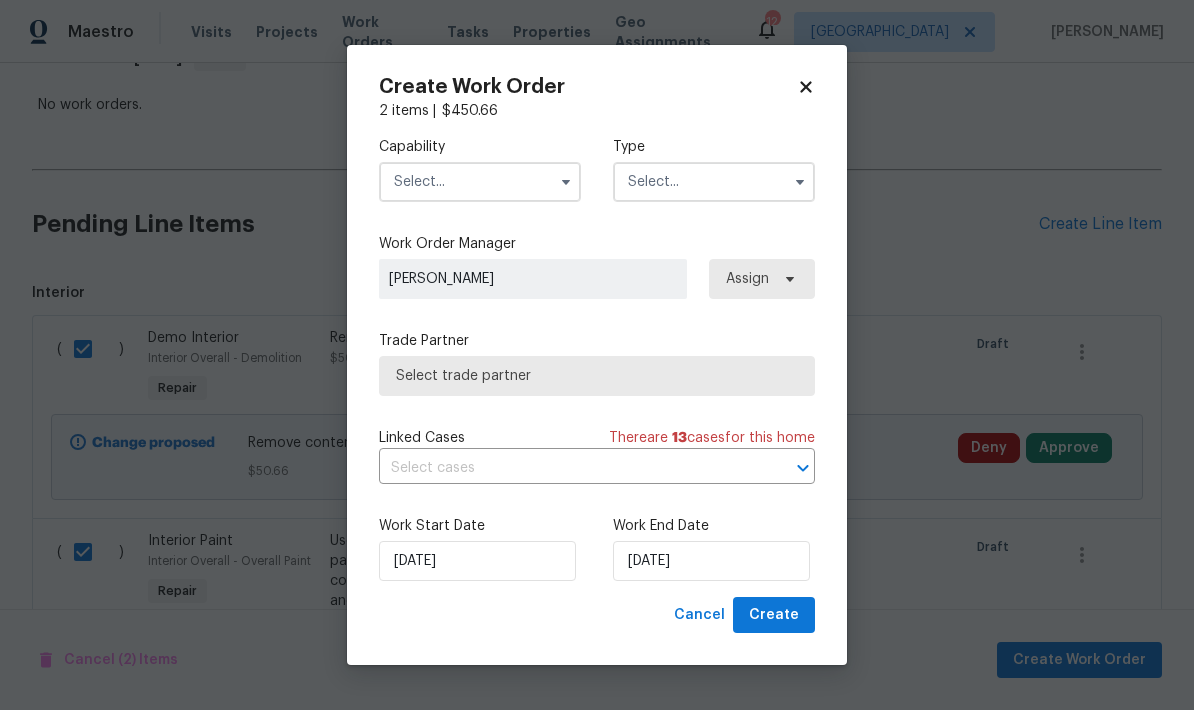 click at bounding box center [480, 182] 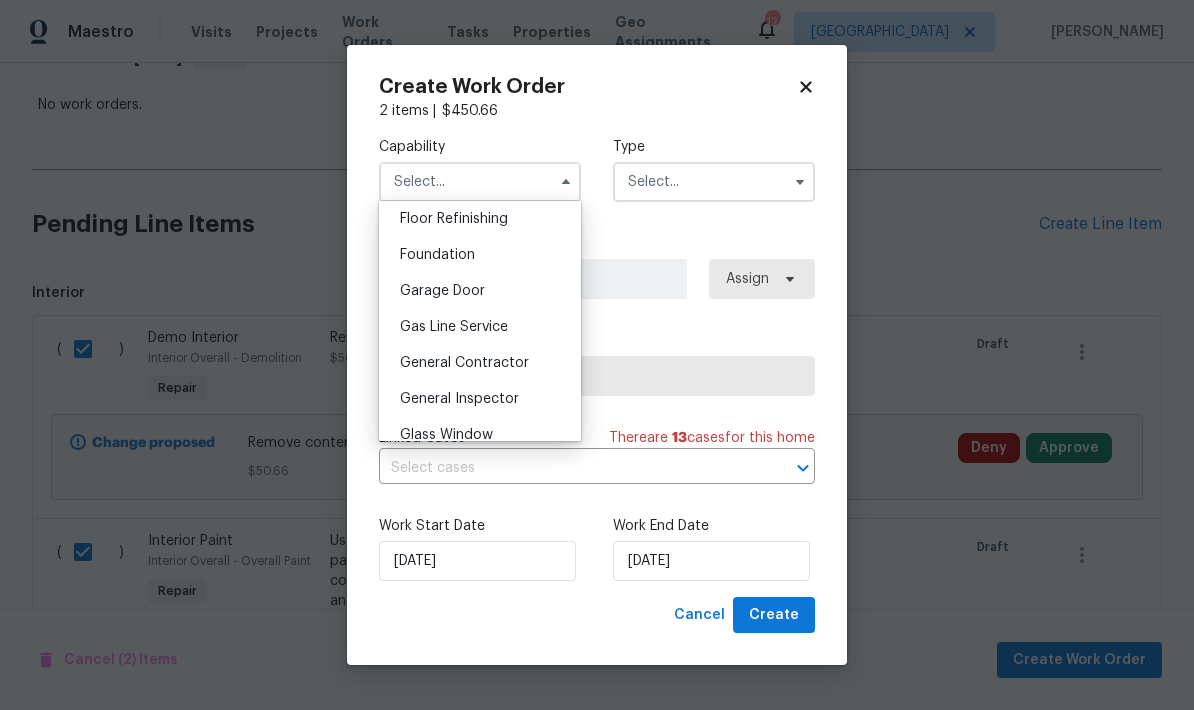 scroll, scrollTop: 833, scrollLeft: 0, axis: vertical 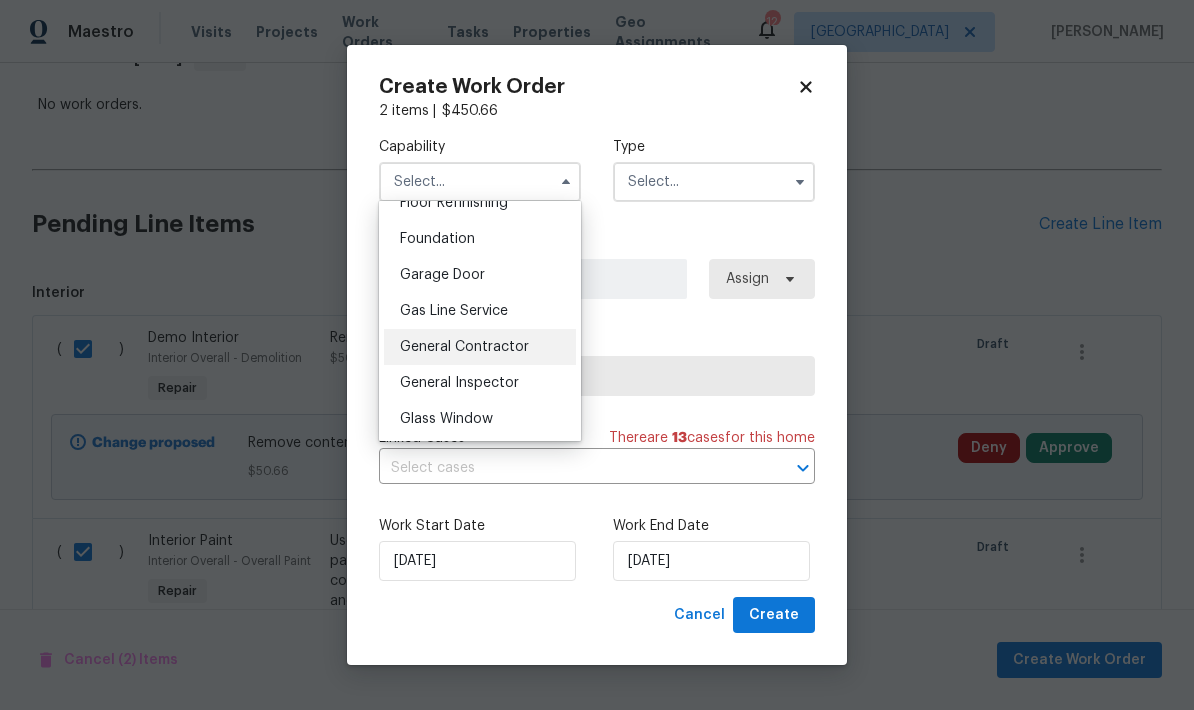click on "General Contractor" at bounding box center [464, 347] 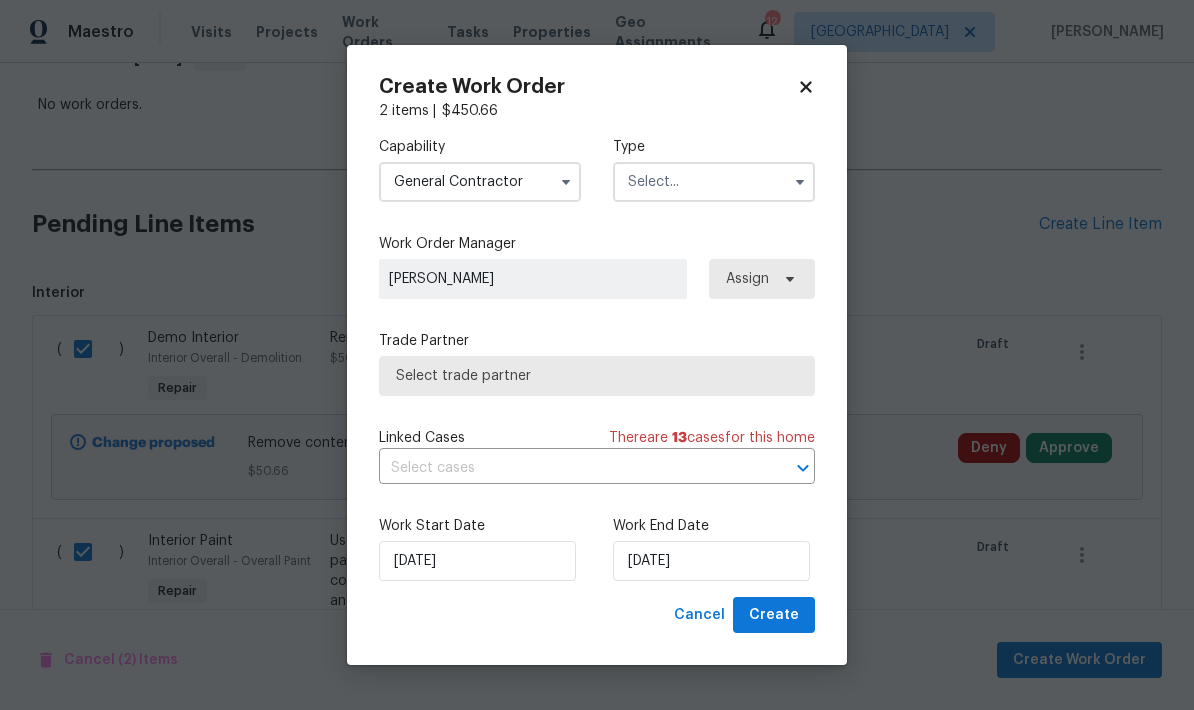click at bounding box center (714, 182) 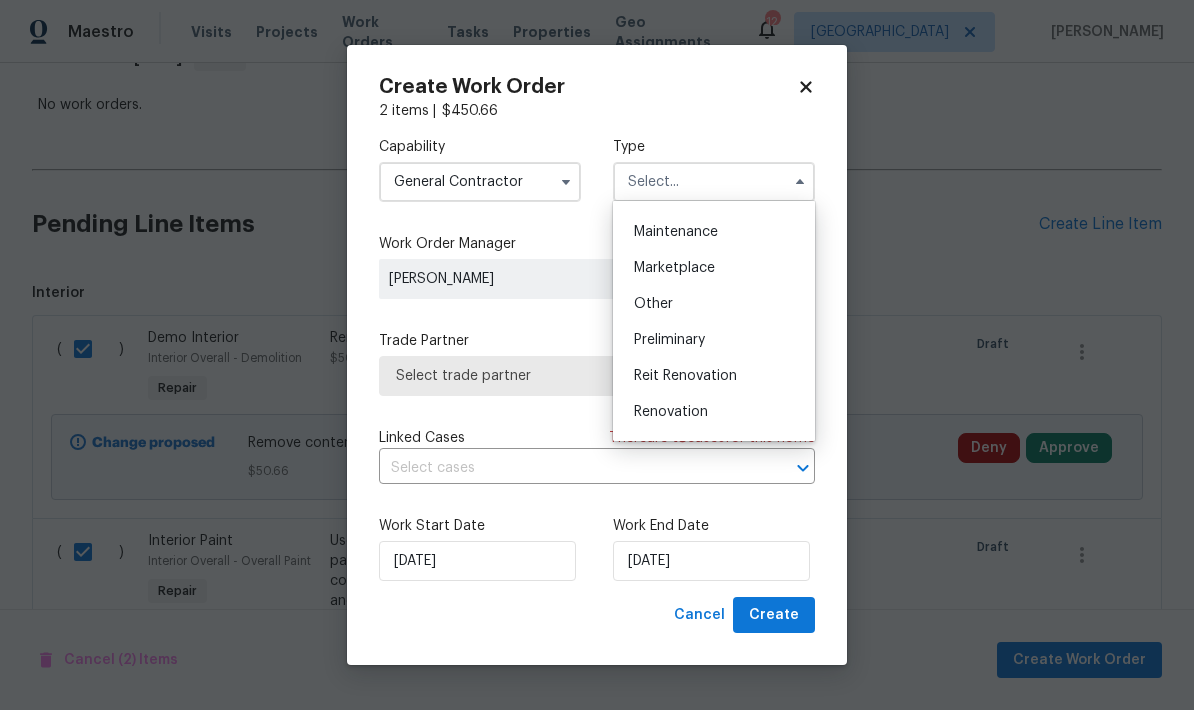 scroll, scrollTop: 337, scrollLeft: 0, axis: vertical 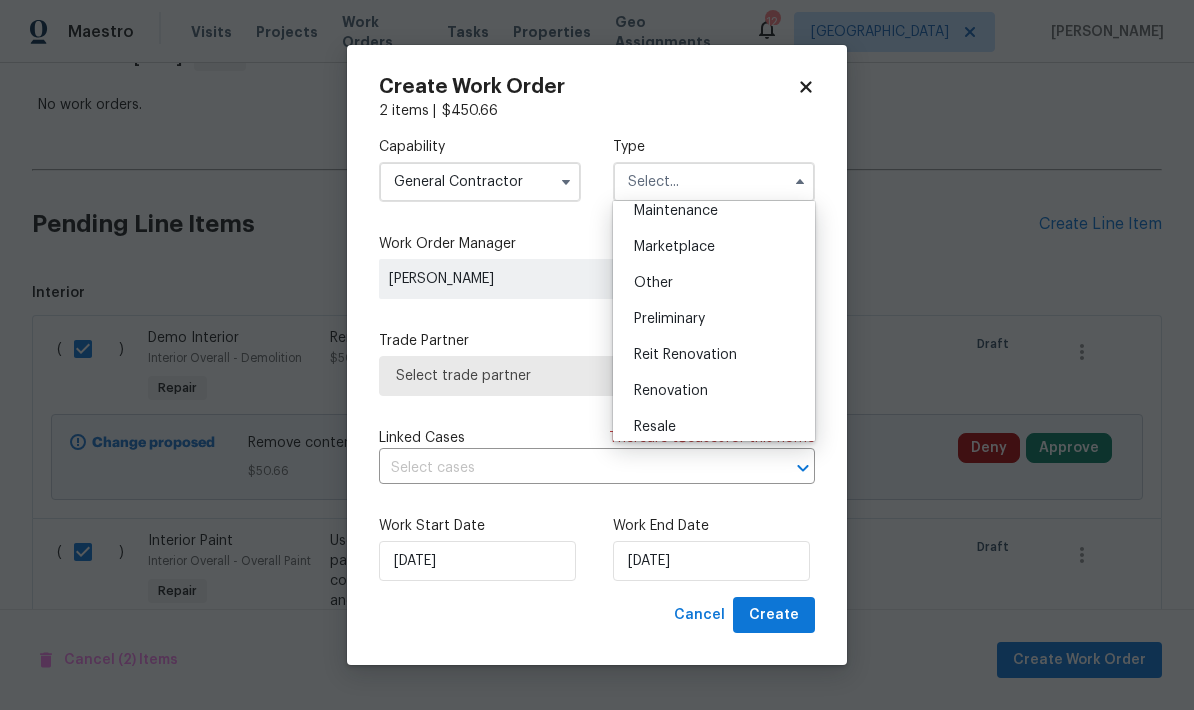 click on "Renovation" at bounding box center (671, 391) 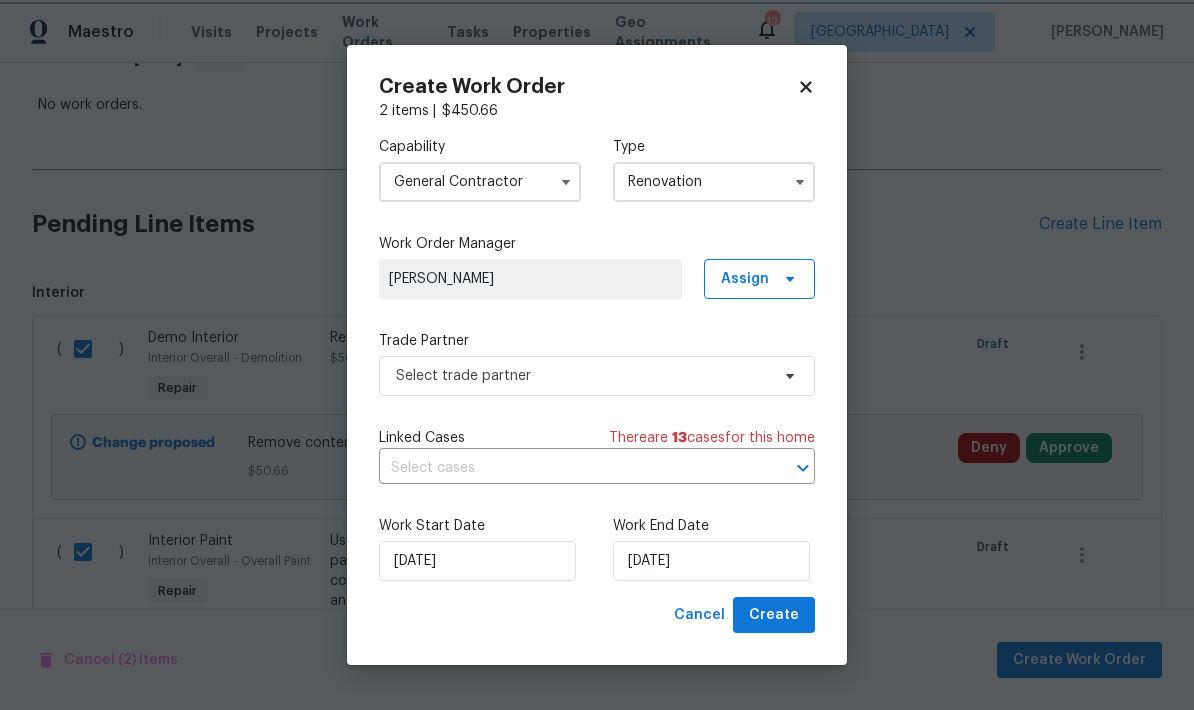 scroll, scrollTop: 0, scrollLeft: 0, axis: both 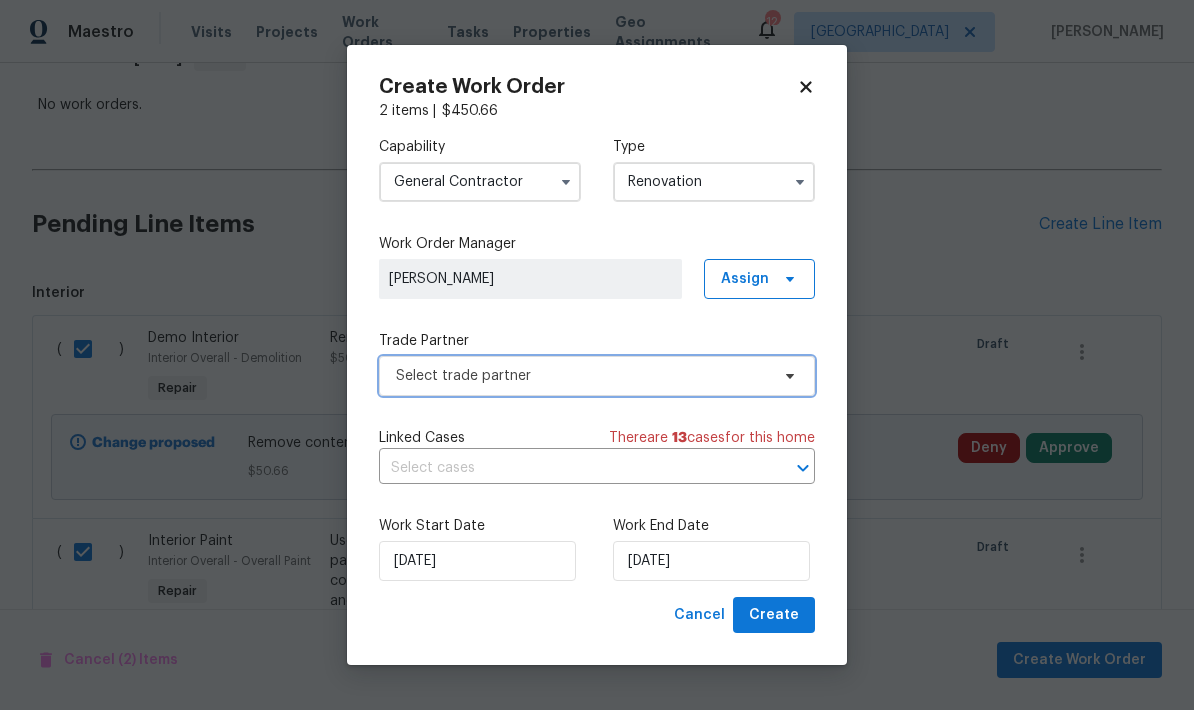 click on "Select trade partner" at bounding box center [582, 376] 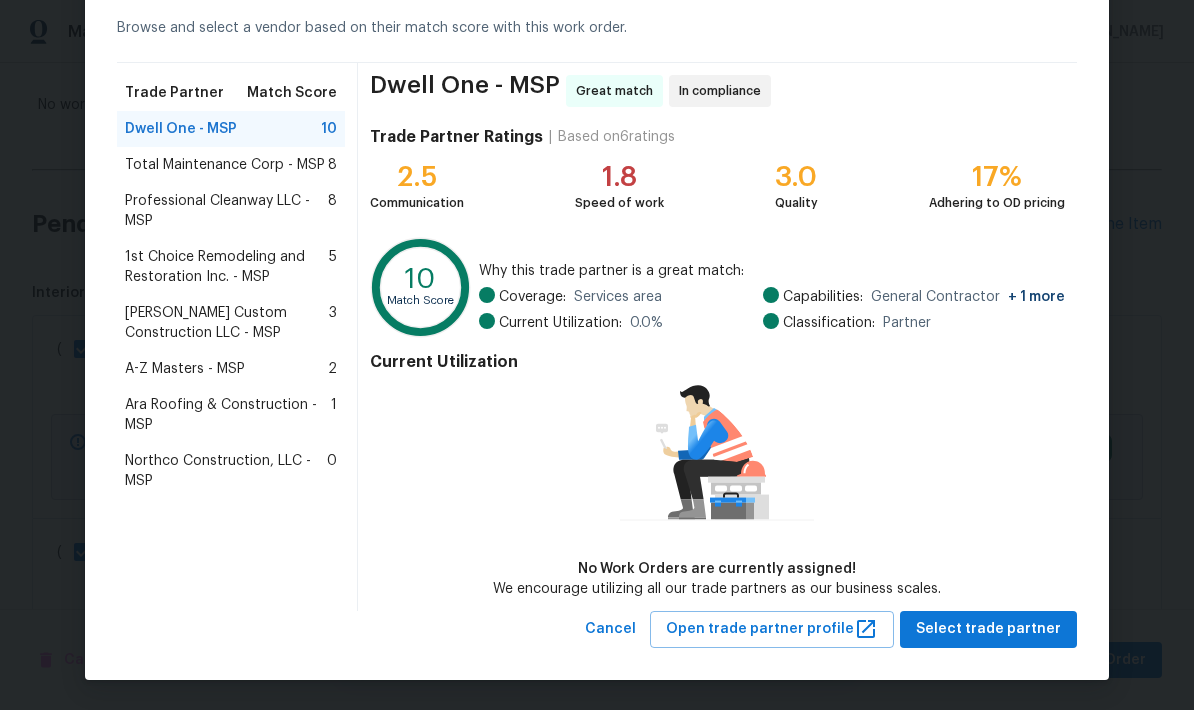 scroll, scrollTop: 91, scrollLeft: 0, axis: vertical 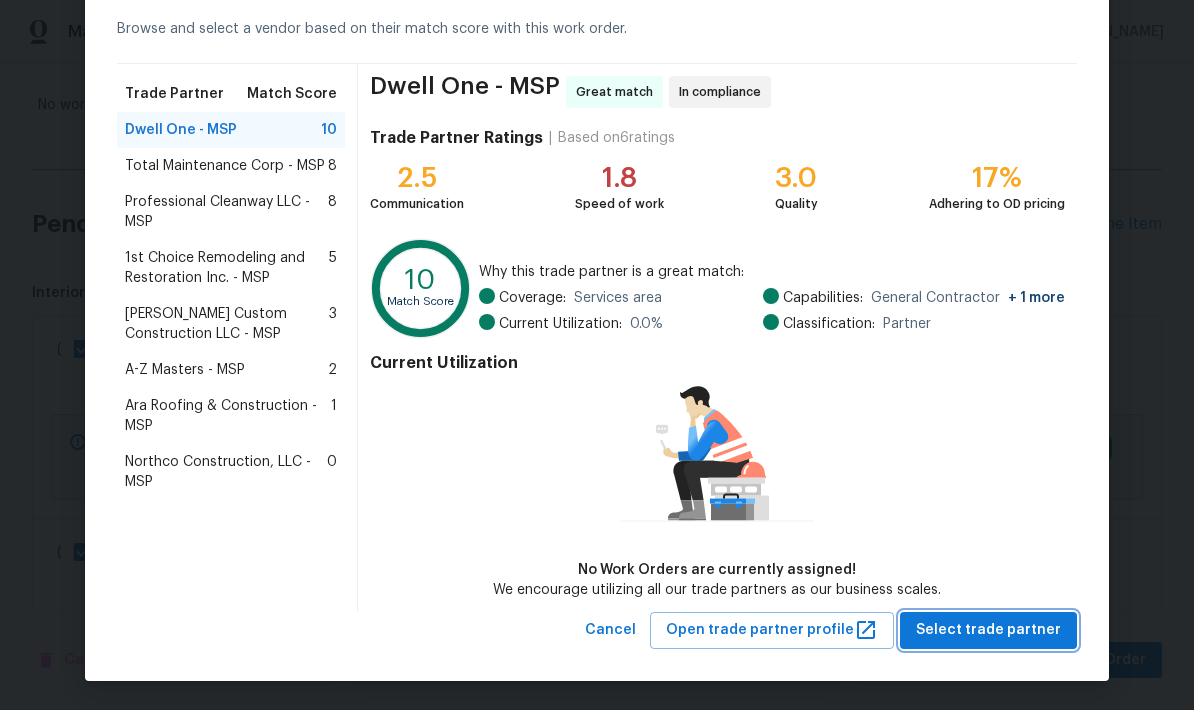 click on "Select trade partner" at bounding box center [988, 630] 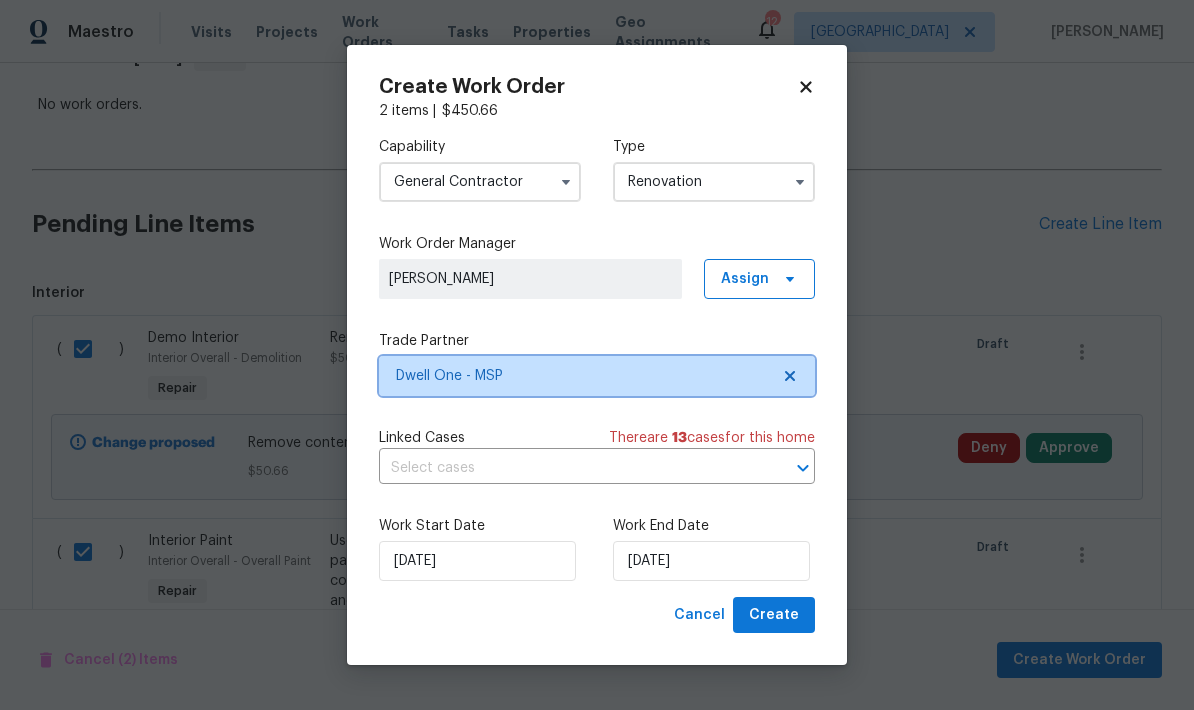 scroll, scrollTop: 0, scrollLeft: 0, axis: both 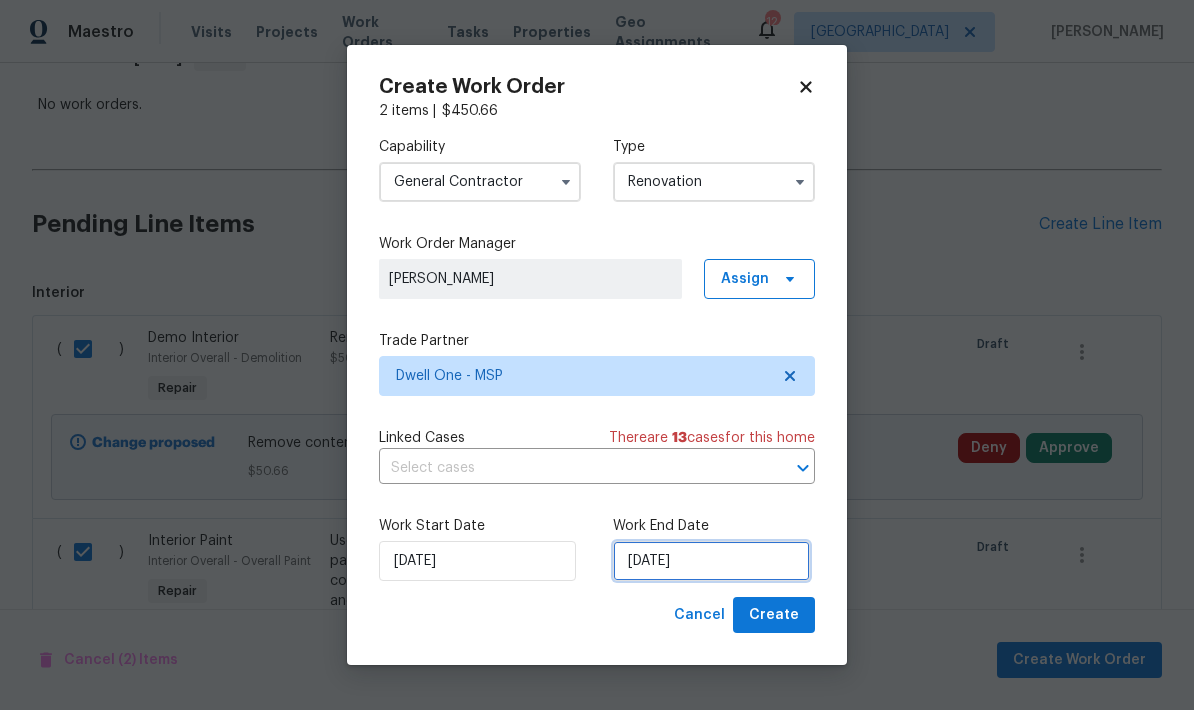 click on "[DATE]" at bounding box center (711, 561) 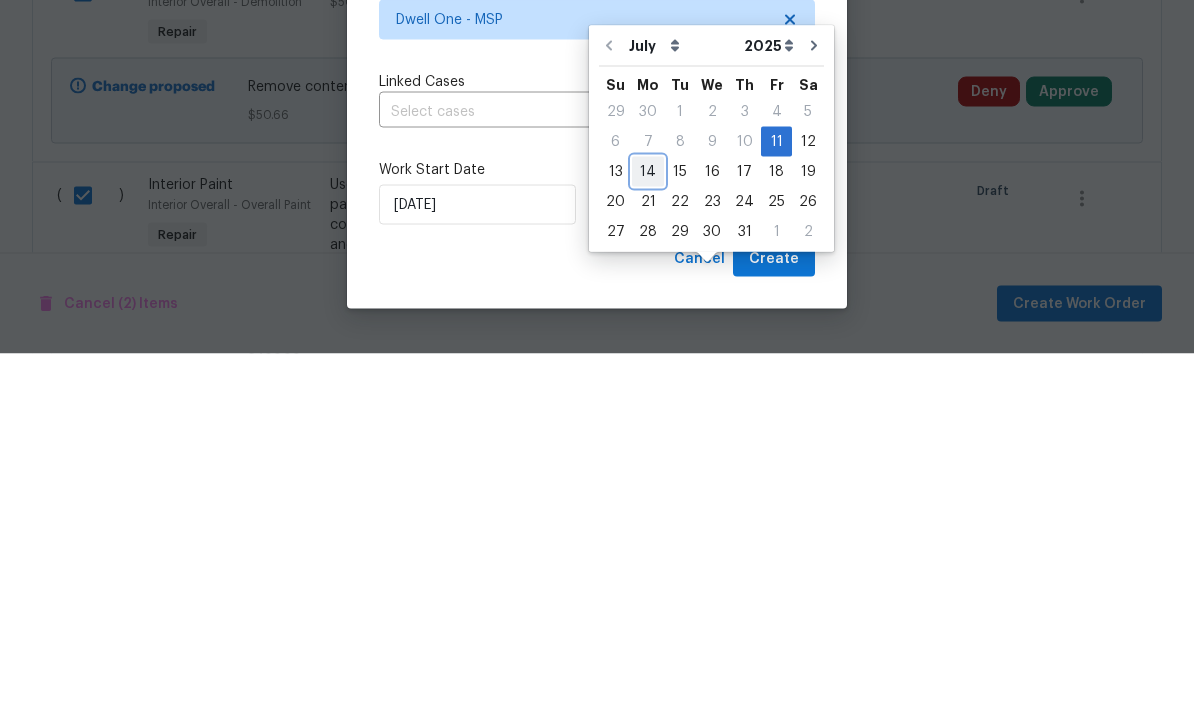 click on "14" at bounding box center (648, 528) 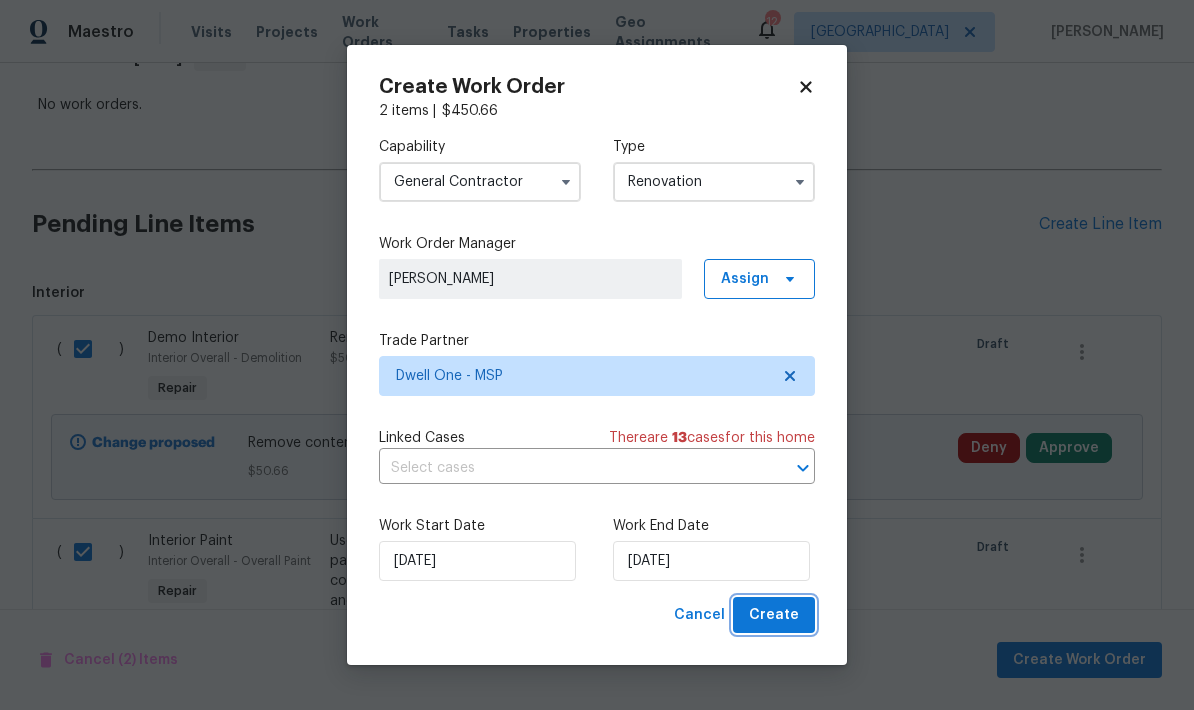 click on "Create" at bounding box center (774, 615) 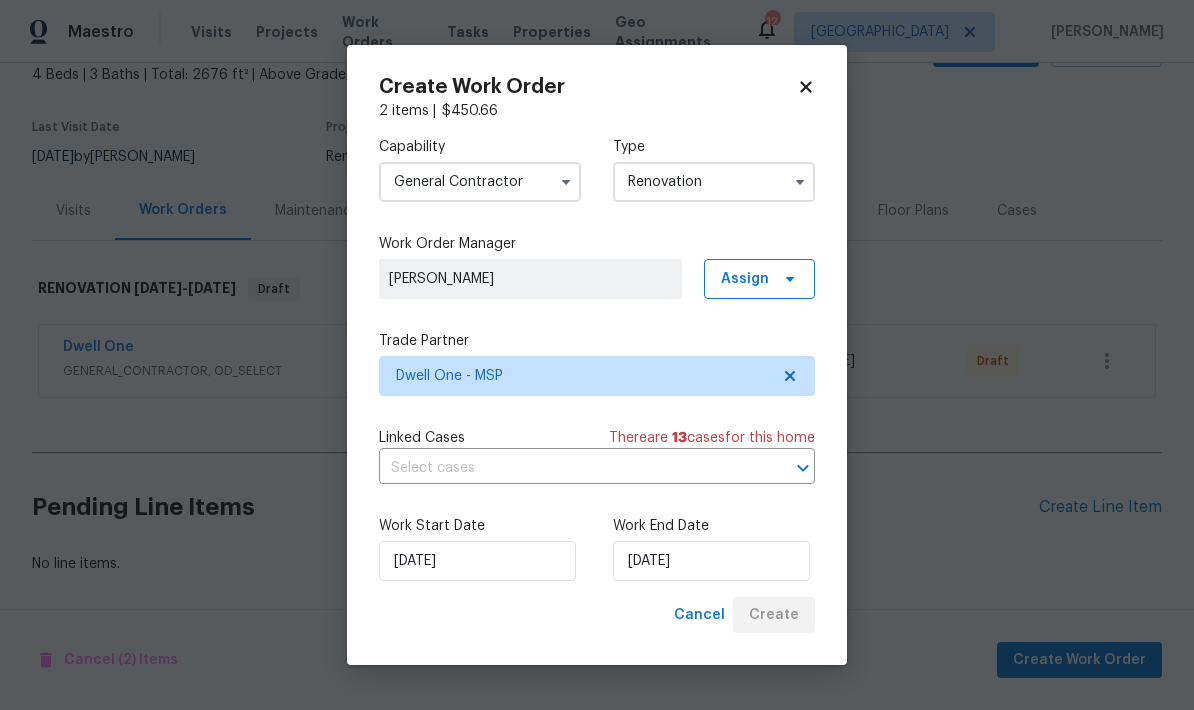 scroll, scrollTop: 41, scrollLeft: 0, axis: vertical 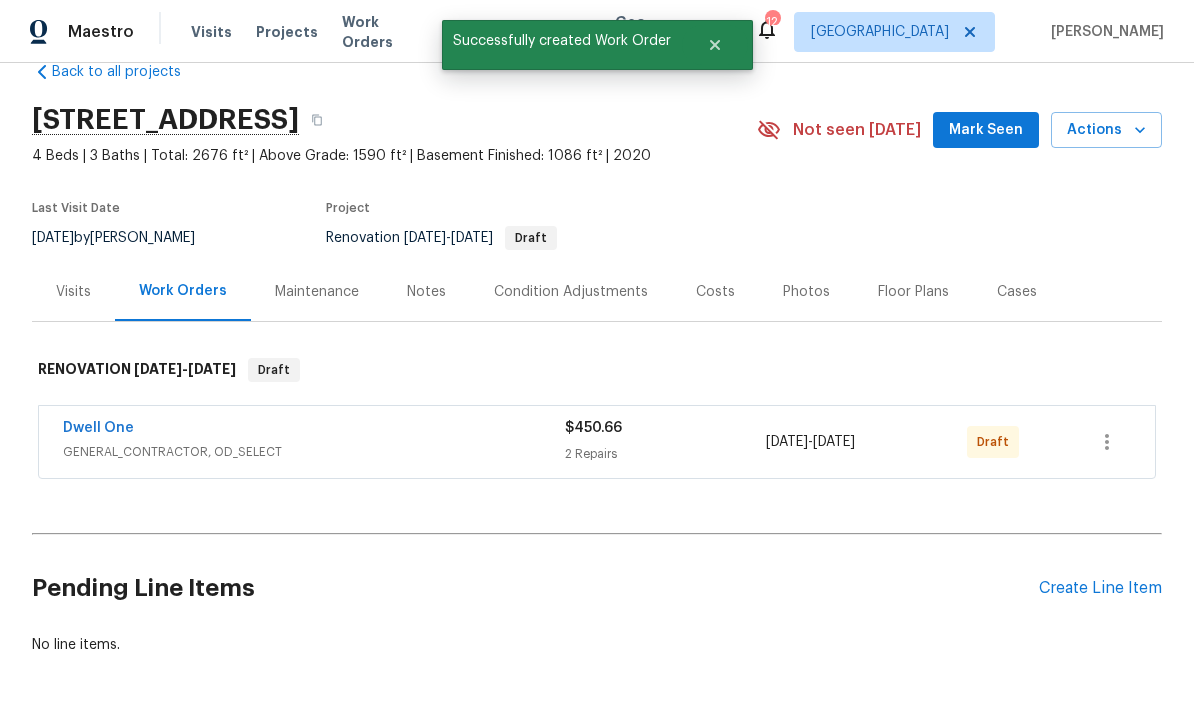 click on "Create Line Item" at bounding box center [1100, 588] 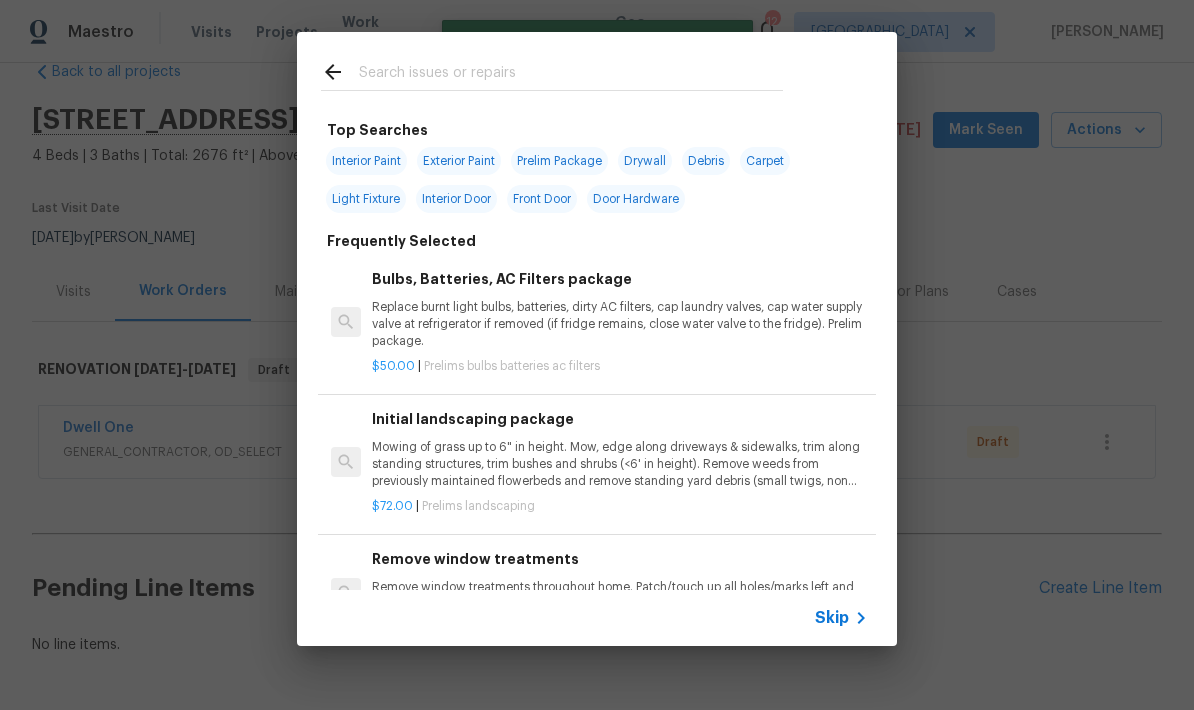 click at bounding box center [571, 75] 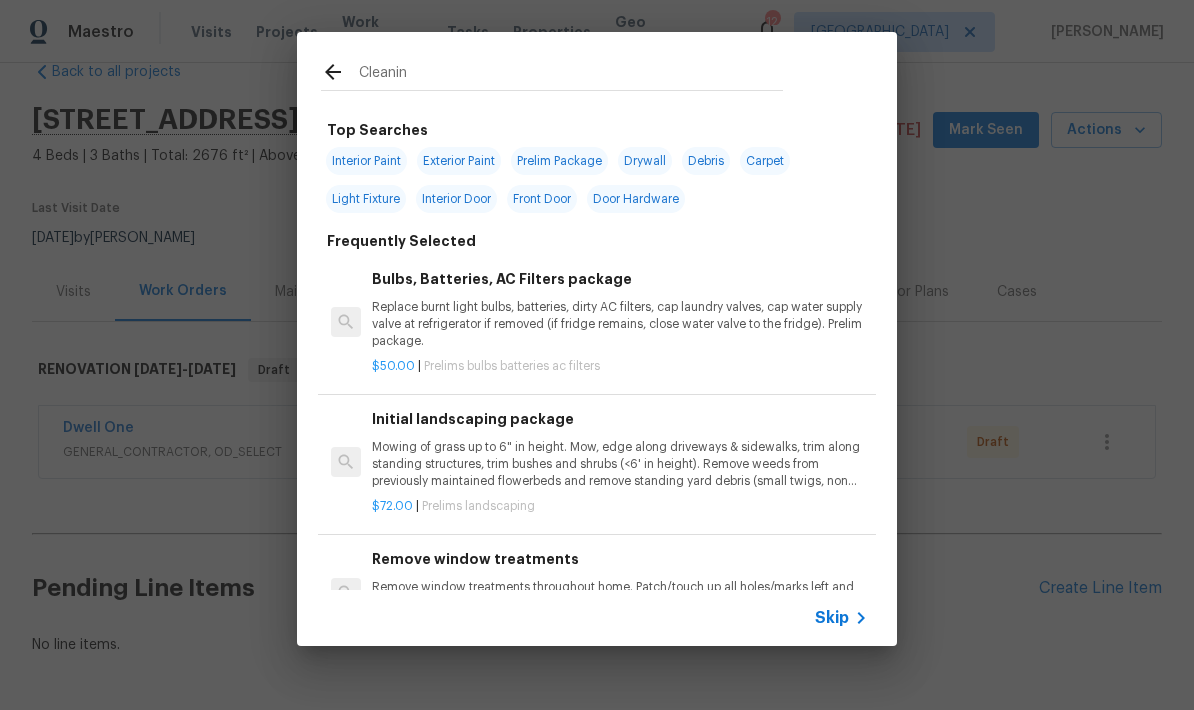 type on "Cleaning" 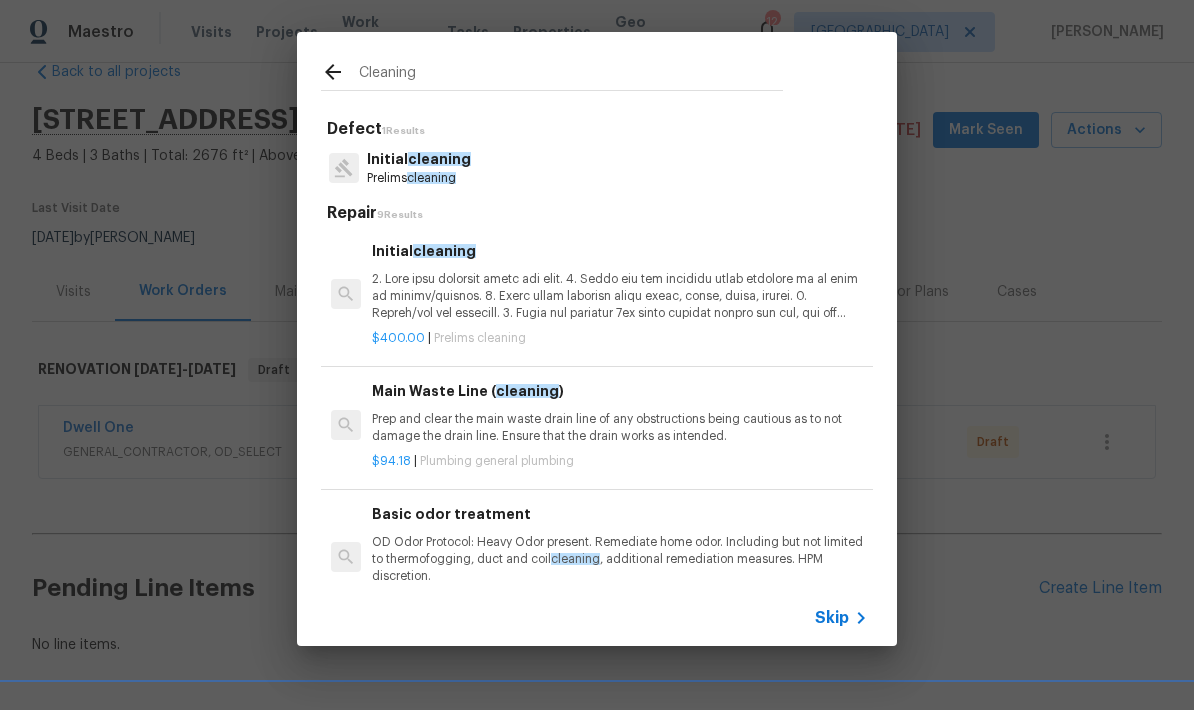 click on "Initial  cleaning" at bounding box center [419, 159] 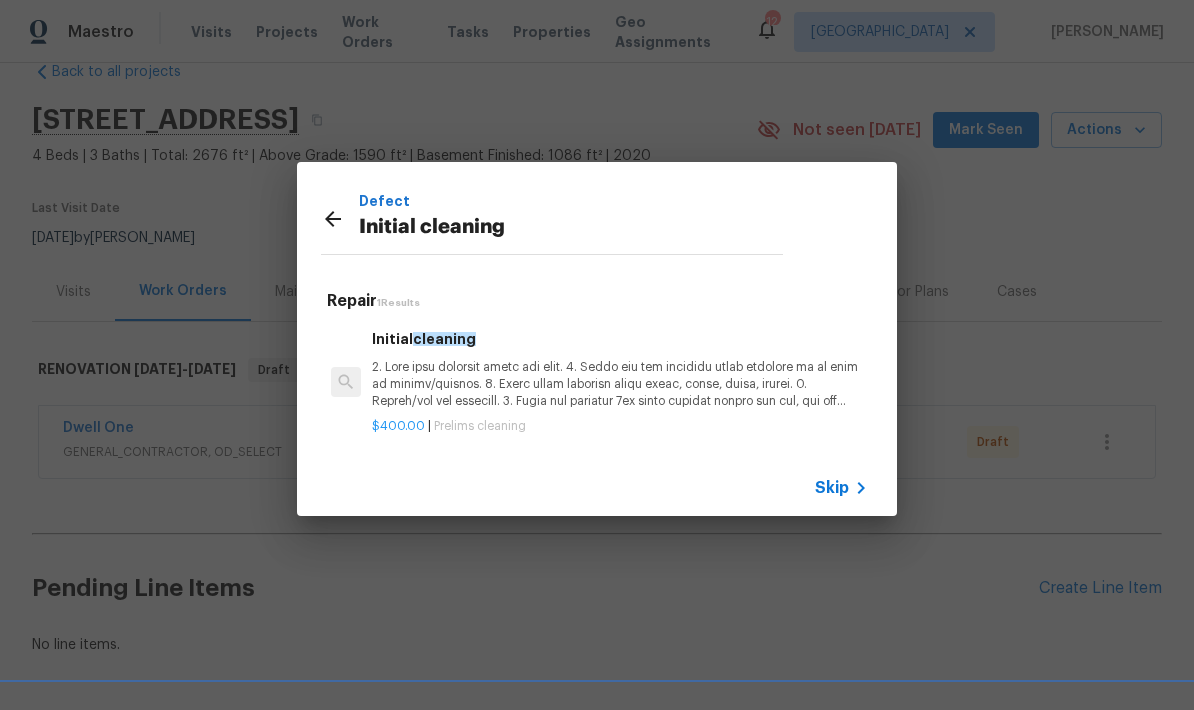 click at bounding box center (620, 384) 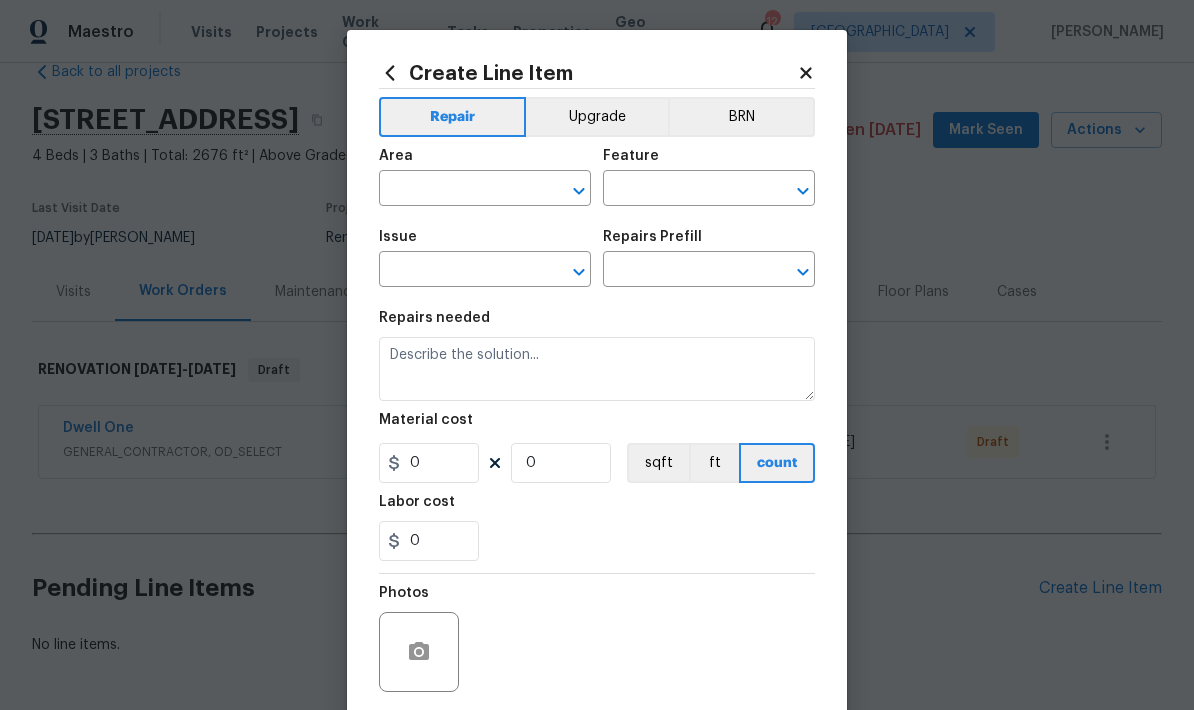 type on "Home Readiness Packages" 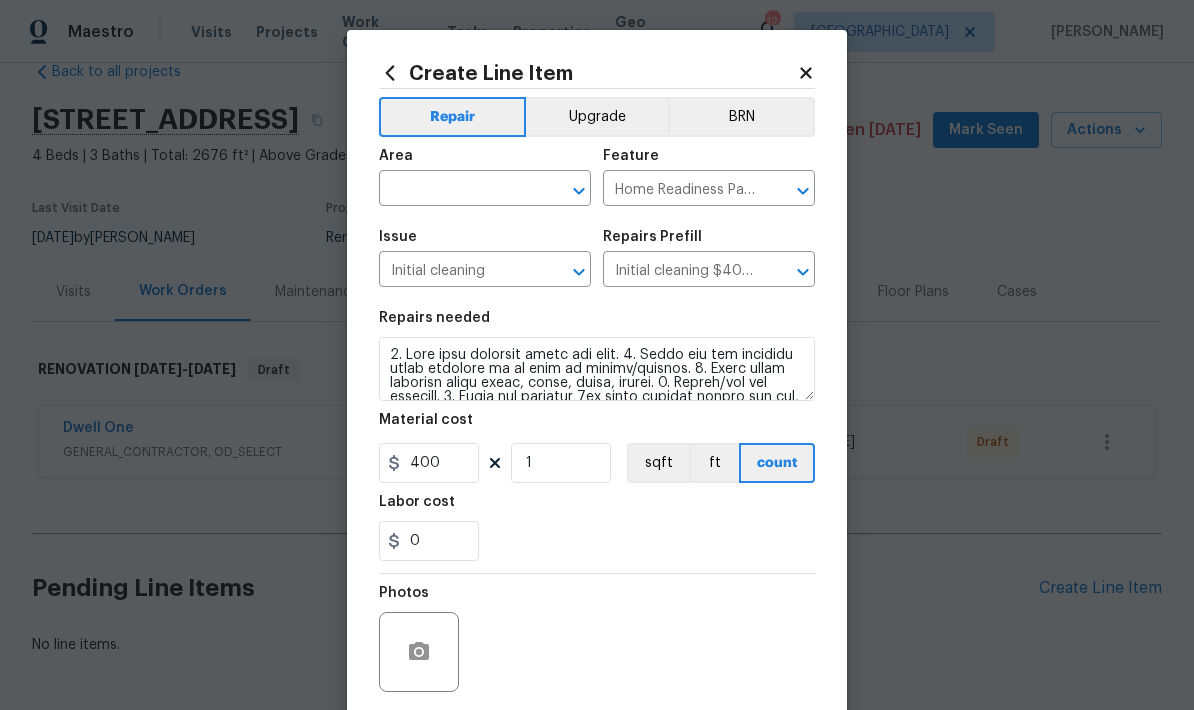 click at bounding box center [457, 190] 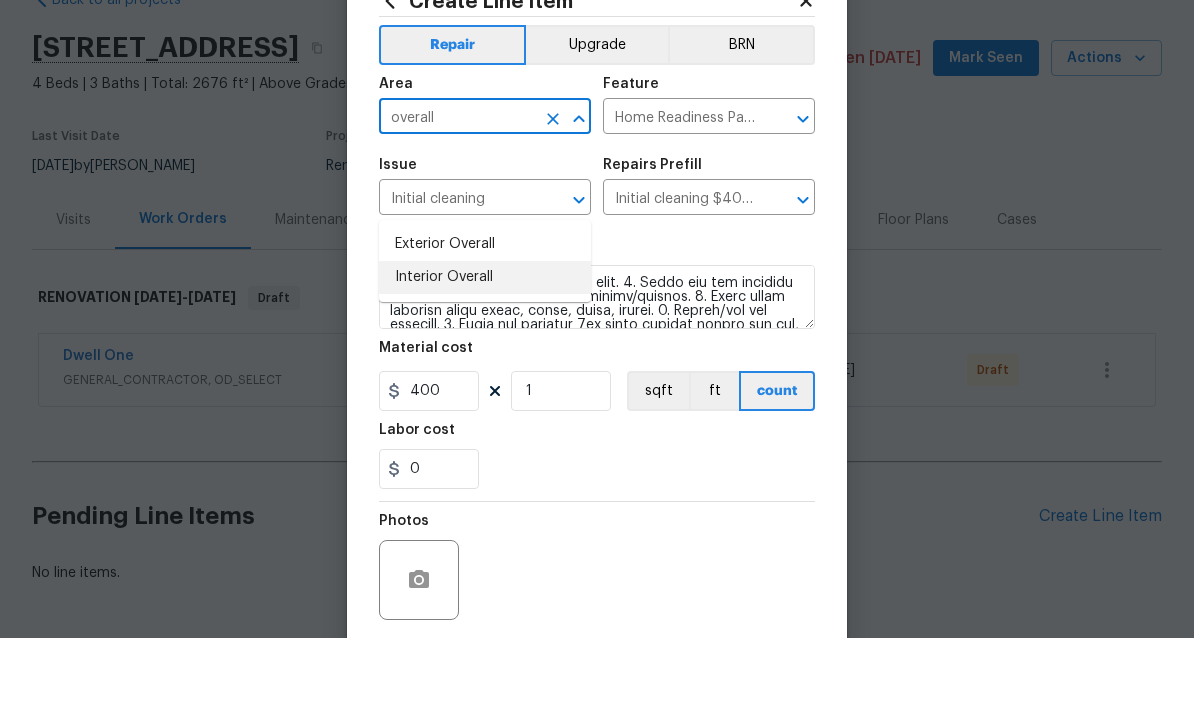 click on "Interior Overall" at bounding box center [485, 349] 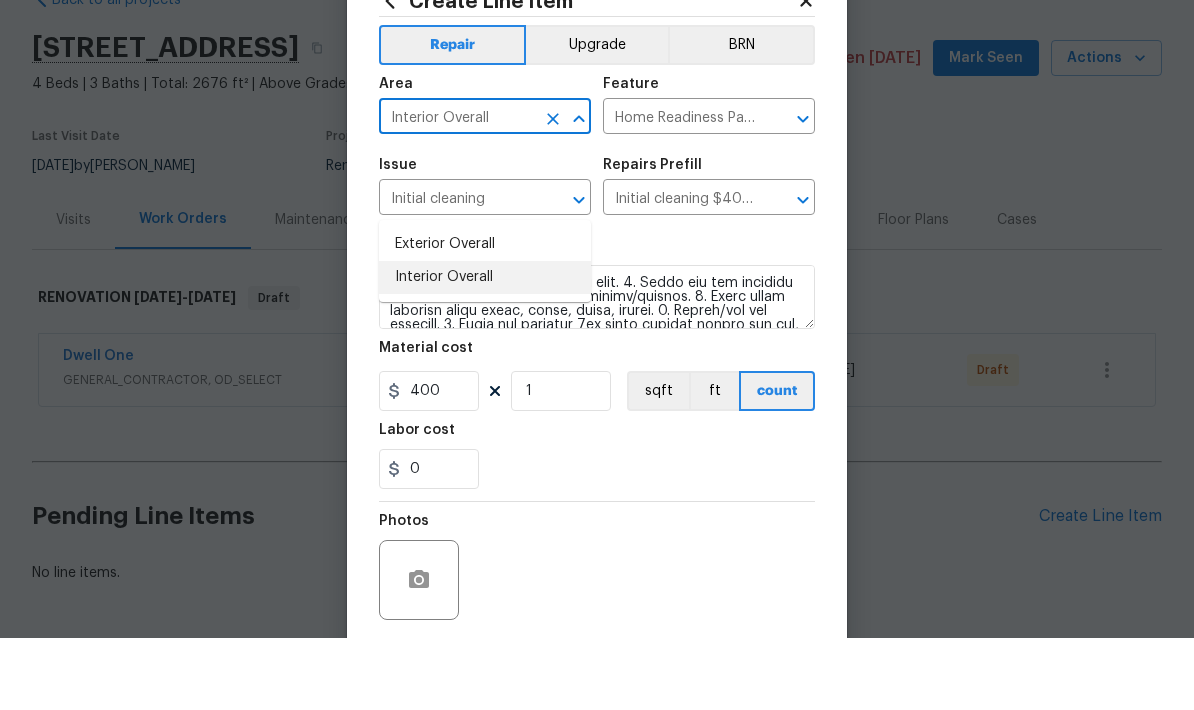 click on "Initial cleaning" at bounding box center [457, 271] 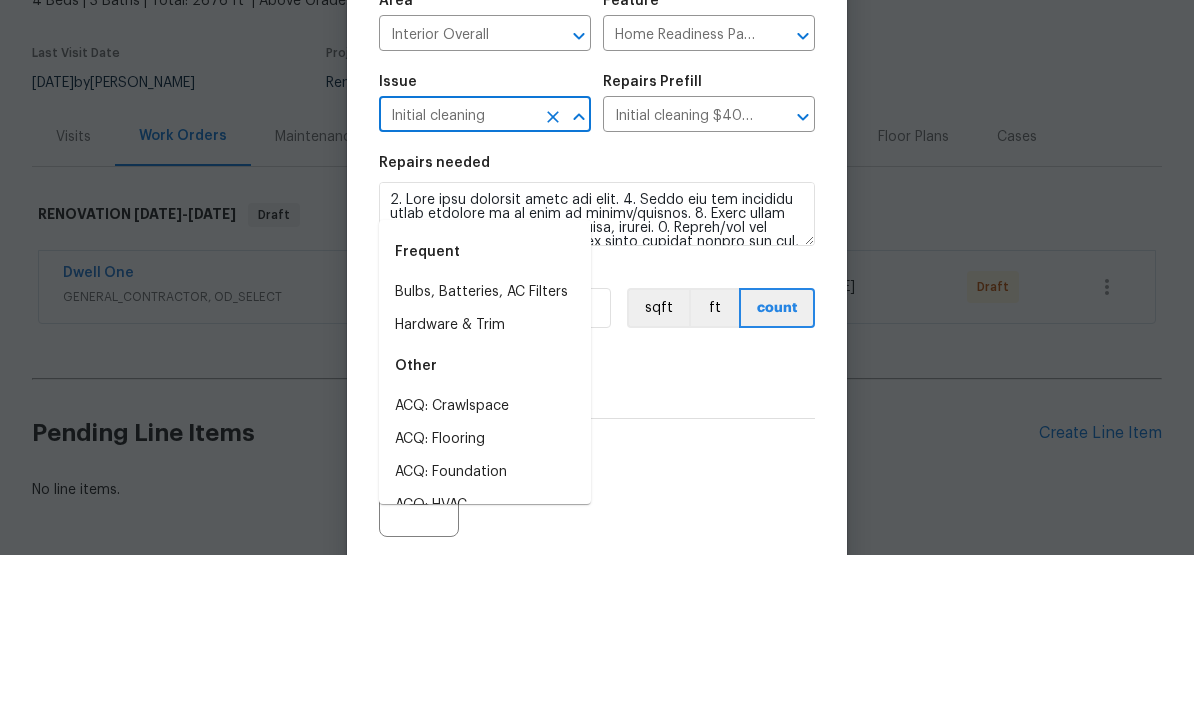 click on "Issue Initial cleaning ​" at bounding box center (485, 258) 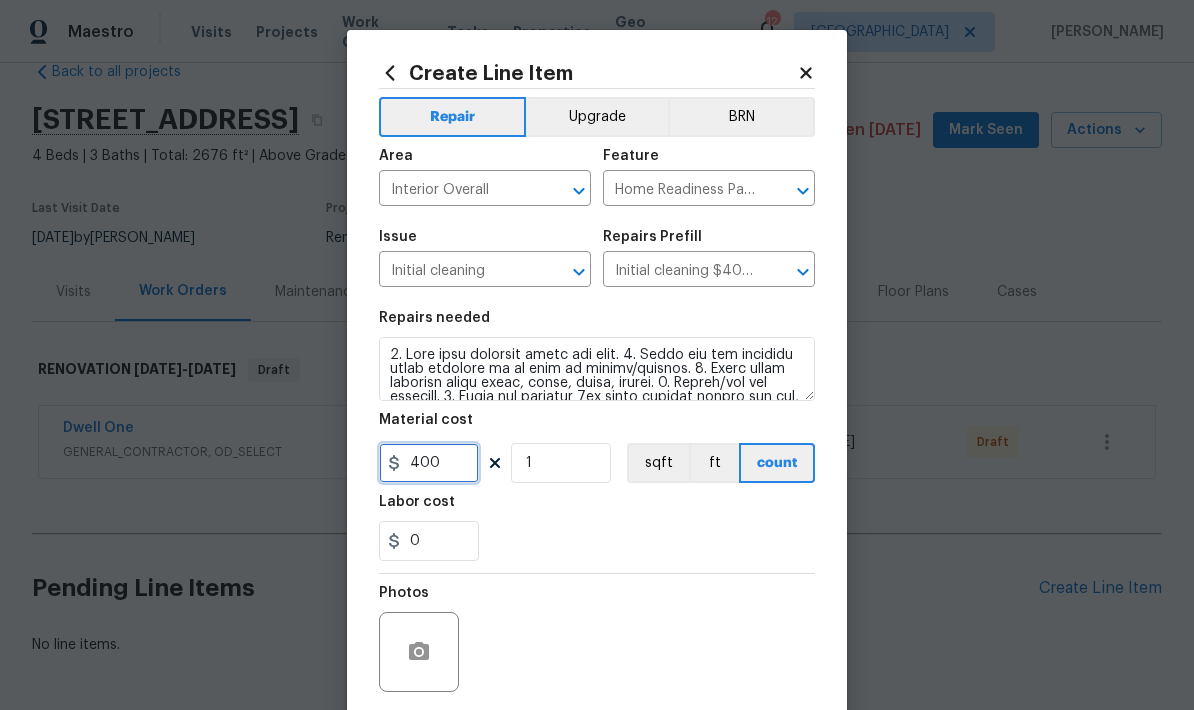 click on "400" at bounding box center [429, 463] 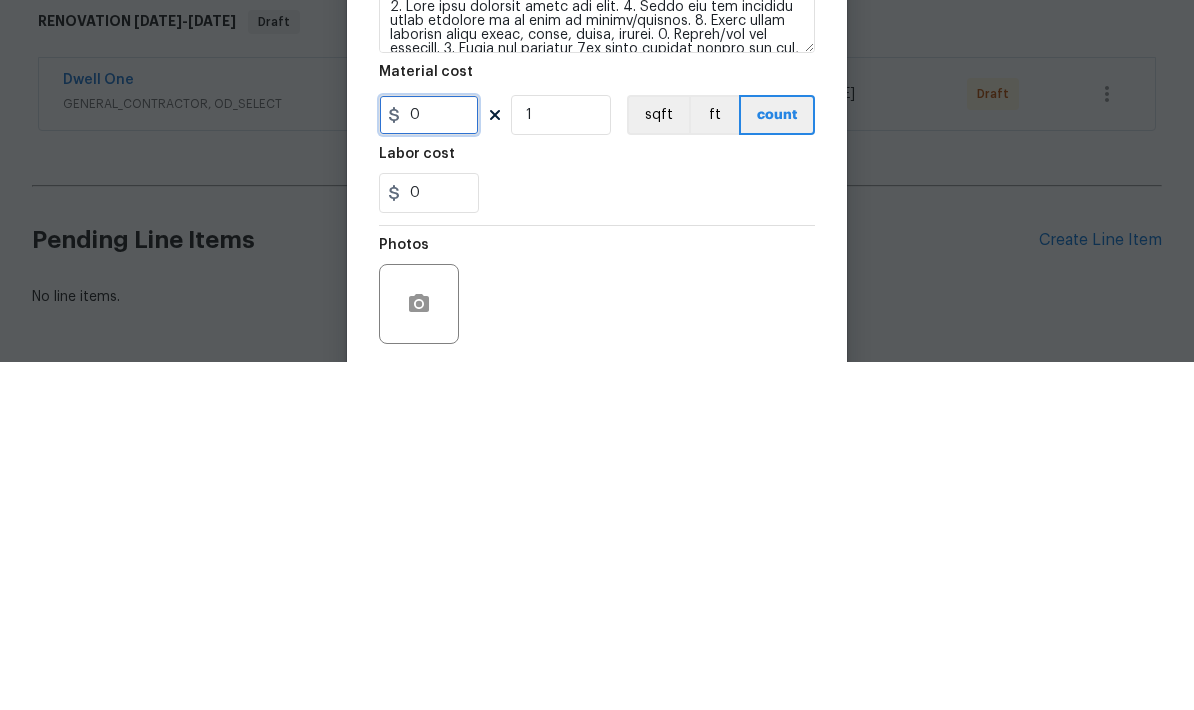 type on "0" 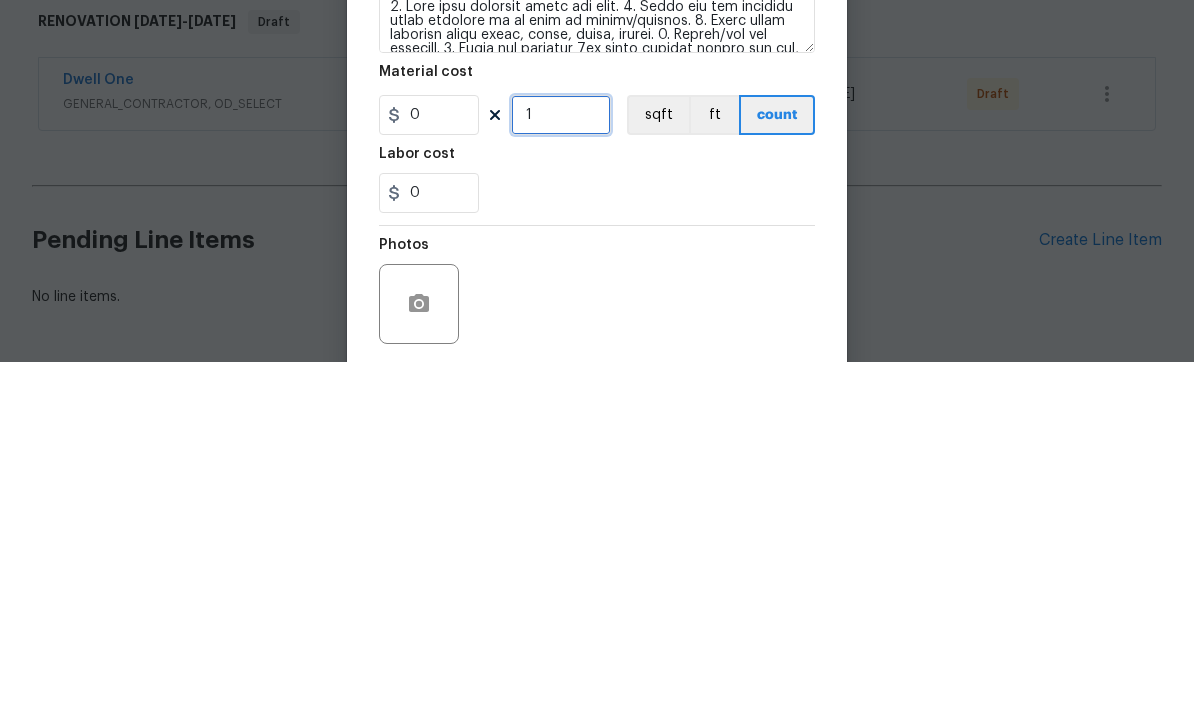 click on "1" at bounding box center (561, 463) 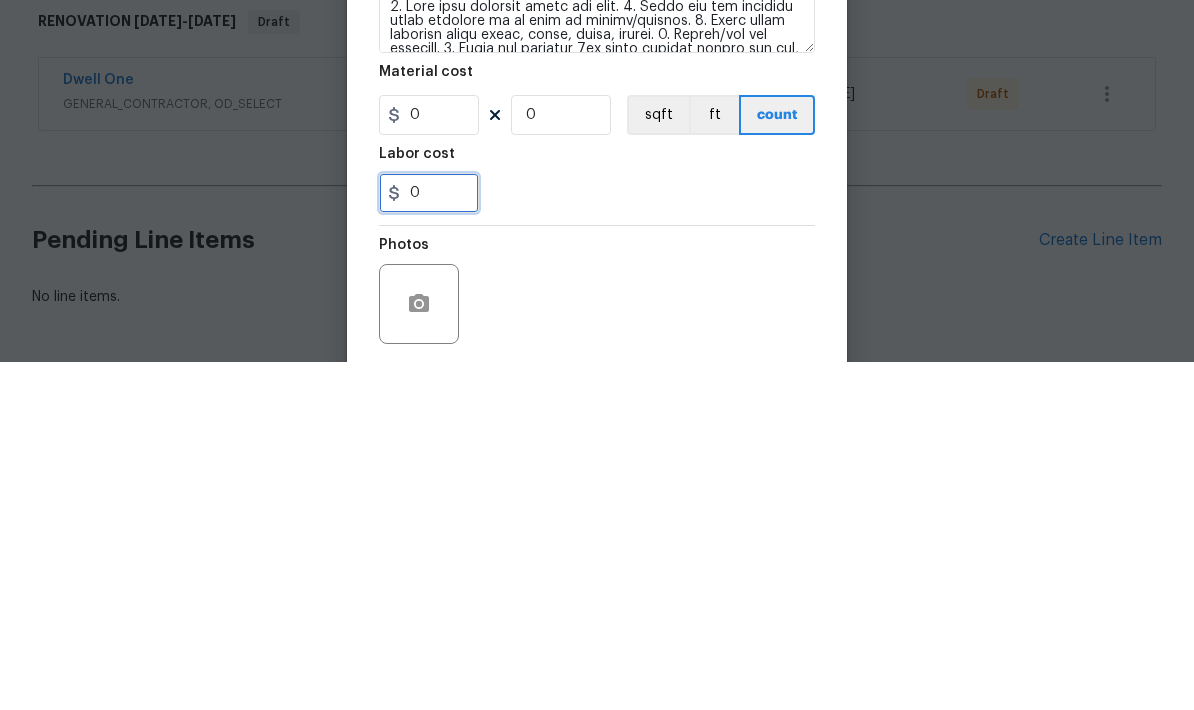 click on "0" at bounding box center (429, 541) 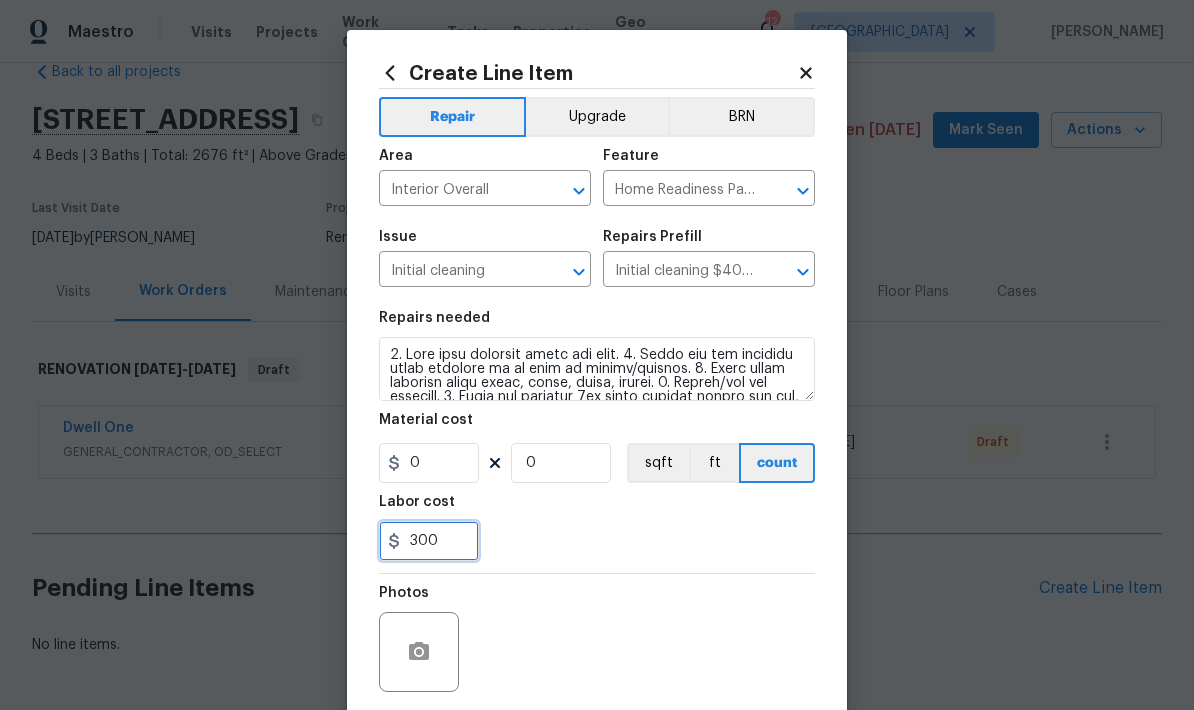 type on "300" 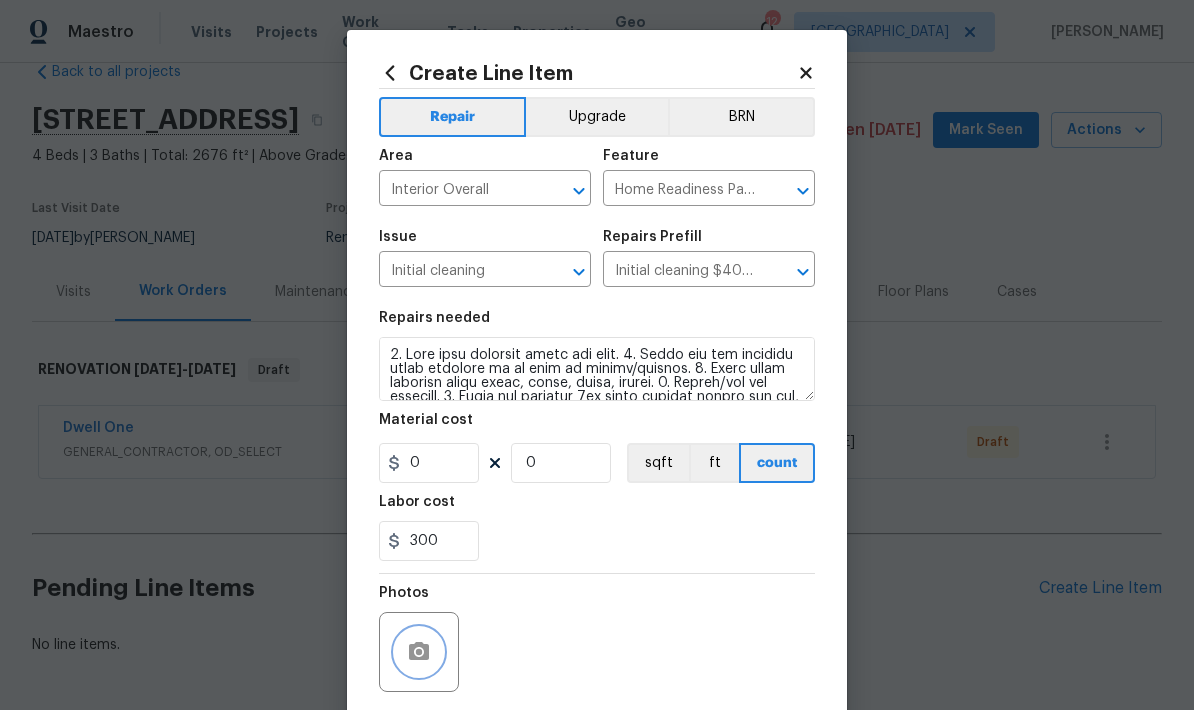 click at bounding box center [419, 652] 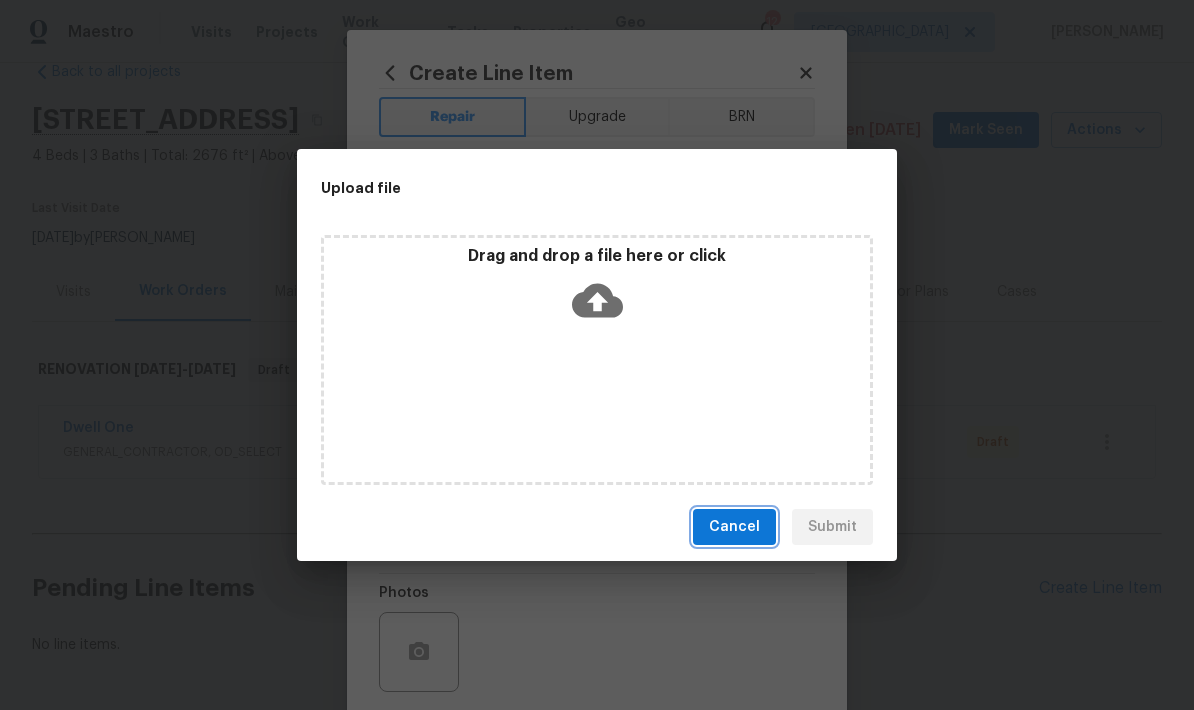 click on "Cancel" at bounding box center [734, 527] 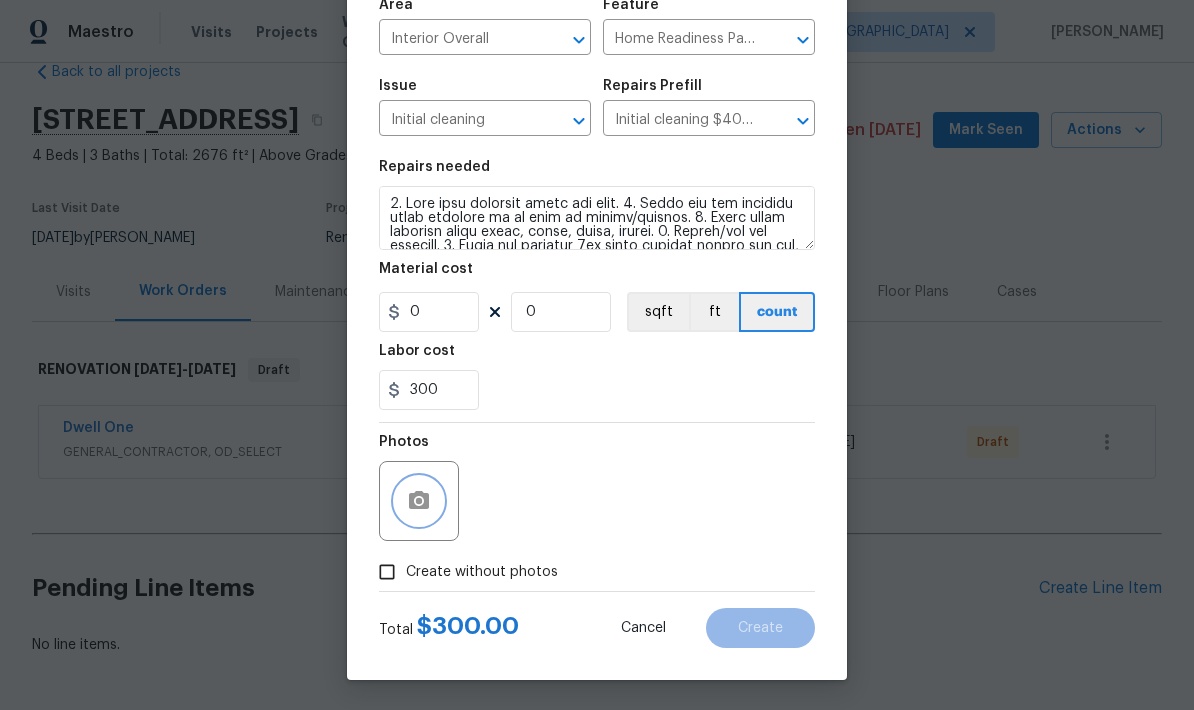 scroll, scrollTop: 155, scrollLeft: 0, axis: vertical 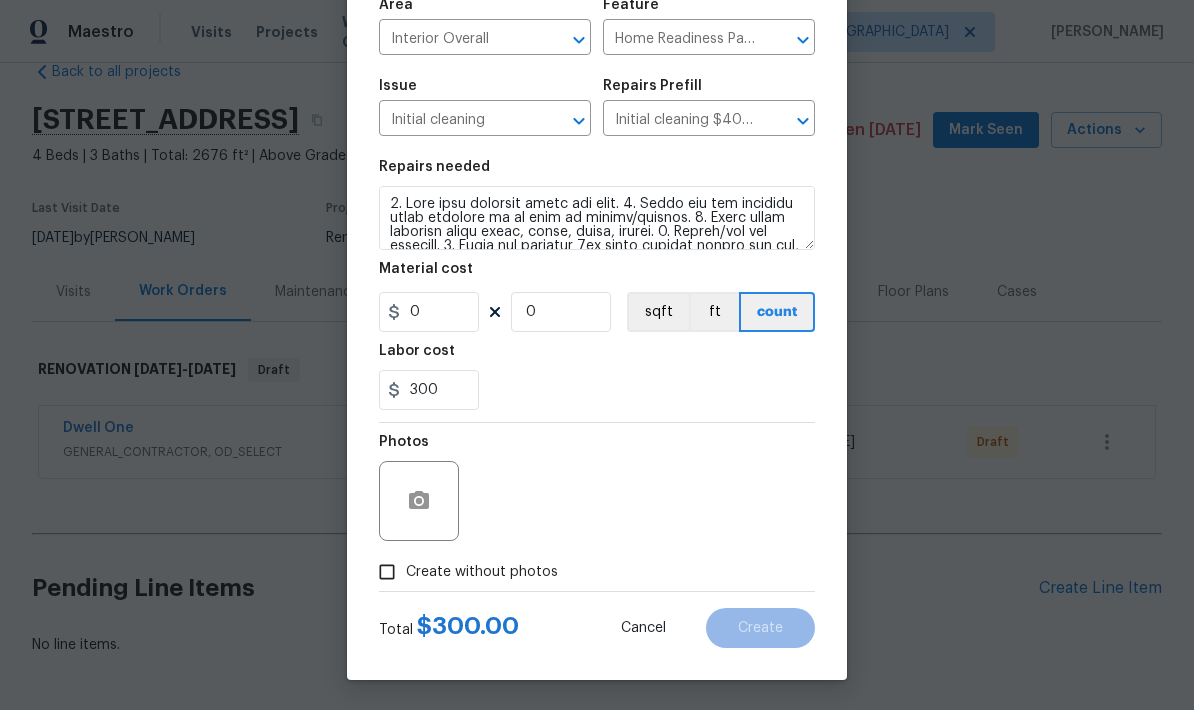 click on "Create without photos" at bounding box center [387, 572] 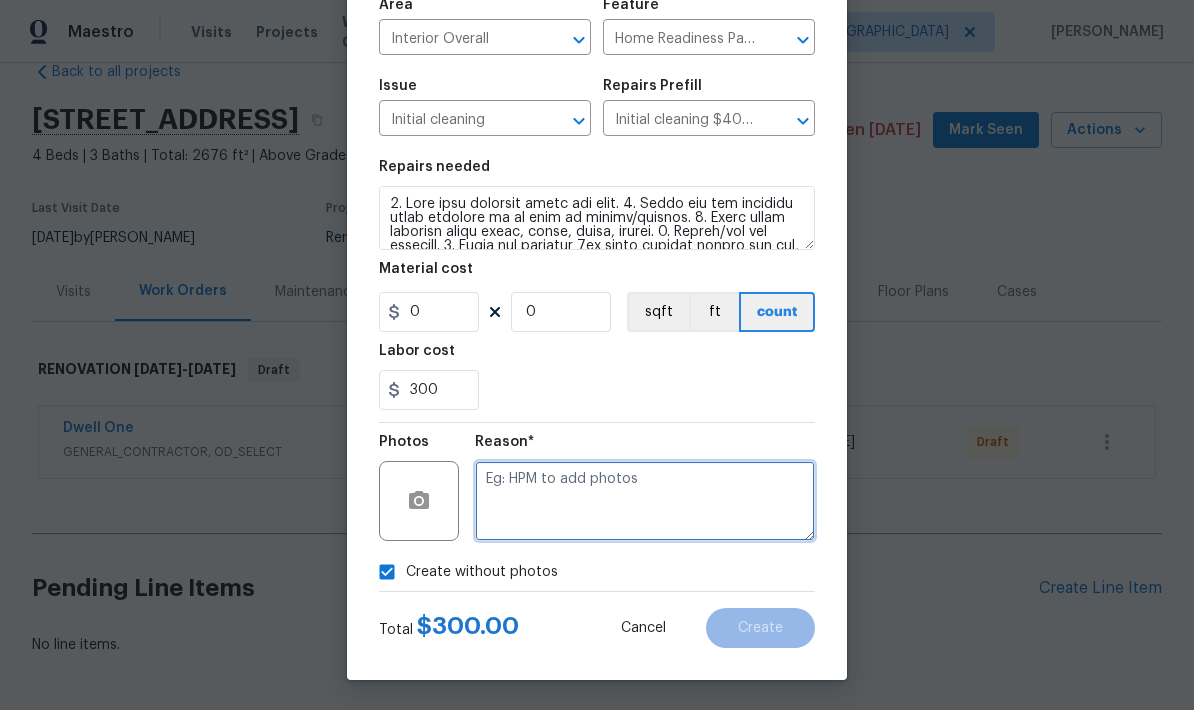 click at bounding box center (645, 501) 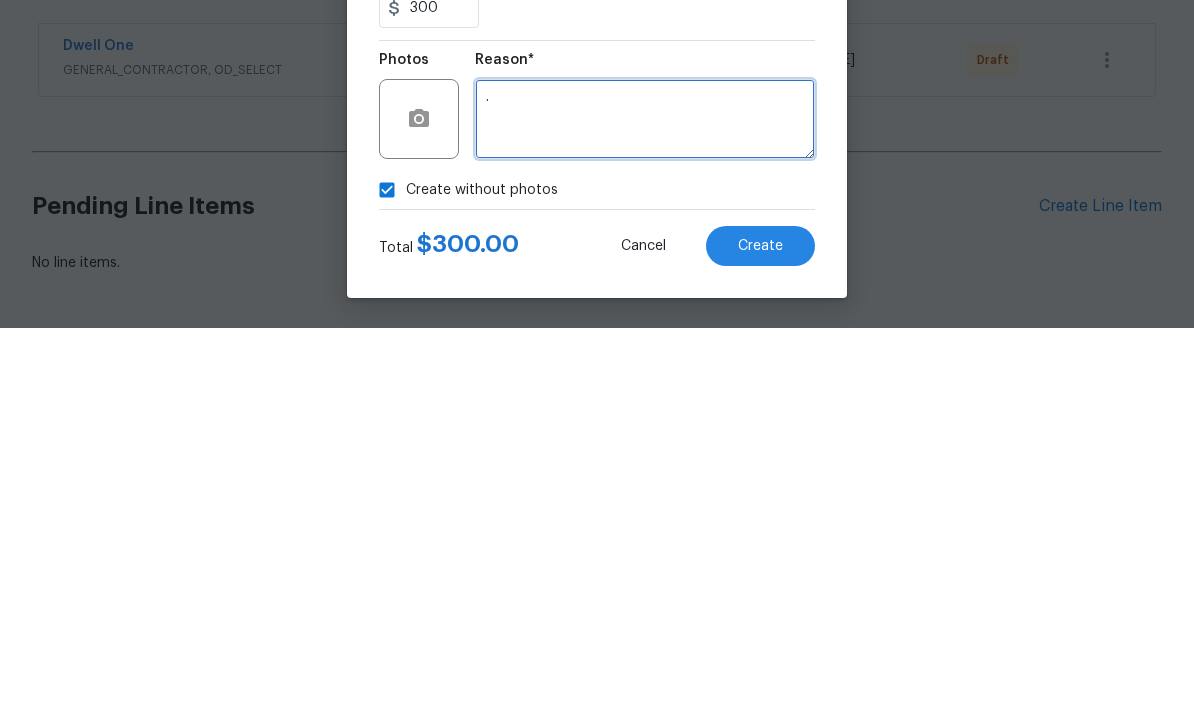 type on "." 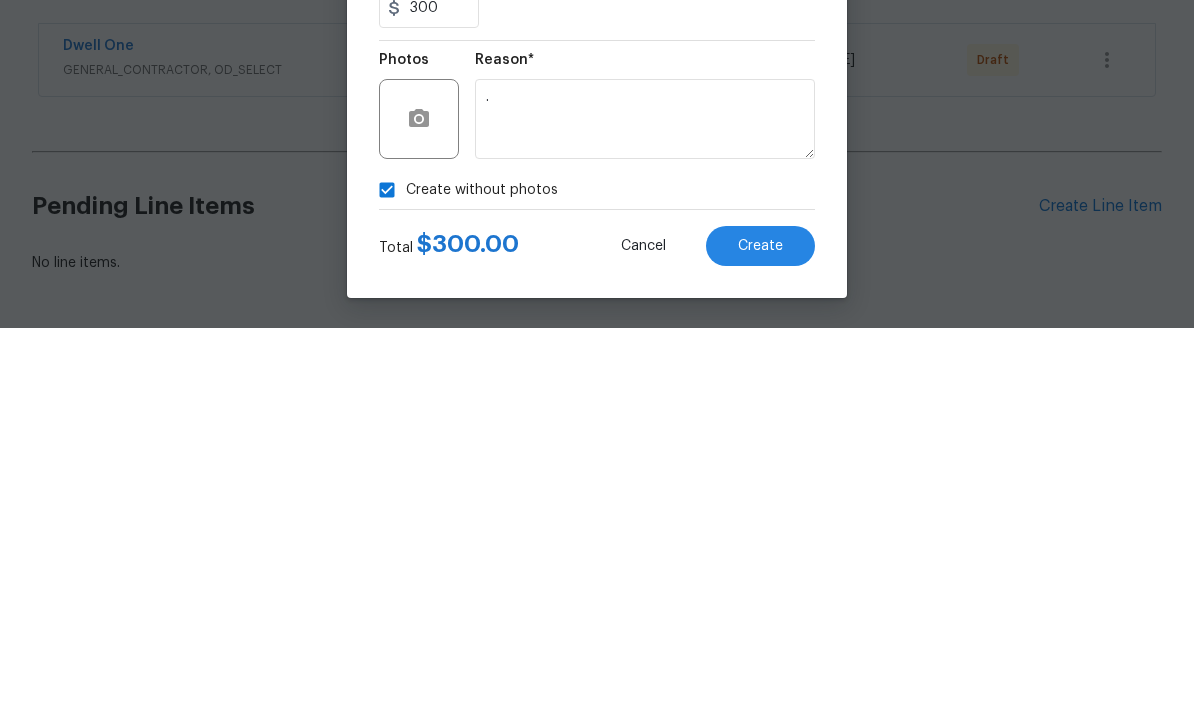 click on "Create without photos" at bounding box center [597, 572] 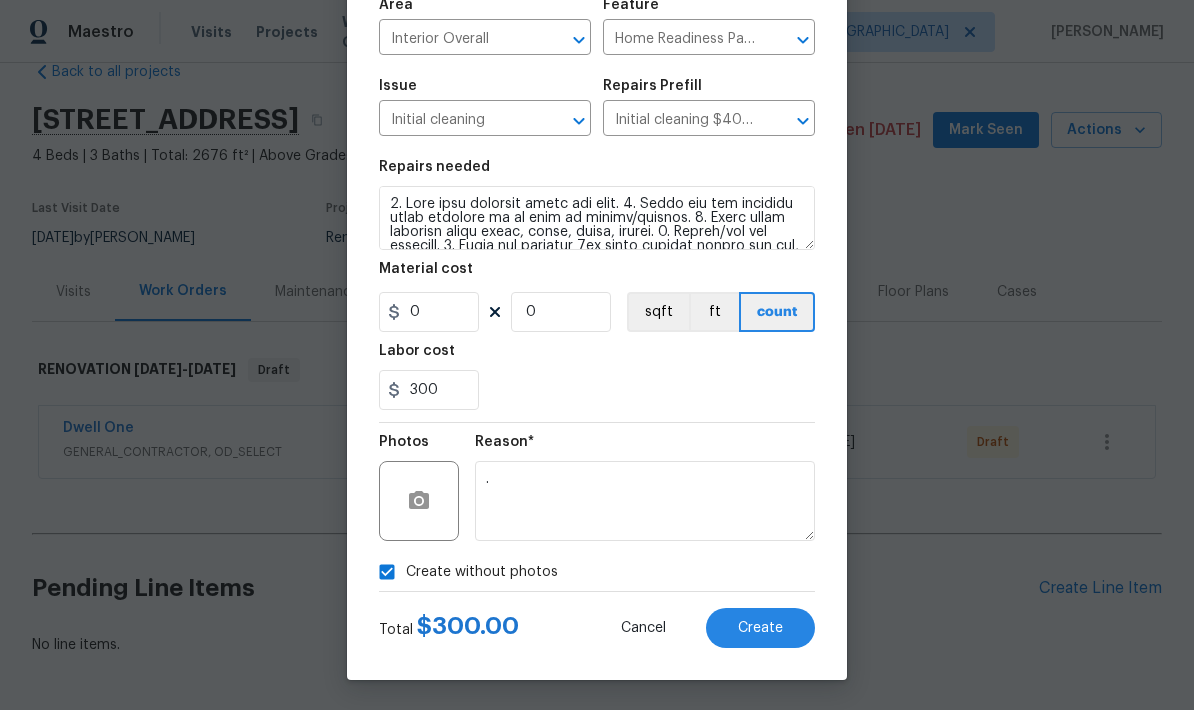 click on "Create" at bounding box center (760, 628) 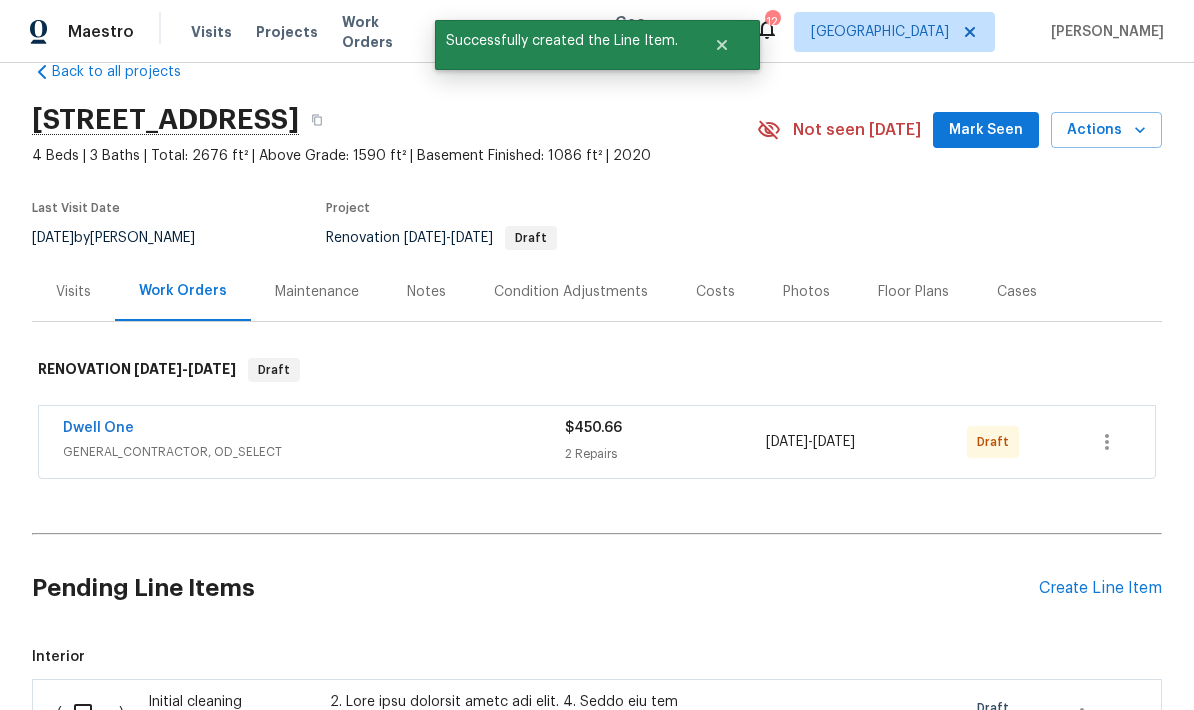 click at bounding box center (90, 713) 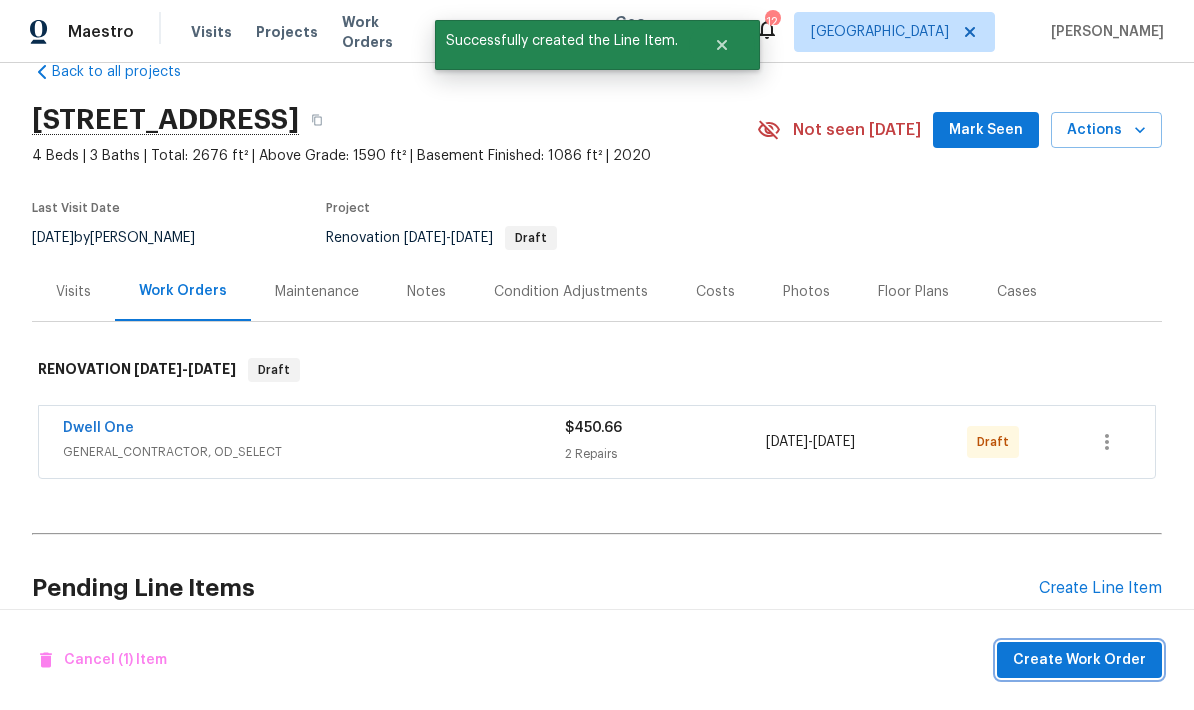 click on "Create Work Order" at bounding box center [1079, 660] 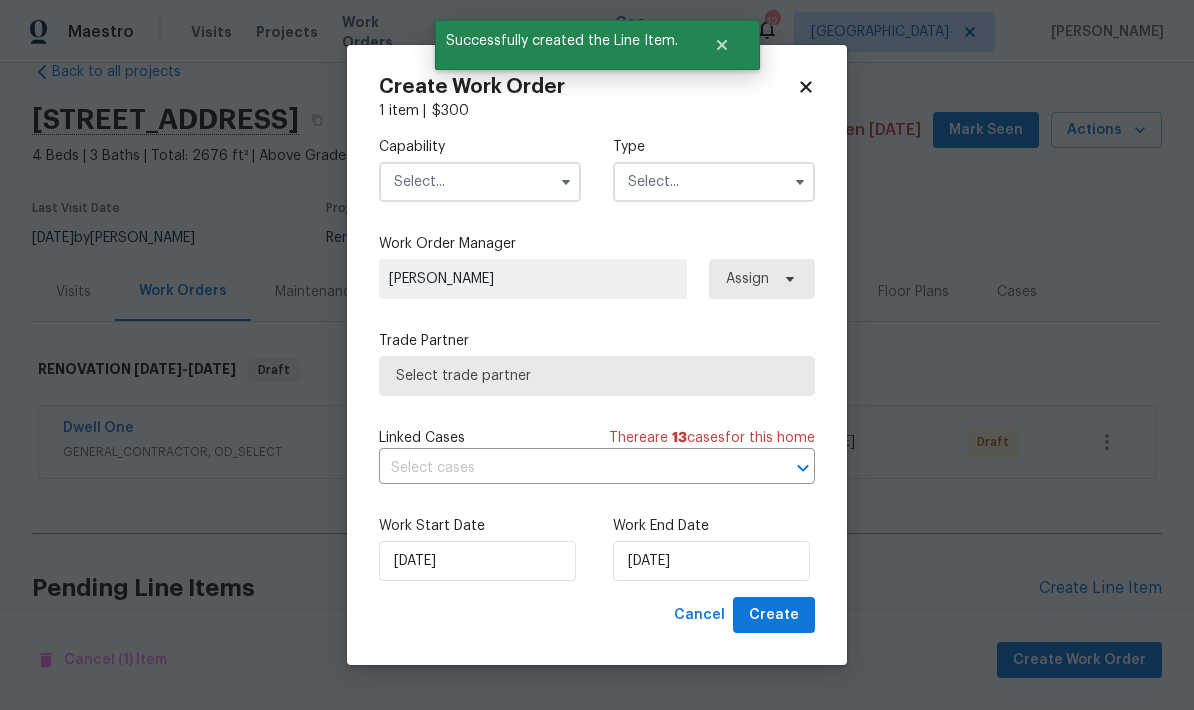 click at bounding box center (480, 182) 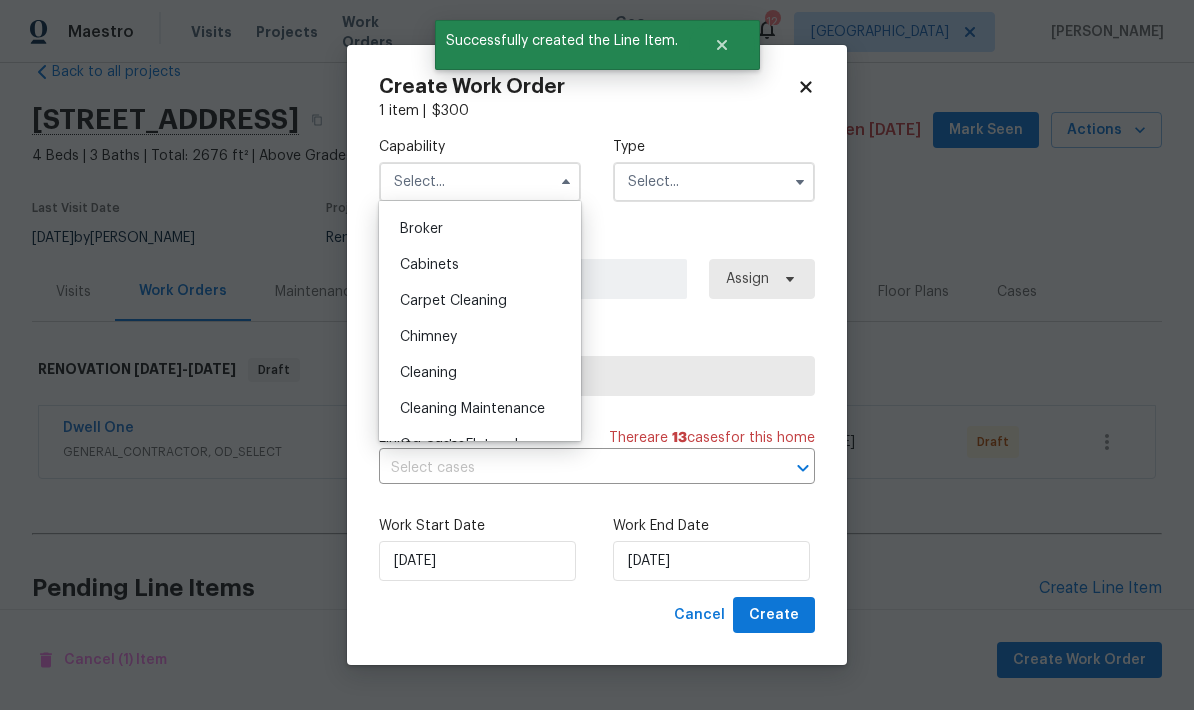 scroll, scrollTop: 142, scrollLeft: 0, axis: vertical 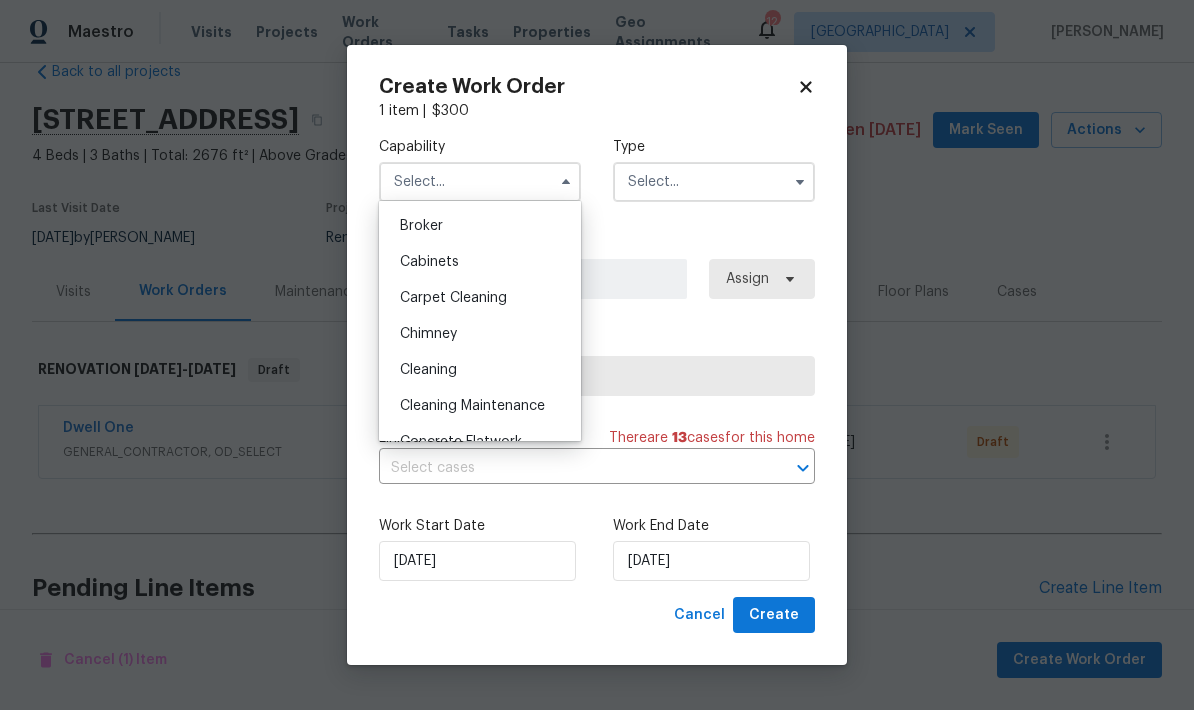 click on "Cleaning" at bounding box center [428, 370] 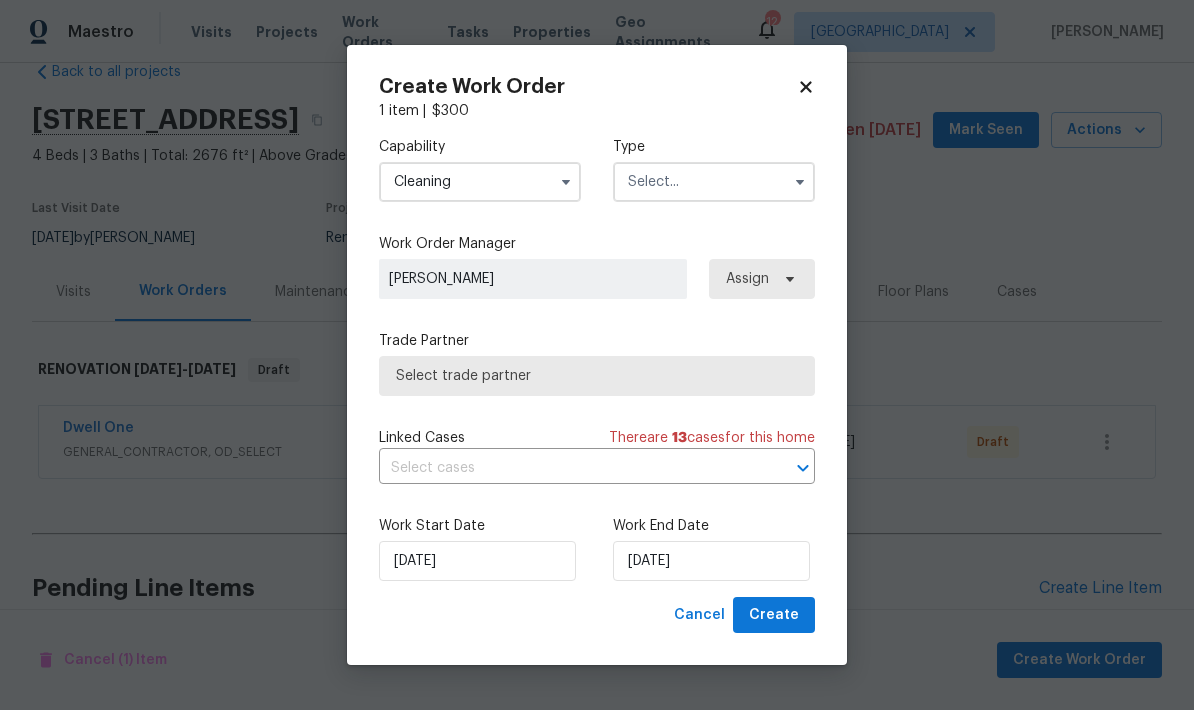 click at bounding box center (714, 182) 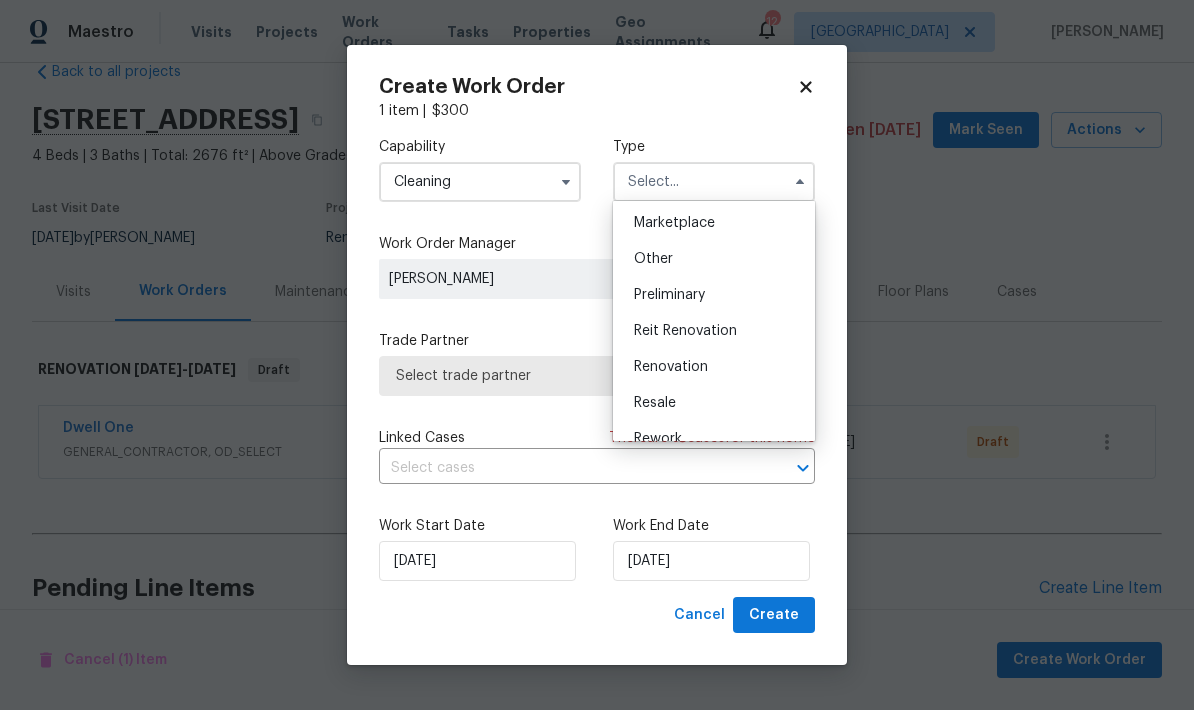 scroll, scrollTop: 378, scrollLeft: 0, axis: vertical 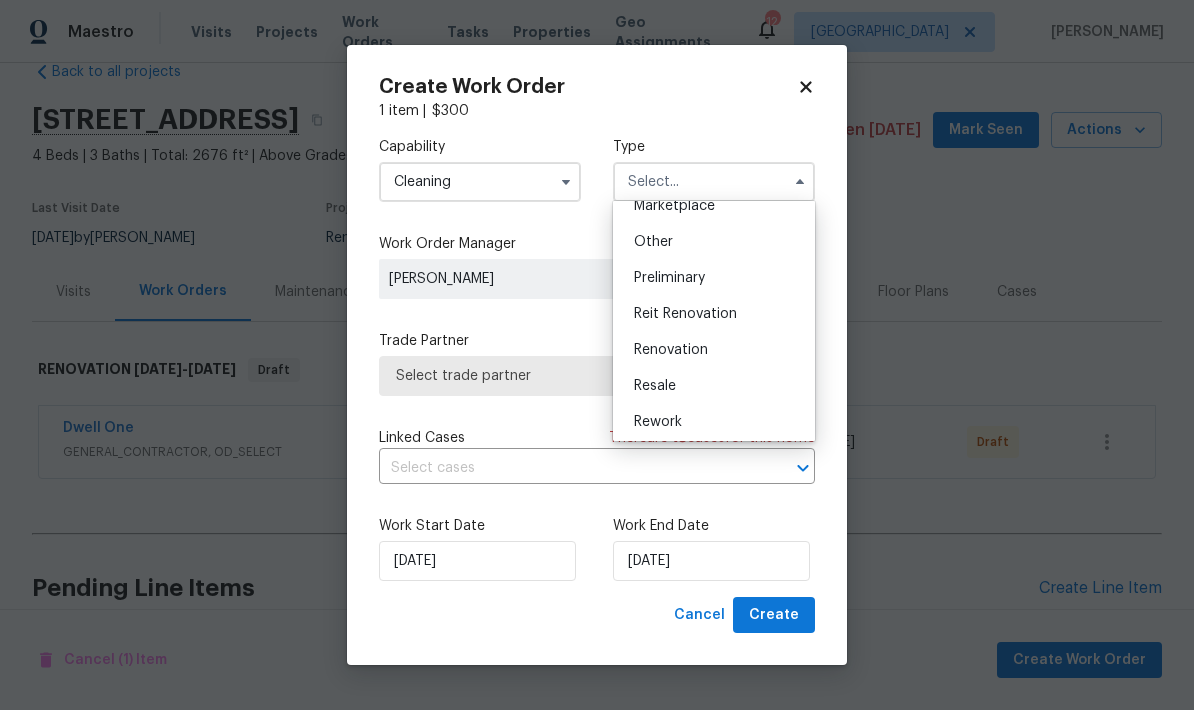 click on "Renovation" at bounding box center (671, 350) 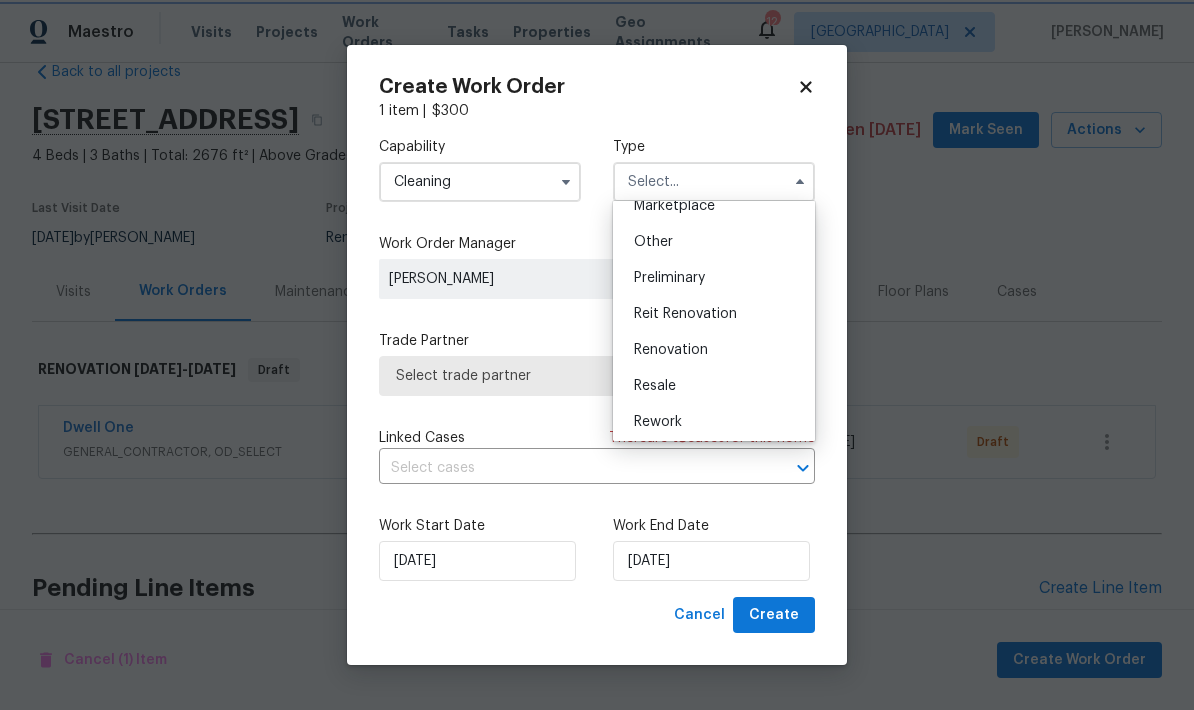 type on "Renovation" 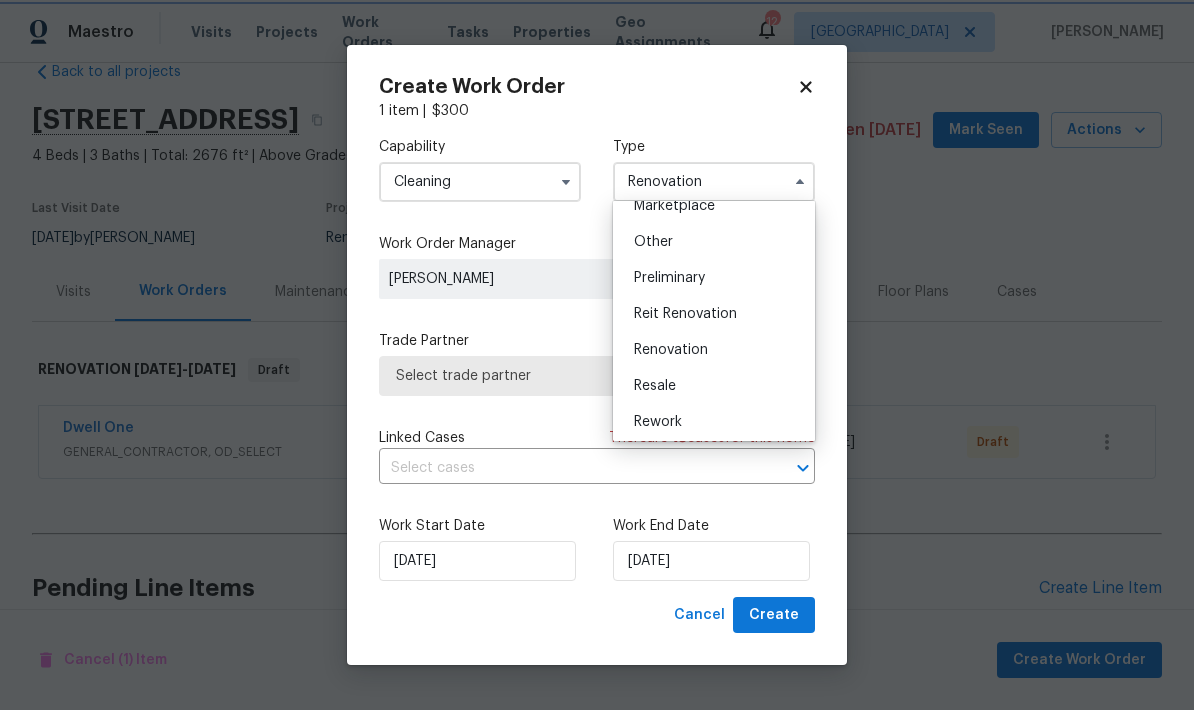 scroll, scrollTop: 0, scrollLeft: 0, axis: both 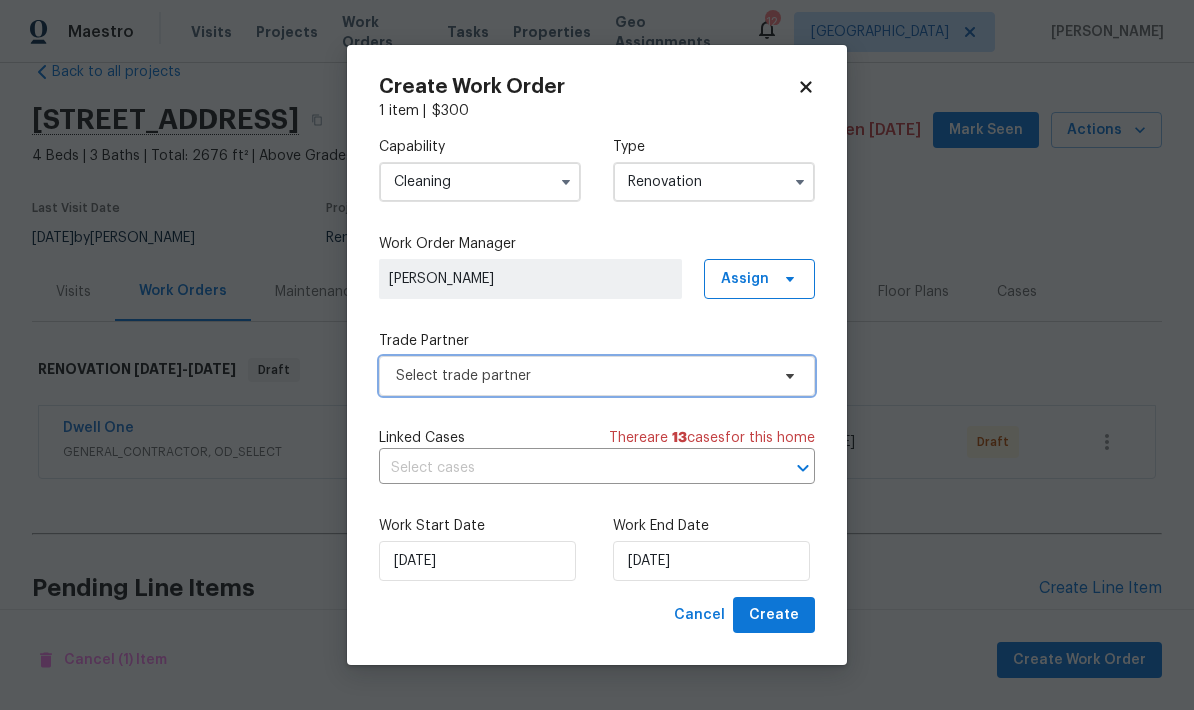 click on "Select trade partner" at bounding box center [582, 376] 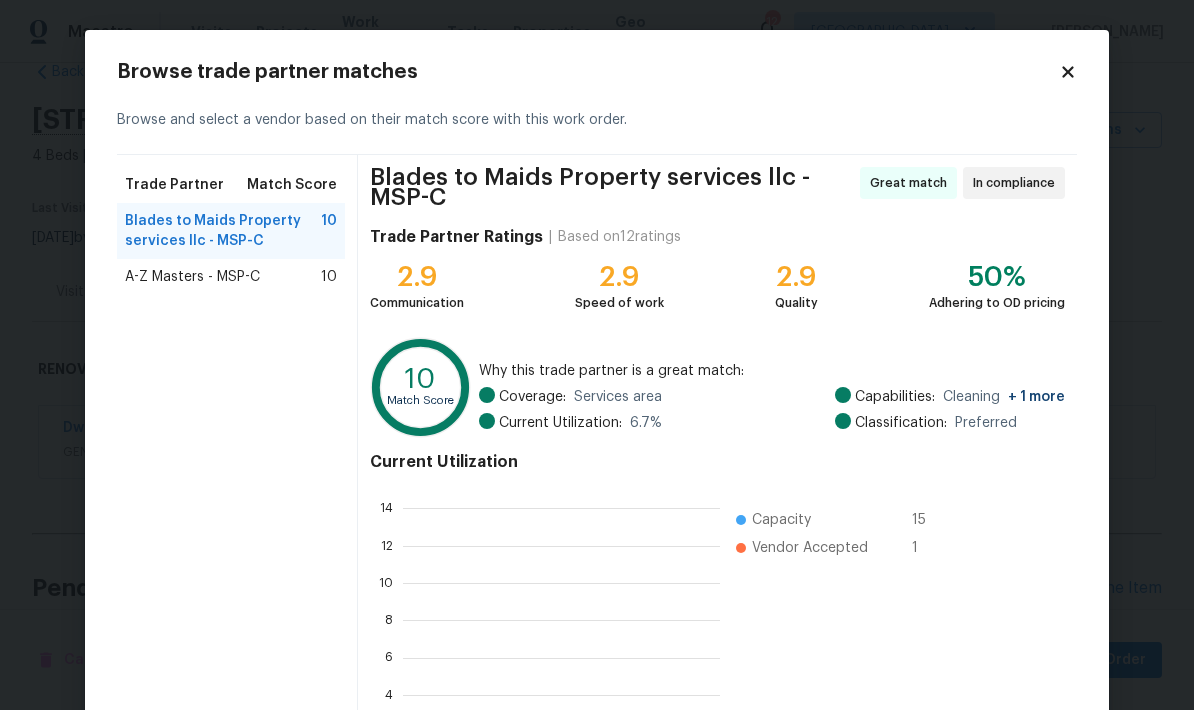 scroll, scrollTop: 2, scrollLeft: 2, axis: both 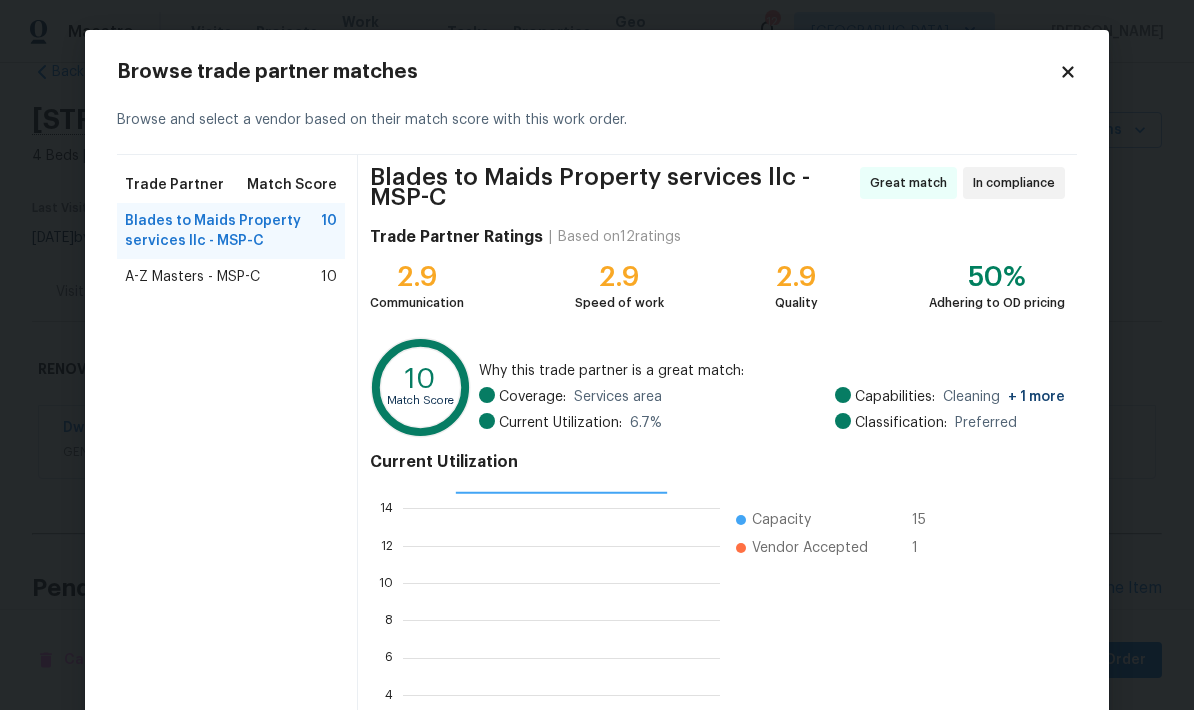 click on "A-Z Masters - MSP-C" at bounding box center [192, 277] 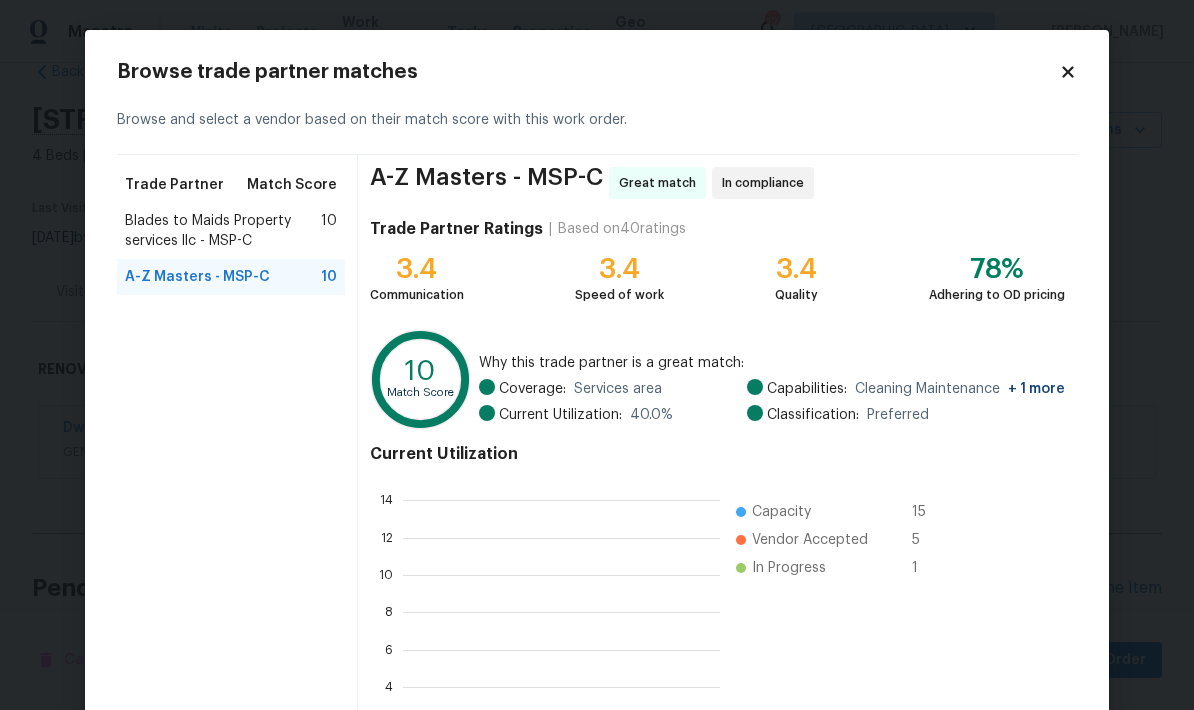 scroll, scrollTop: 2, scrollLeft: 2, axis: both 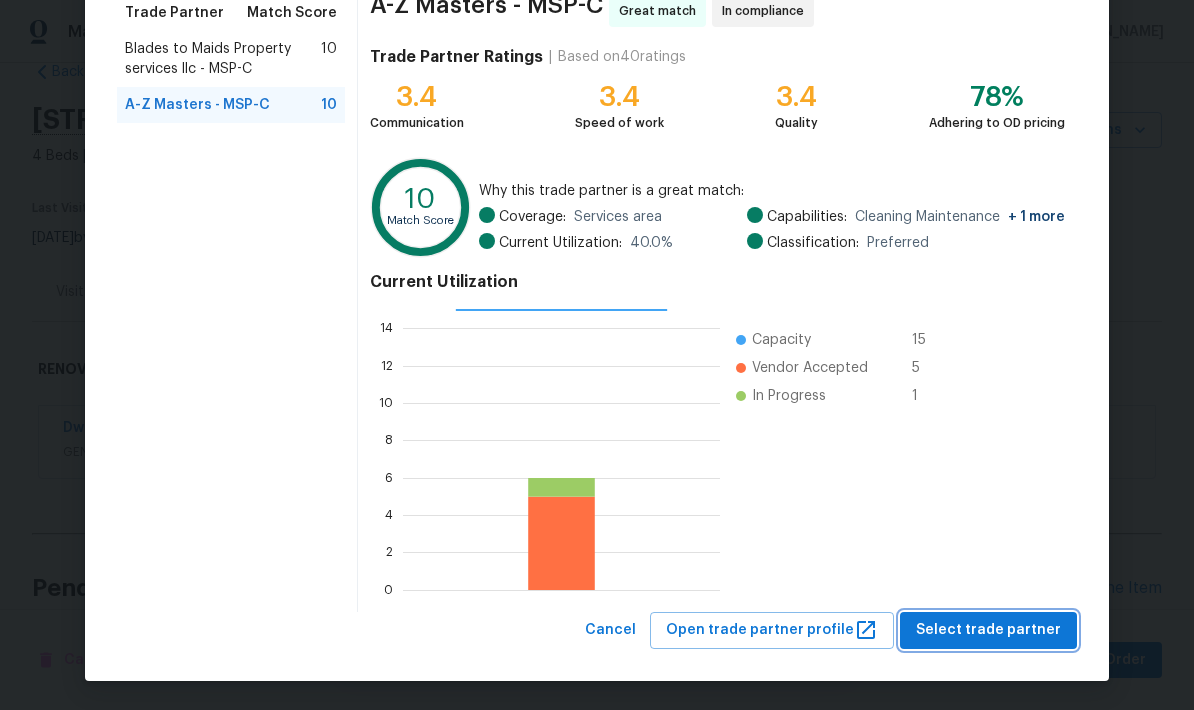 click on "Select trade partner" at bounding box center (988, 630) 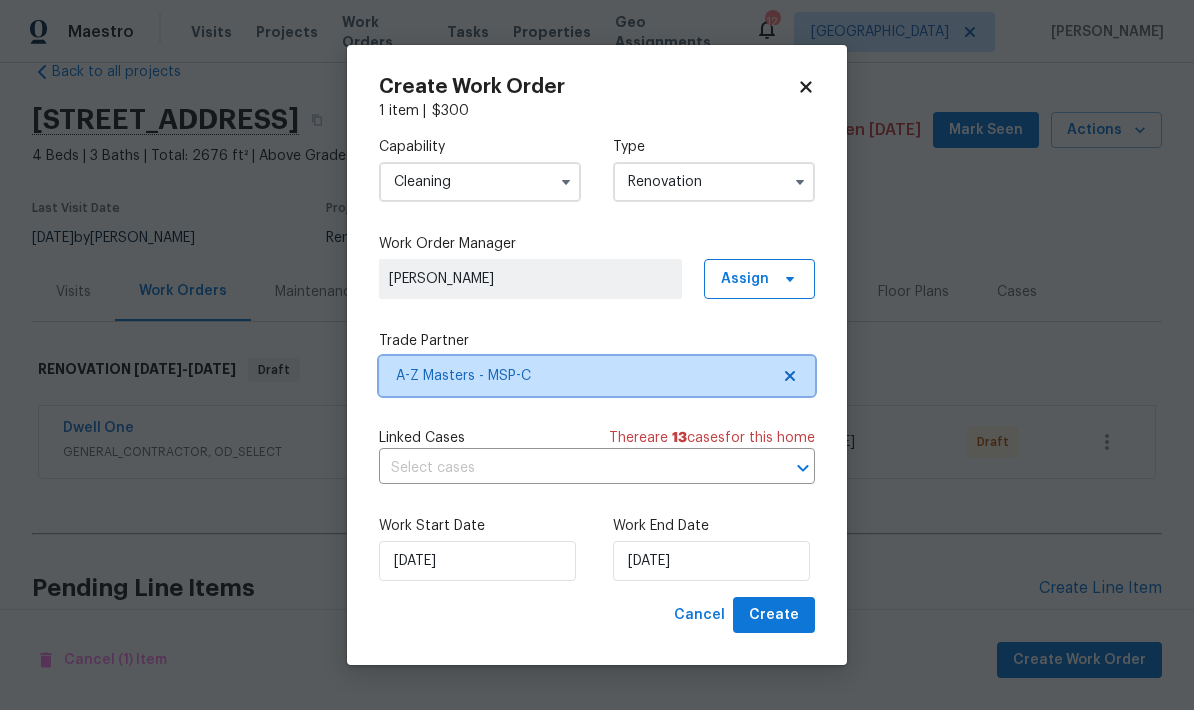 scroll, scrollTop: 0, scrollLeft: 0, axis: both 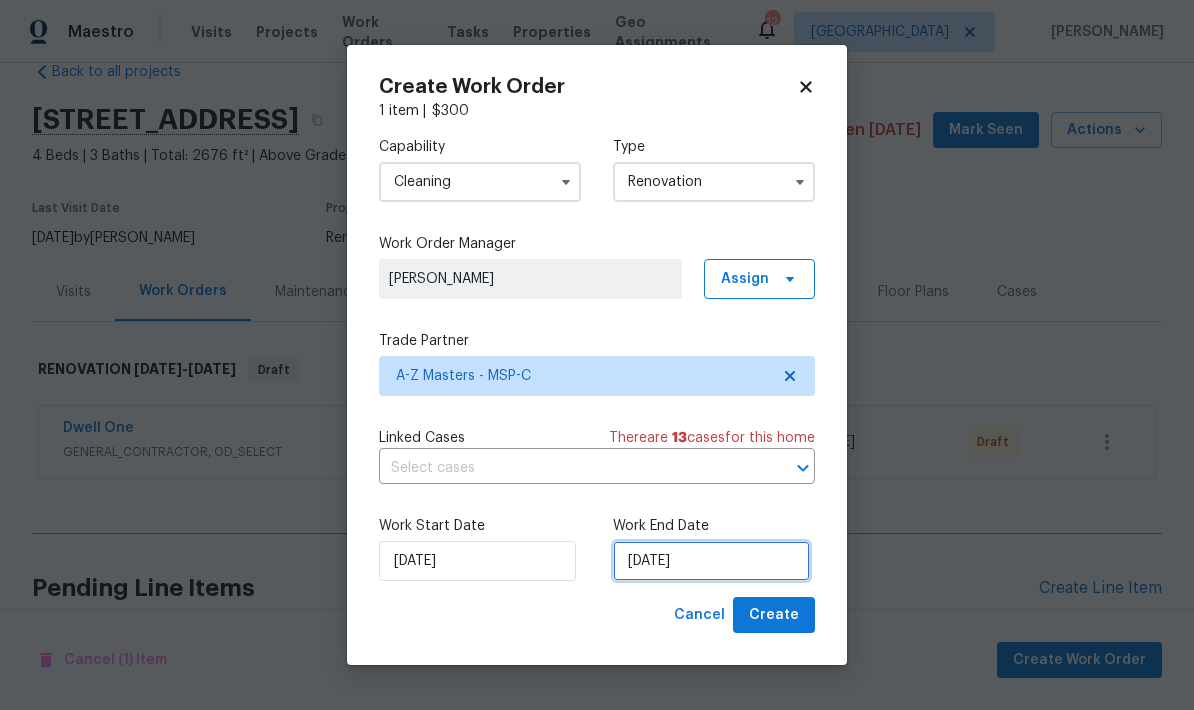 click on "[DATE]" at bounding box center [711, 561] 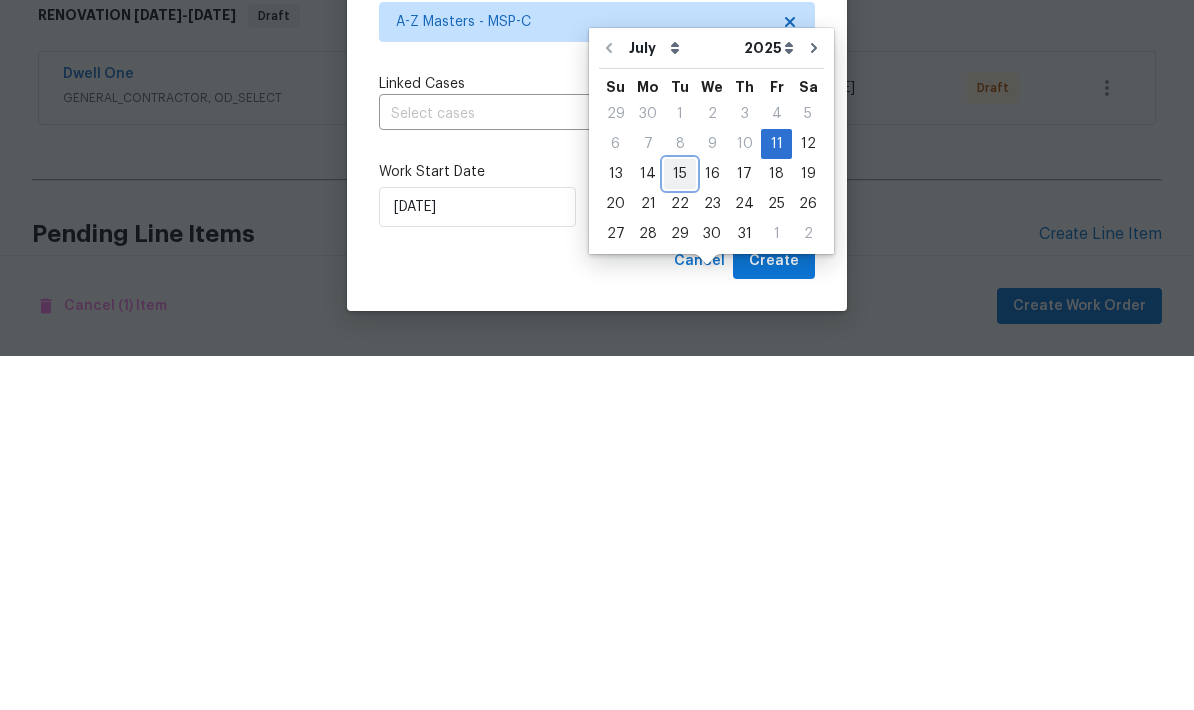 click on "15" at bounding box center (680, 528) 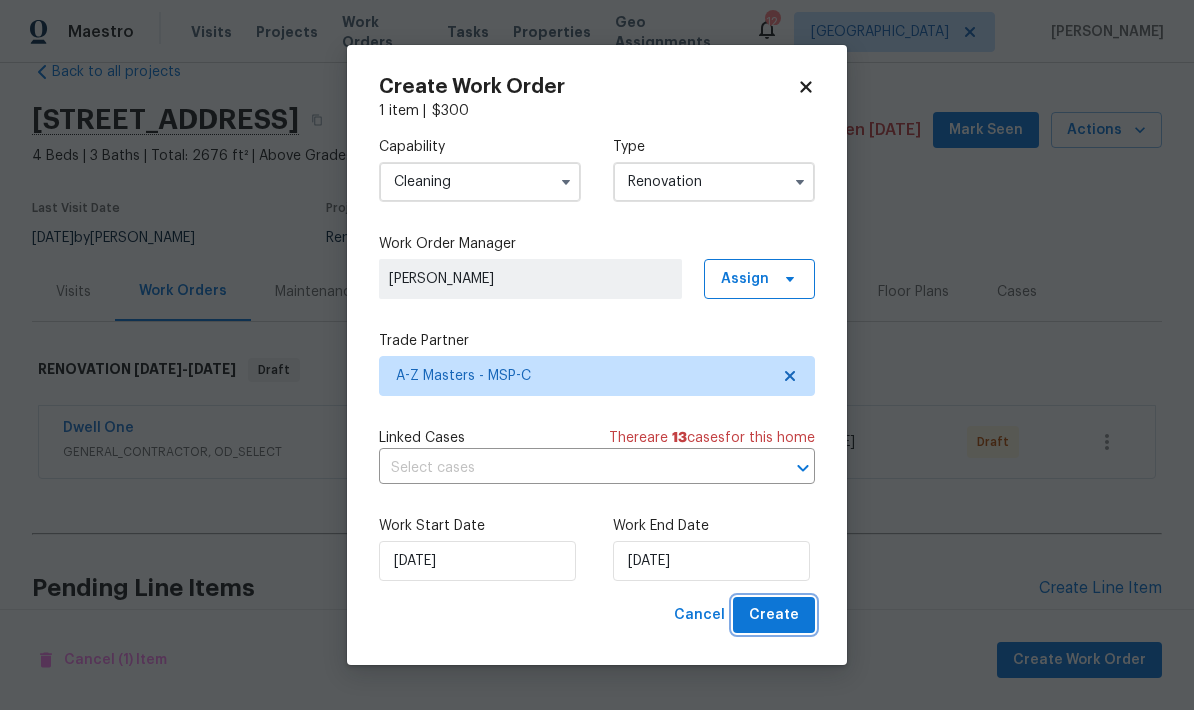 click on "Create" at bounding box center (774, 615) 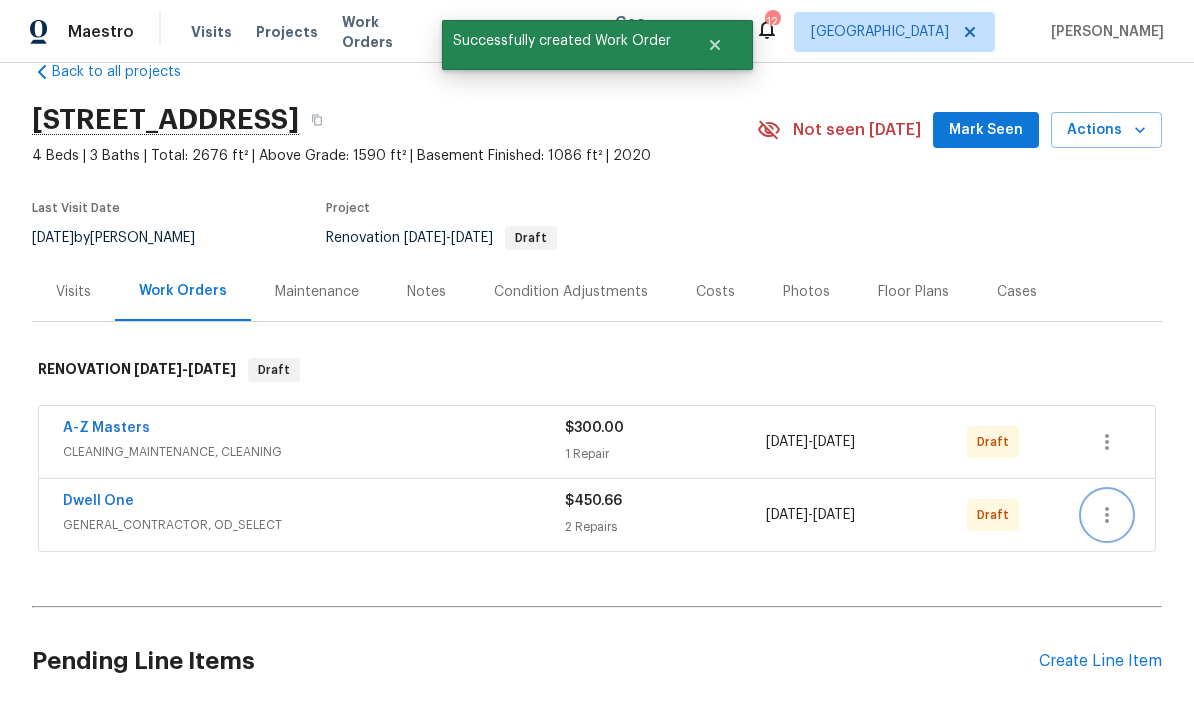 click 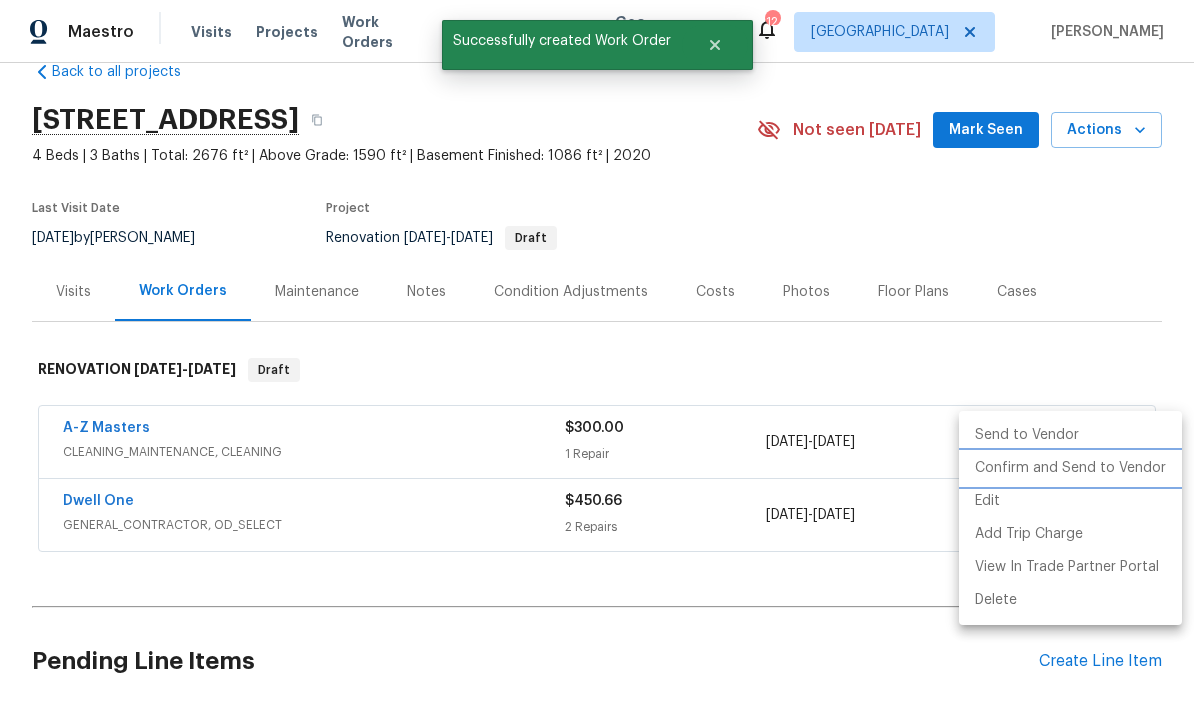 click on "Confirm and Send to Vendor" at bounding box center (1070, 468) 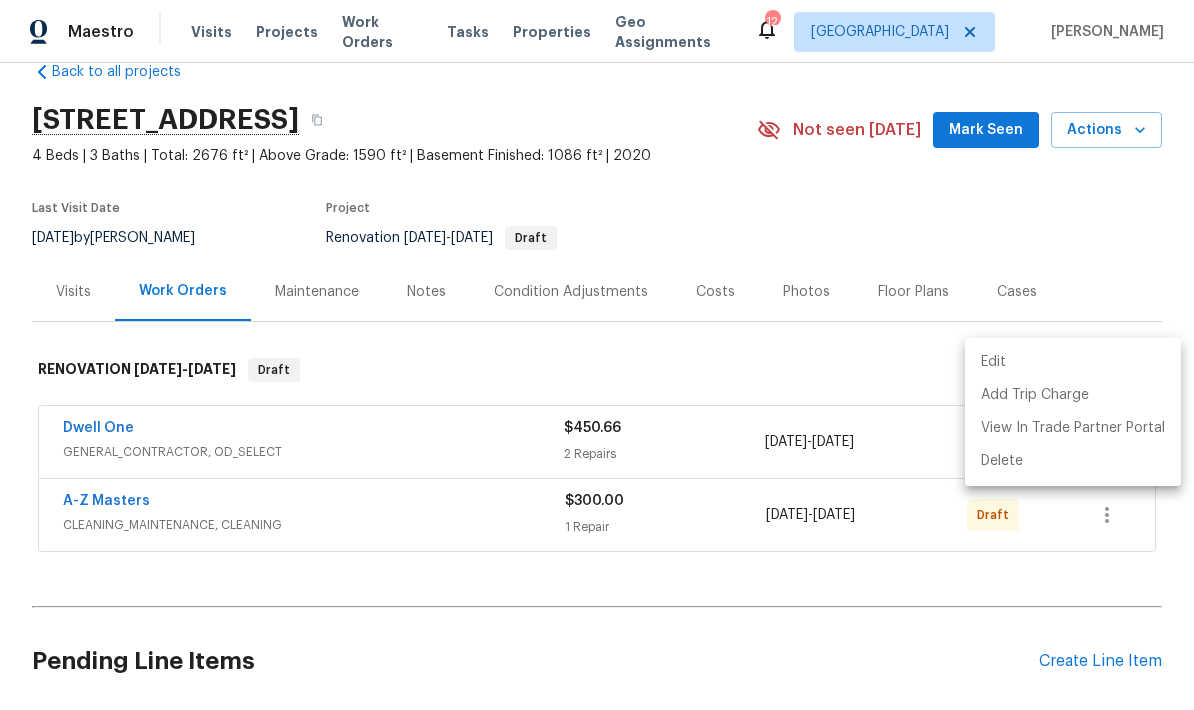 click at bounding box center (597, 355) 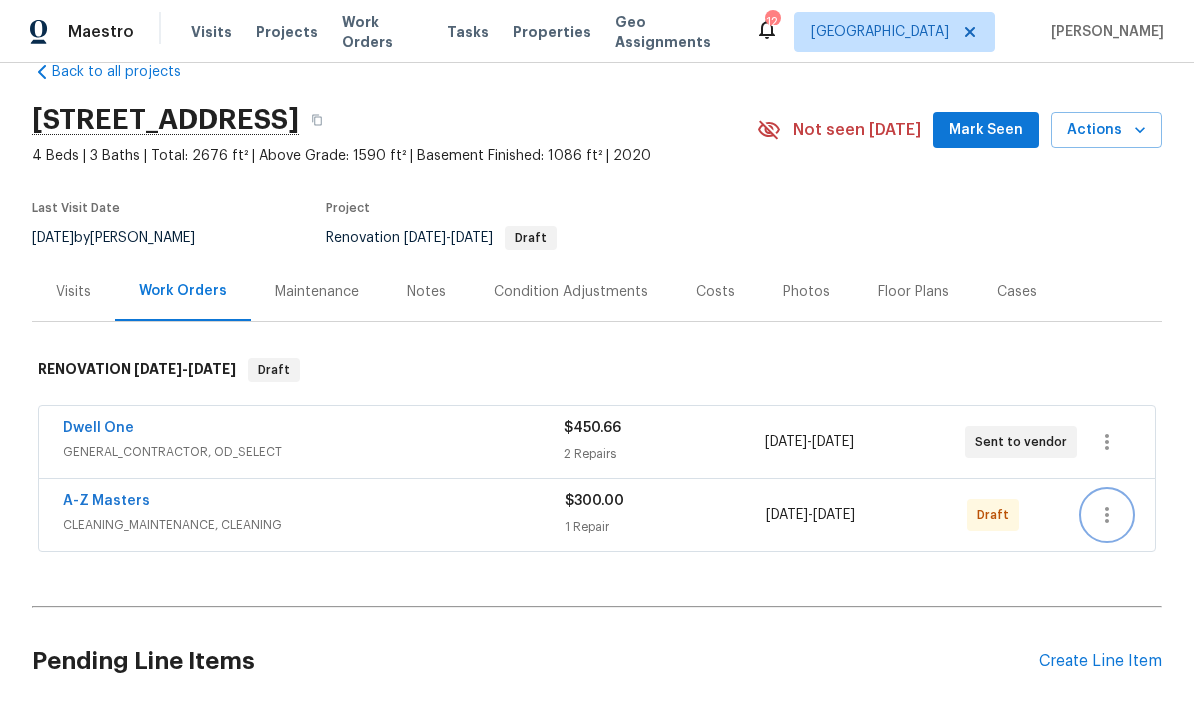 click 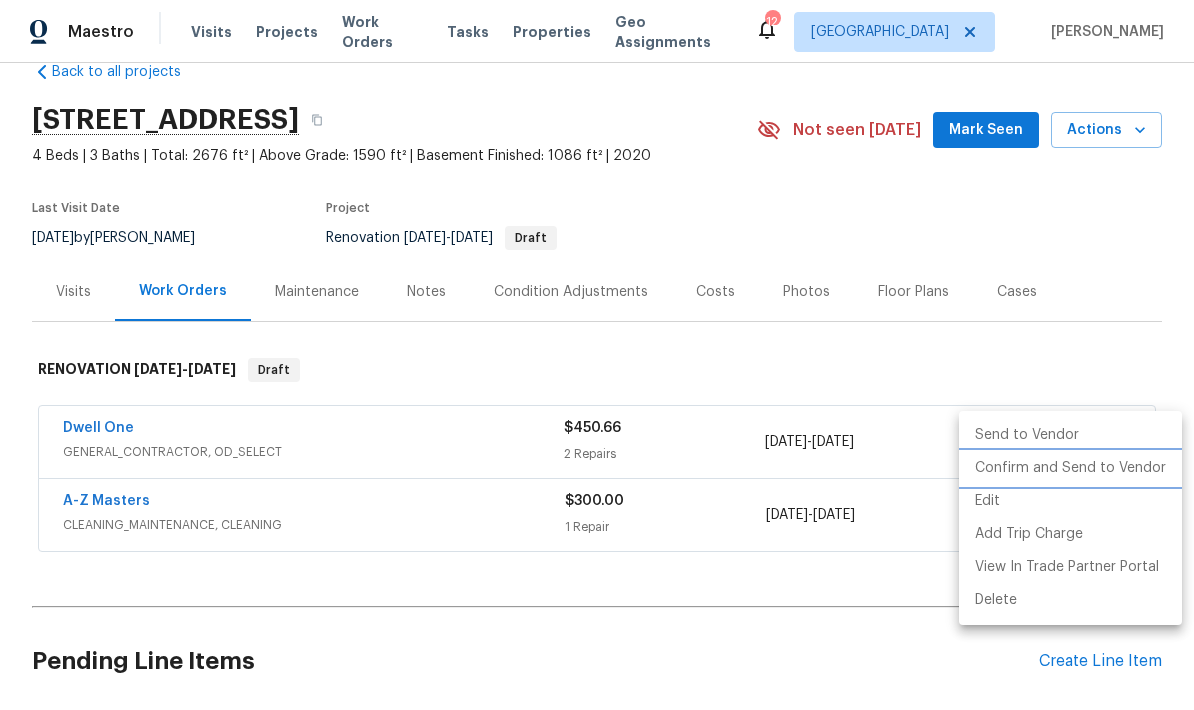 click on "Confirm and Send to Vendor" at bounding box center (1070, 468) 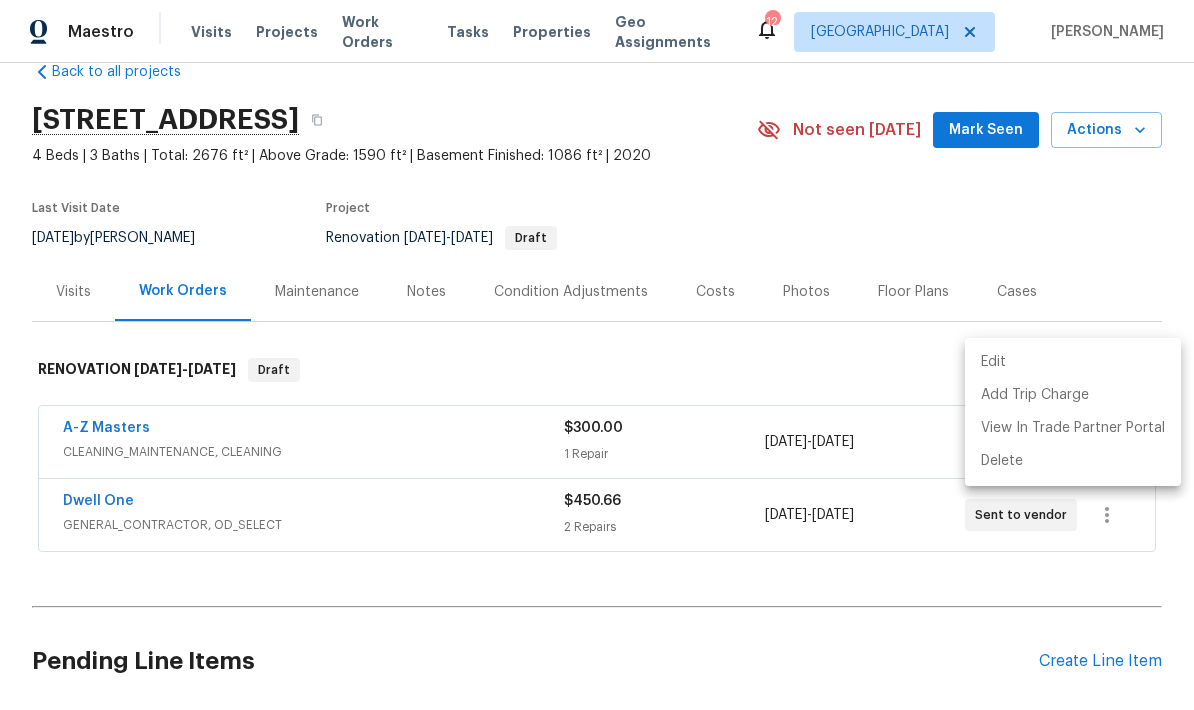 click at bounding box center (597, 355) 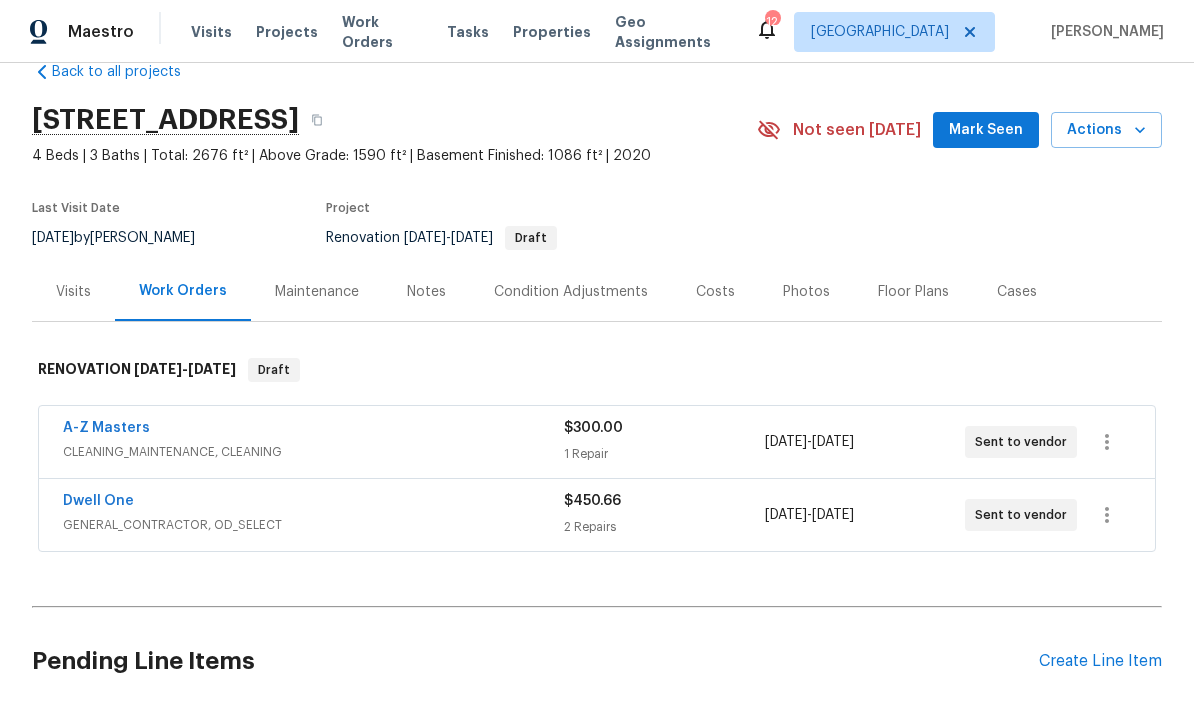 click on "Notes" at bounding box center (426, 292) 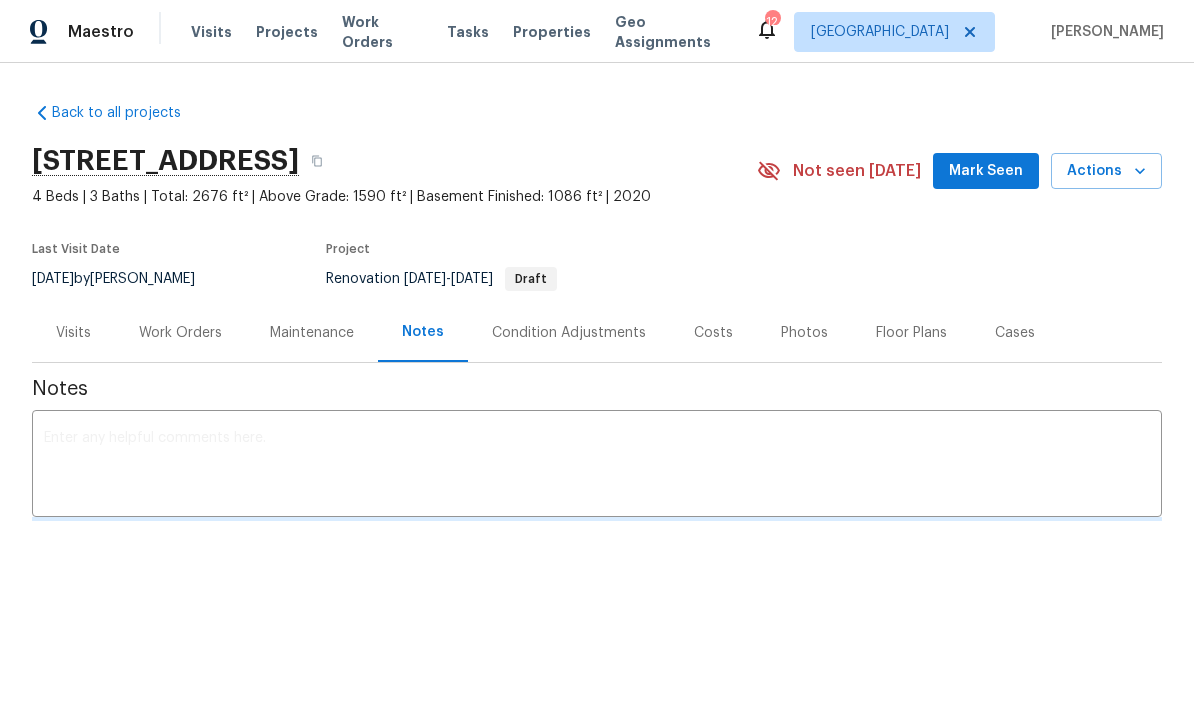 scroll, scrollTop: 0, scrollLeft: 0, axis: both 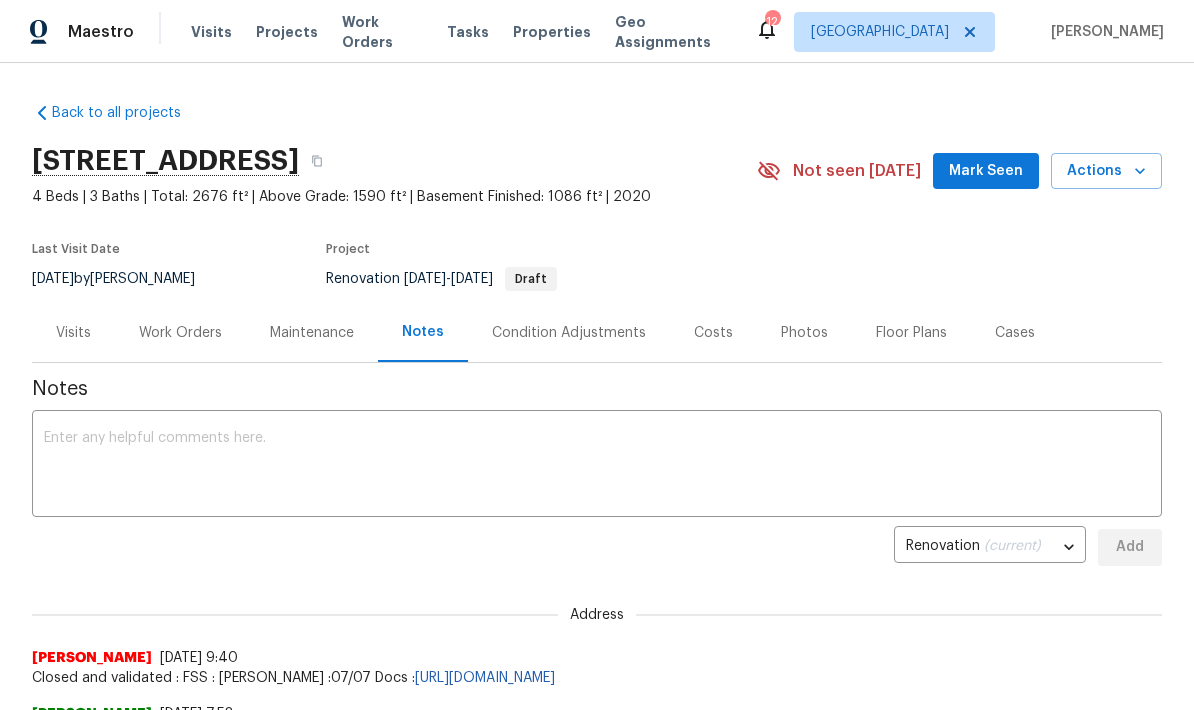 click on "x ​" at bounding box center [597, 466] 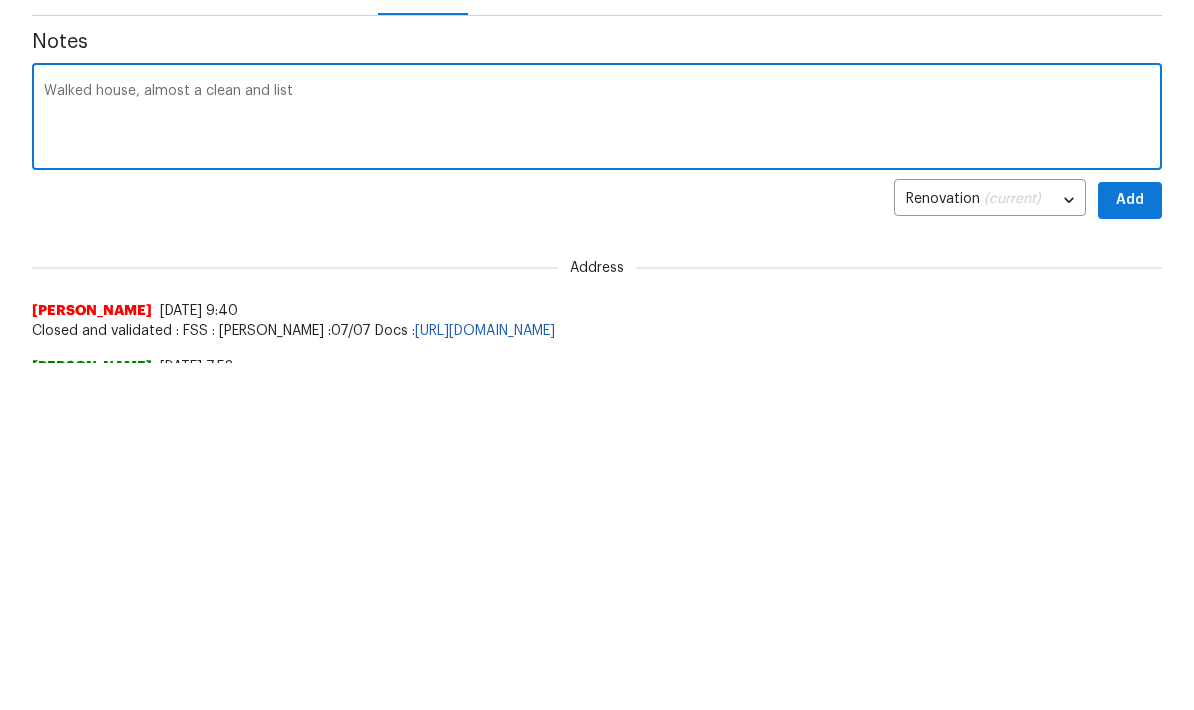 type on "Walked house, almost a clean and list" 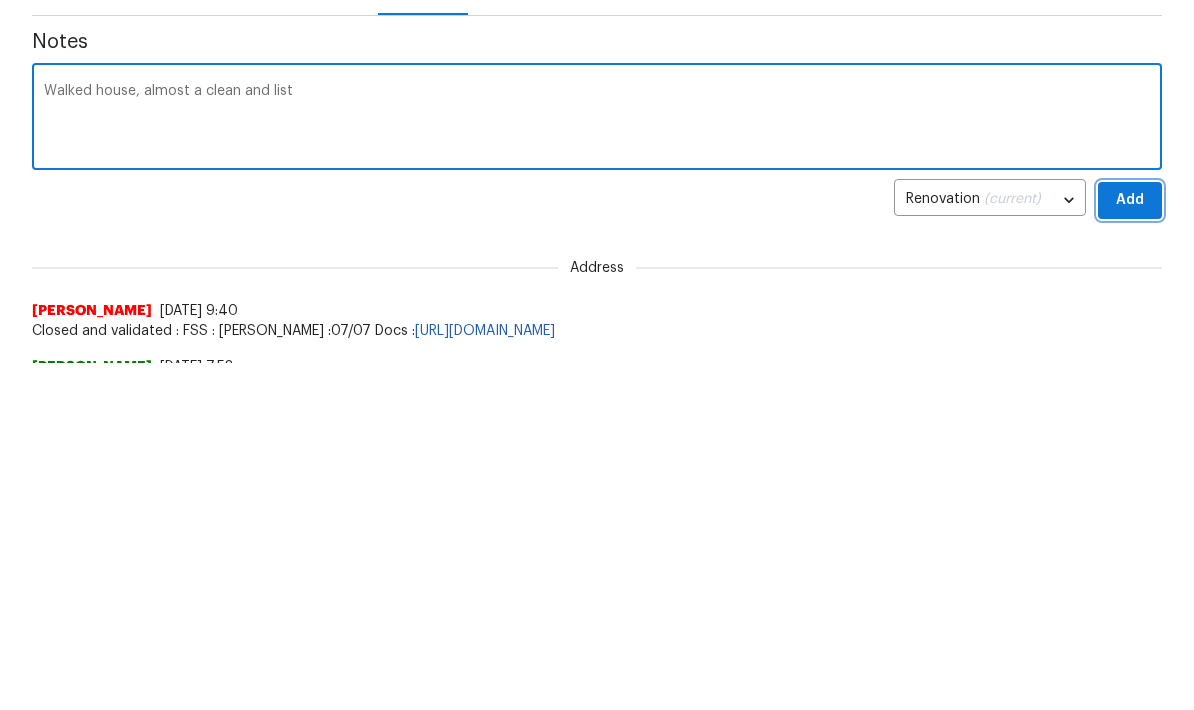 click on "Add" at bounding box center [1130, 547] 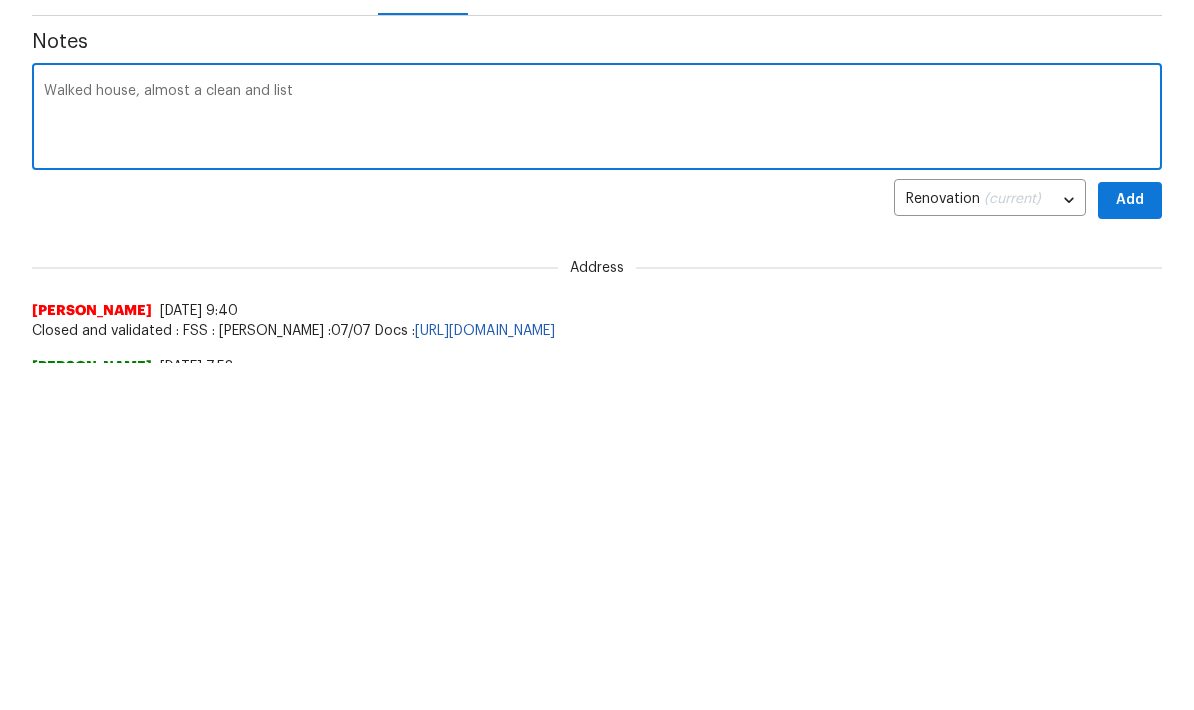 scroll, scrollTop: 288, scrollLeft: 0, axis: vertical 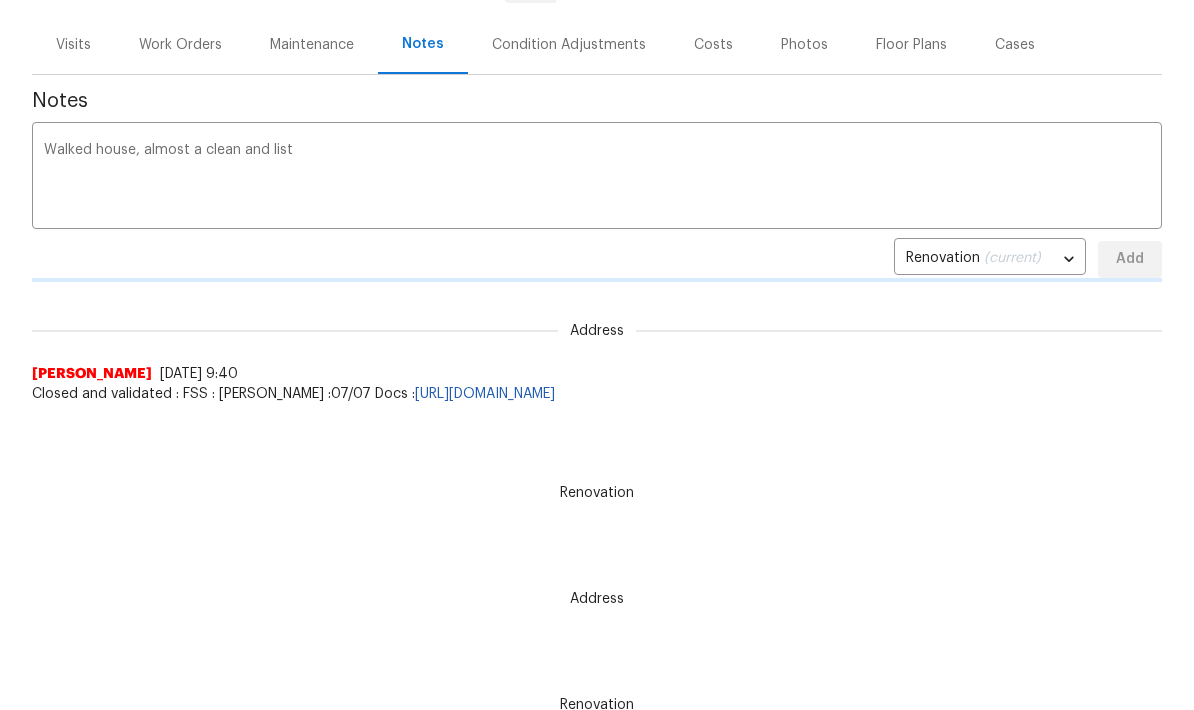 type 